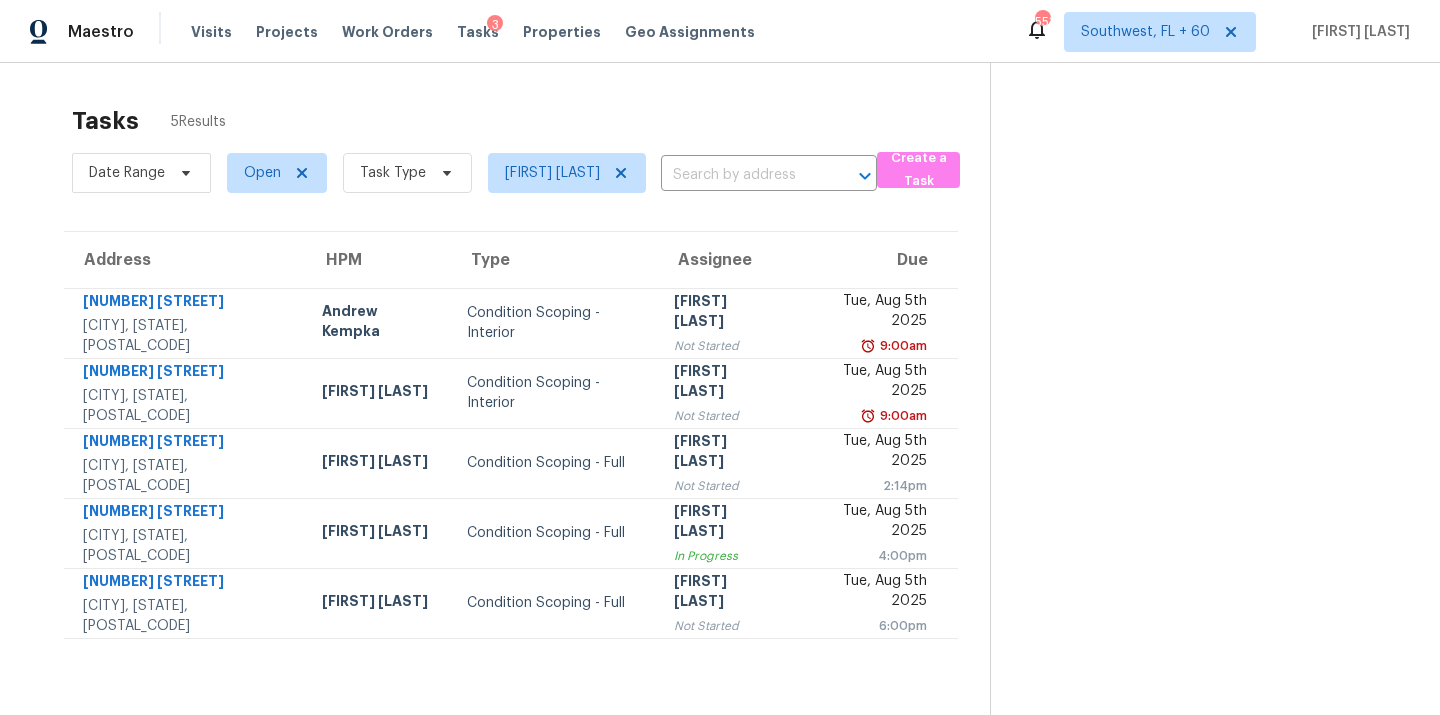 scroll, scrollTop: 0, scrollLeft: 0, axis: both 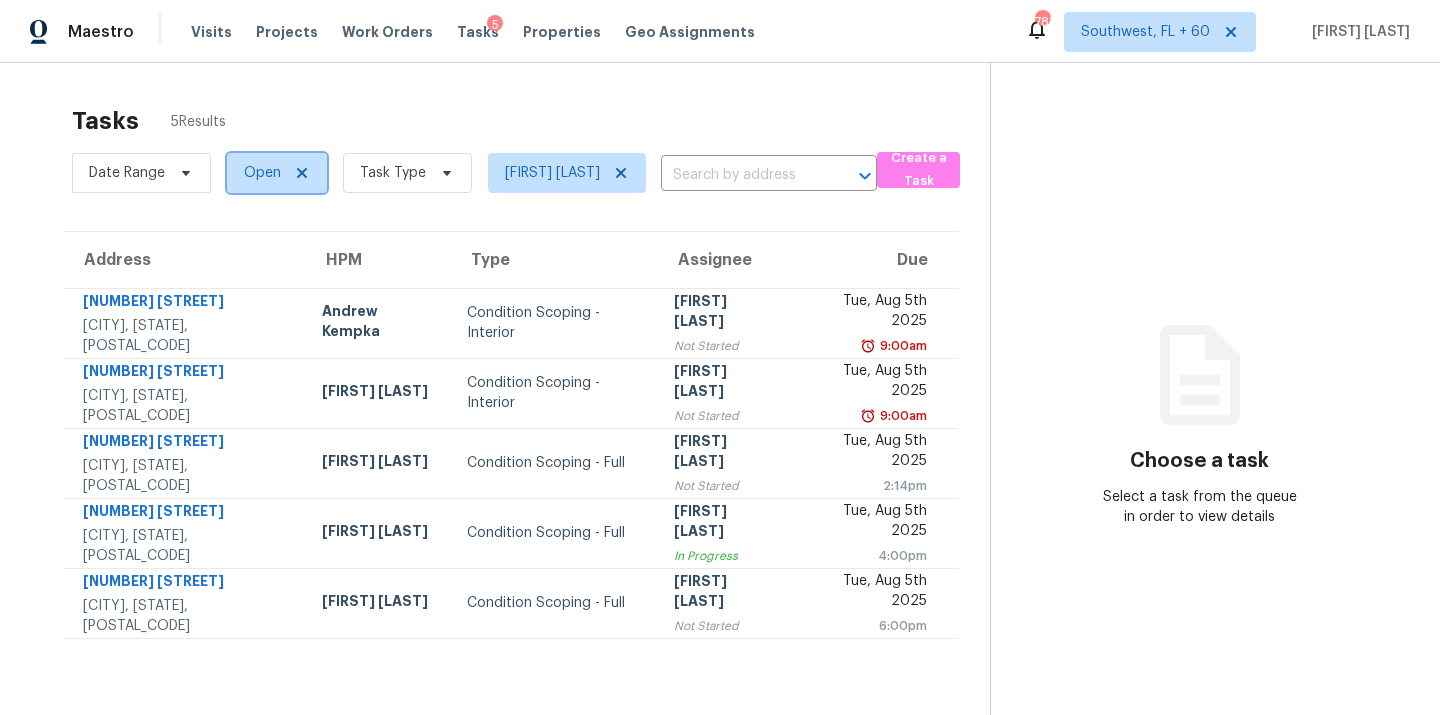click on "Open" at bounding box center (262, 173) 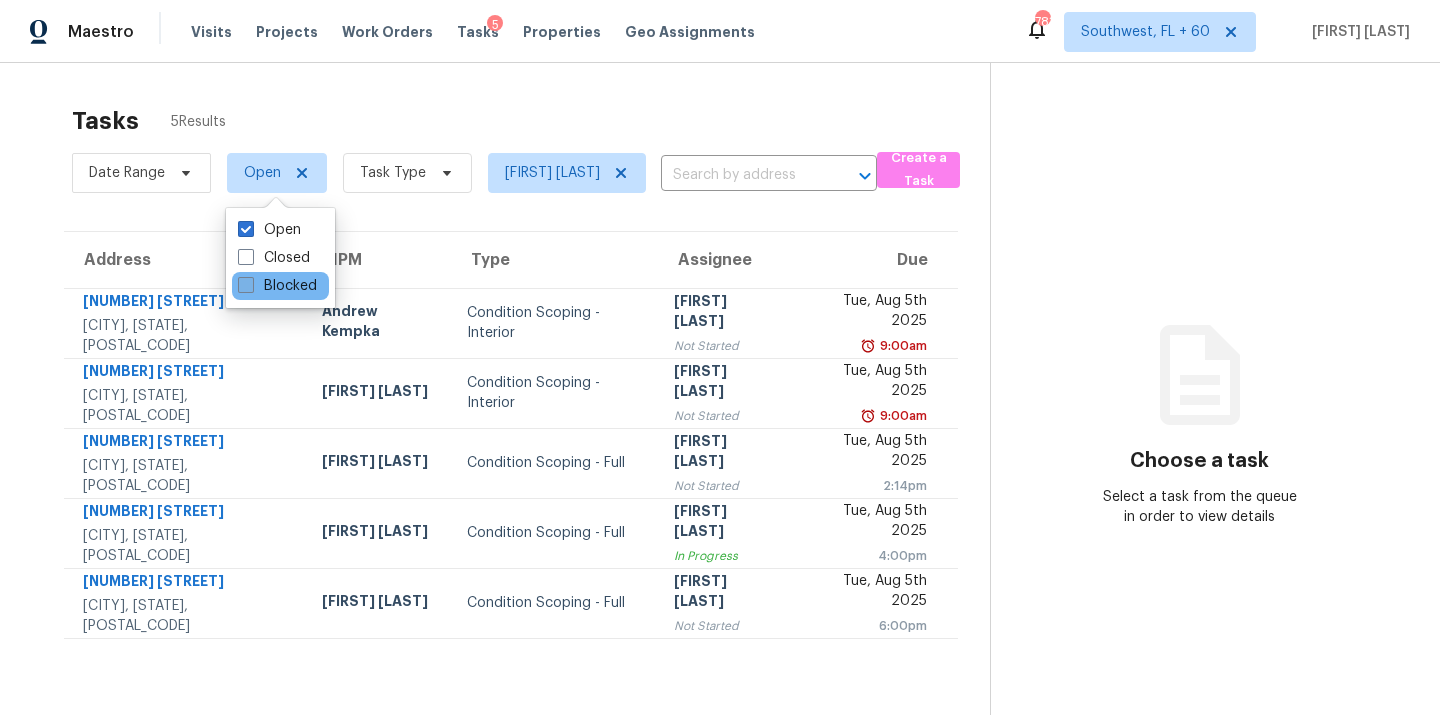 click on "Blocked" at bounding box center (277, 286) 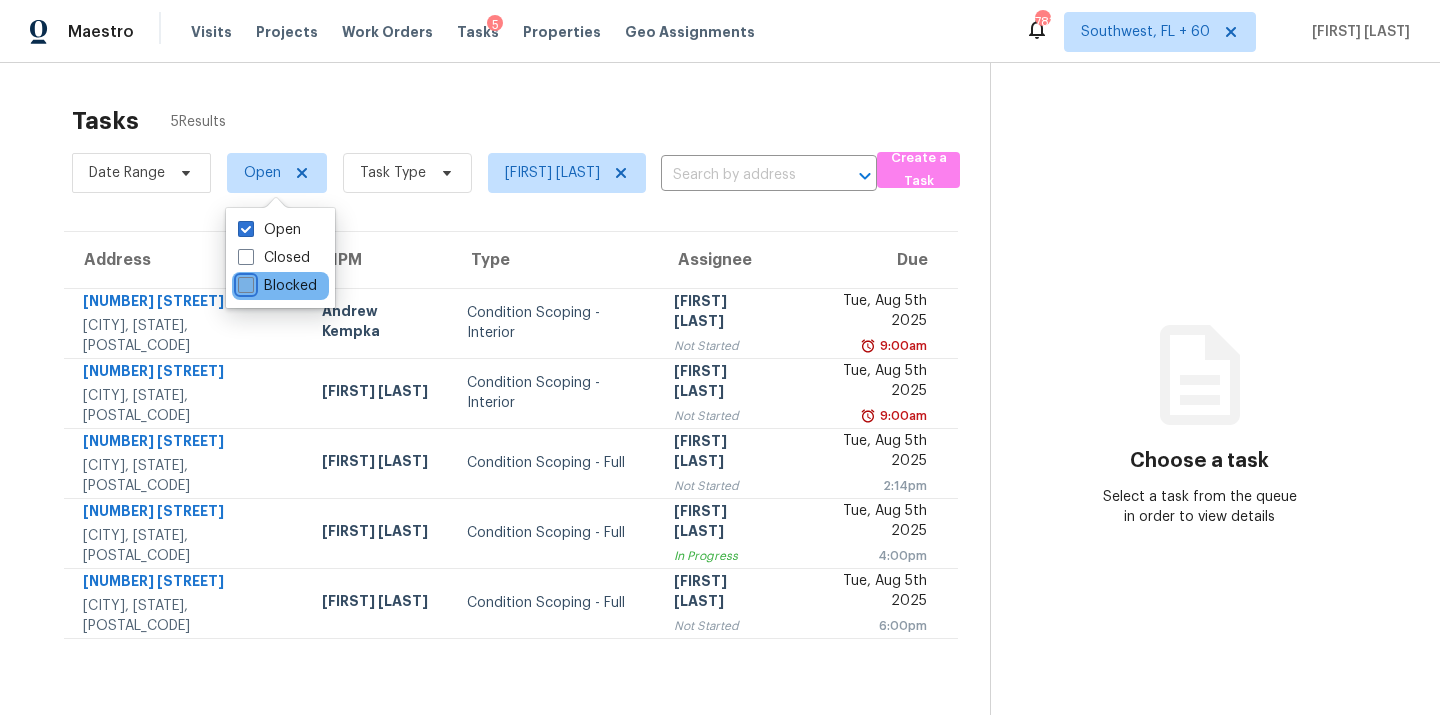 click on "Blocked" at bounding box center [244, 282] 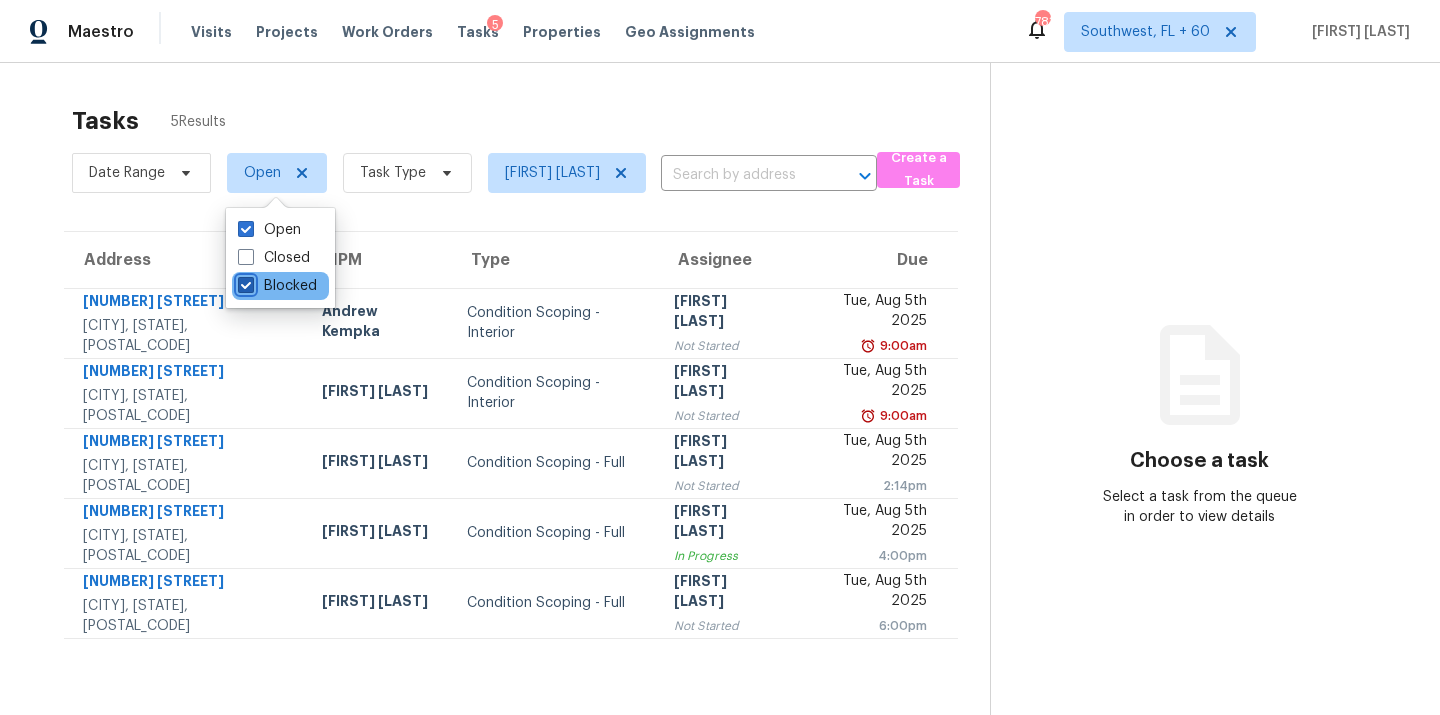 checkbox on "true" 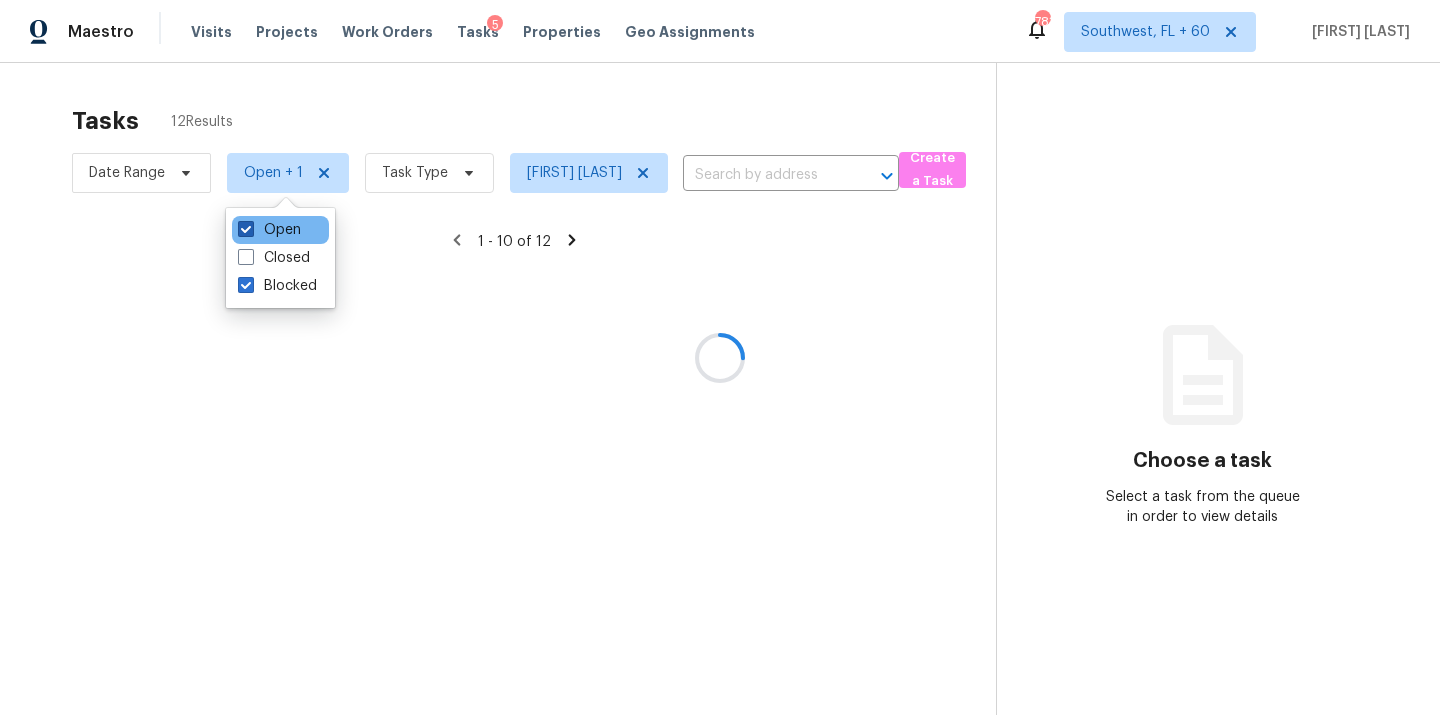 click on "Open" at bounding box center [269, 230] 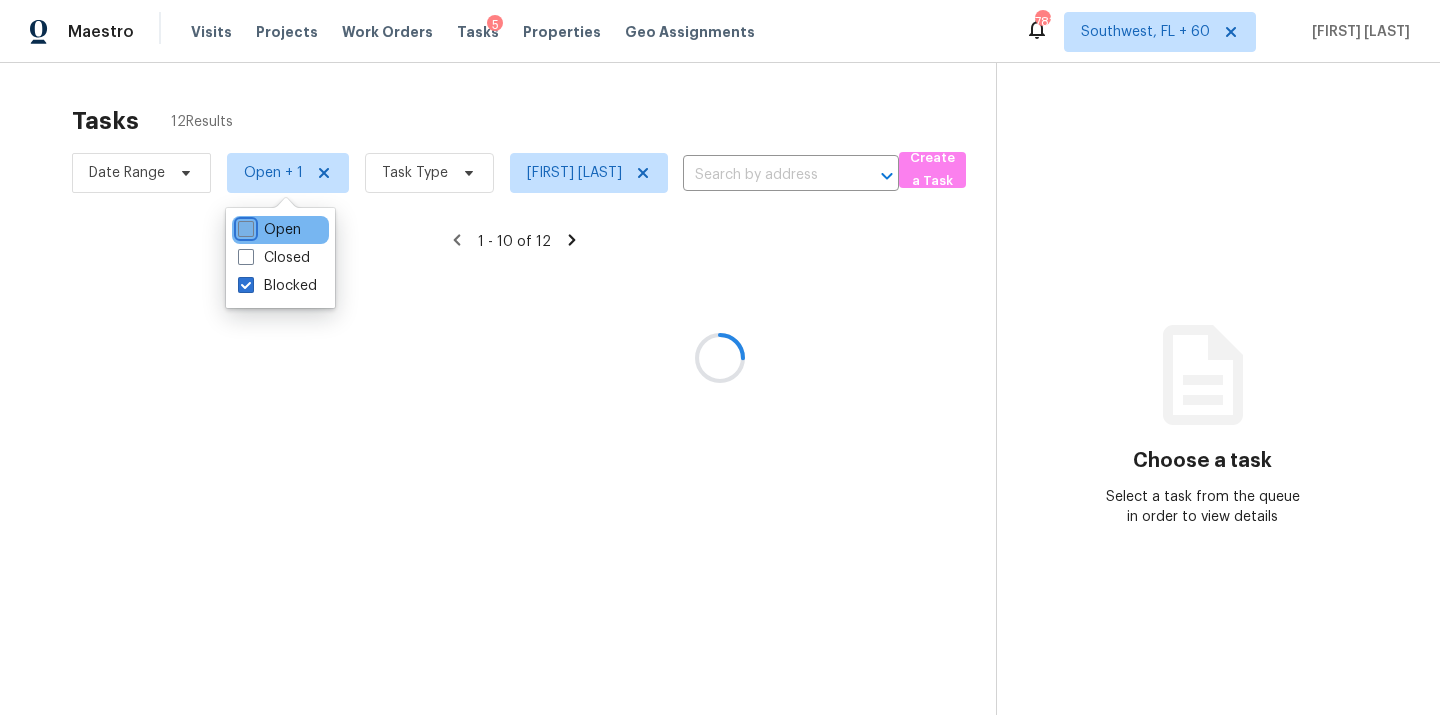 checkbox on "false" 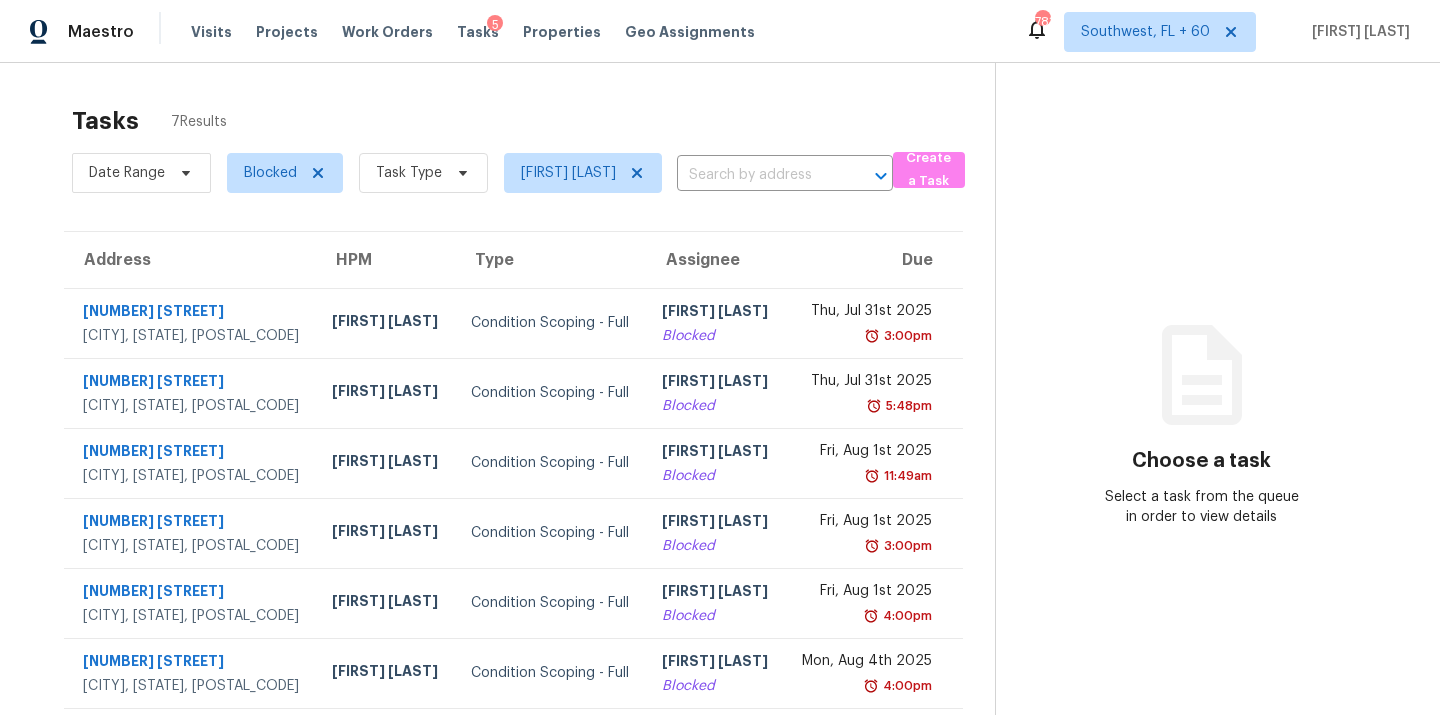 click on "Tasks 7  Results" at bounding box center (533, 121) 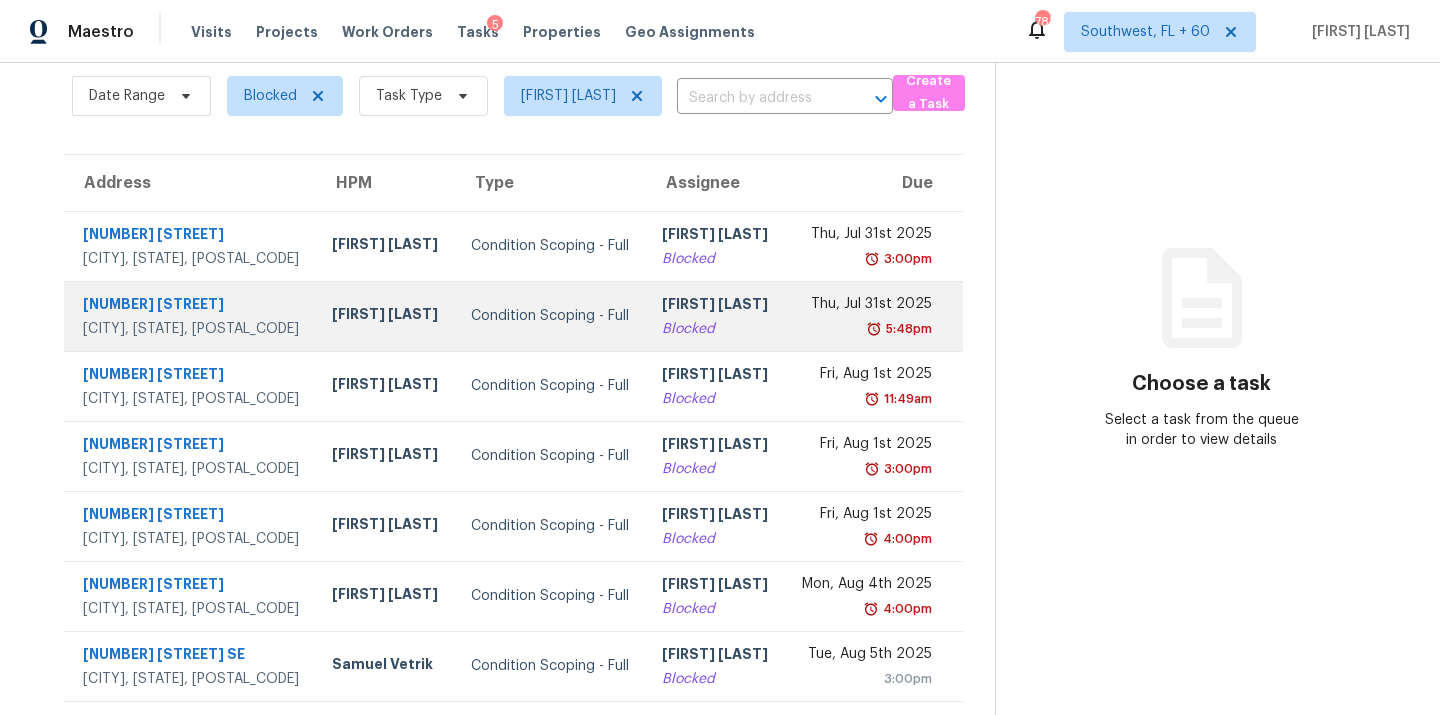 scroll, scrollTop: 79, scrollLeft: 0, axis: vertical 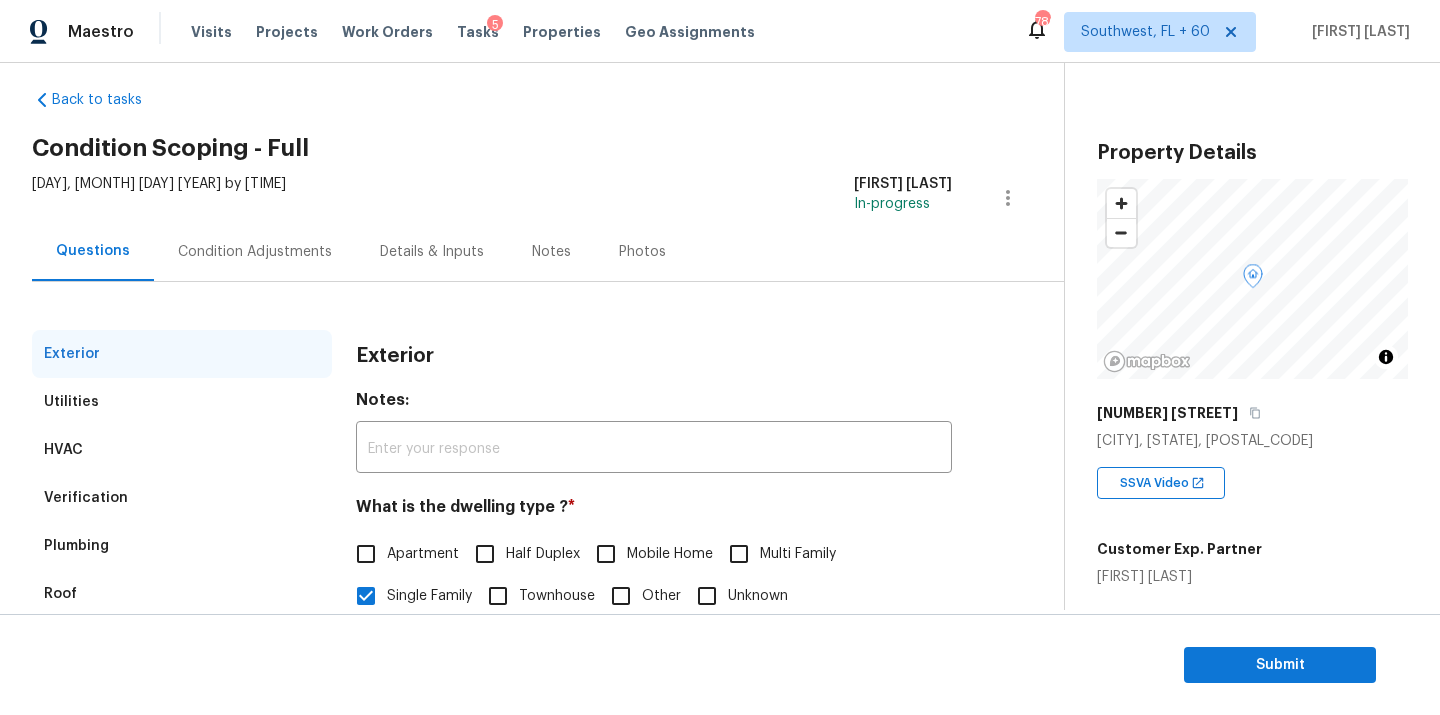 click on "Condition Adjustments" at bounding box center (255, 252) 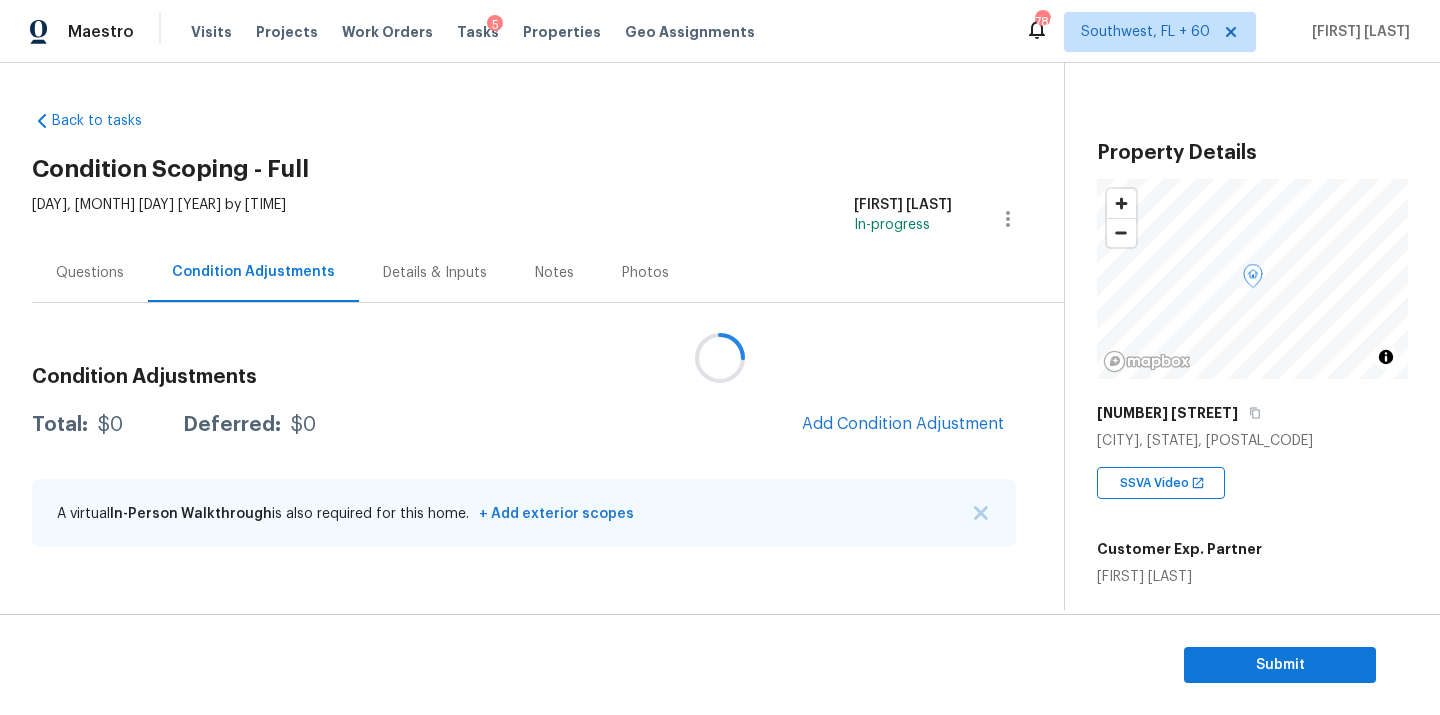scroll, scrollTop: 0, scrollLeft: 0, axis: both 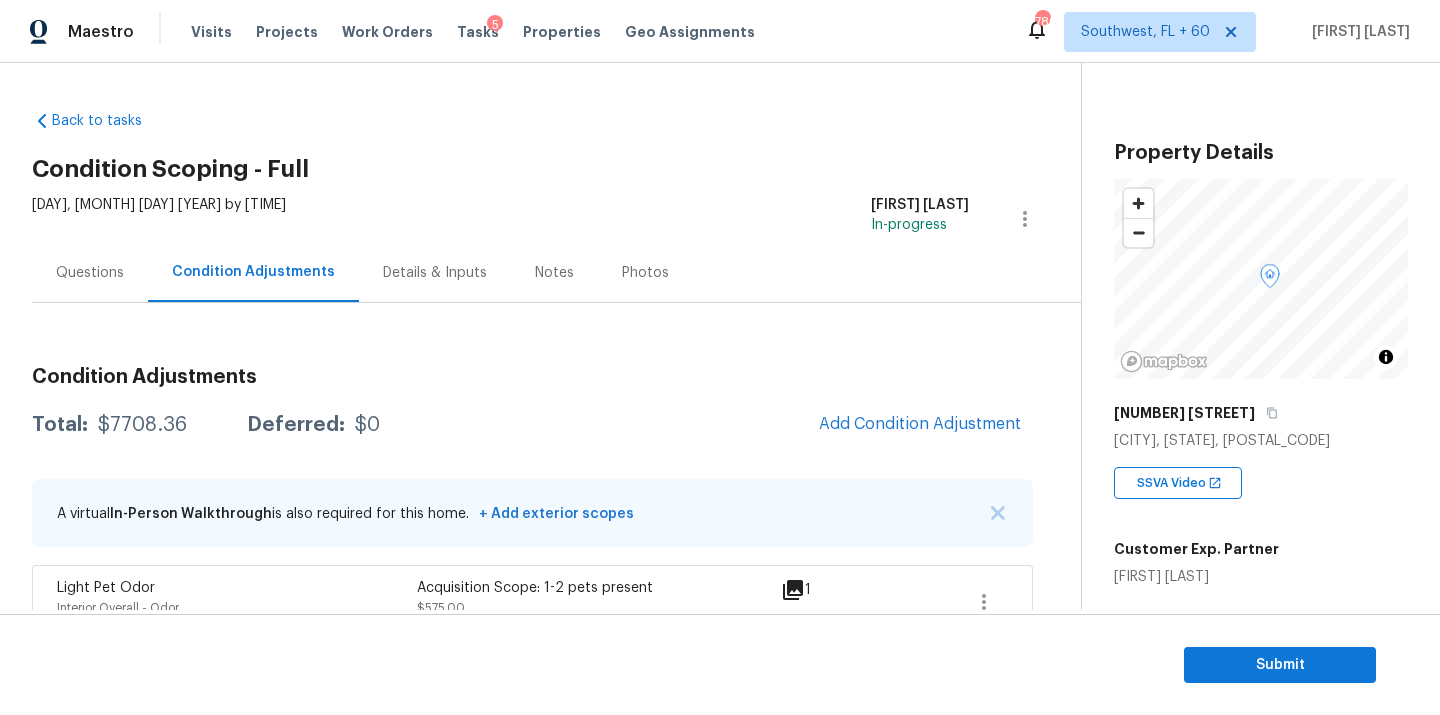 click on "Questions" at bounding box center [90, 273] 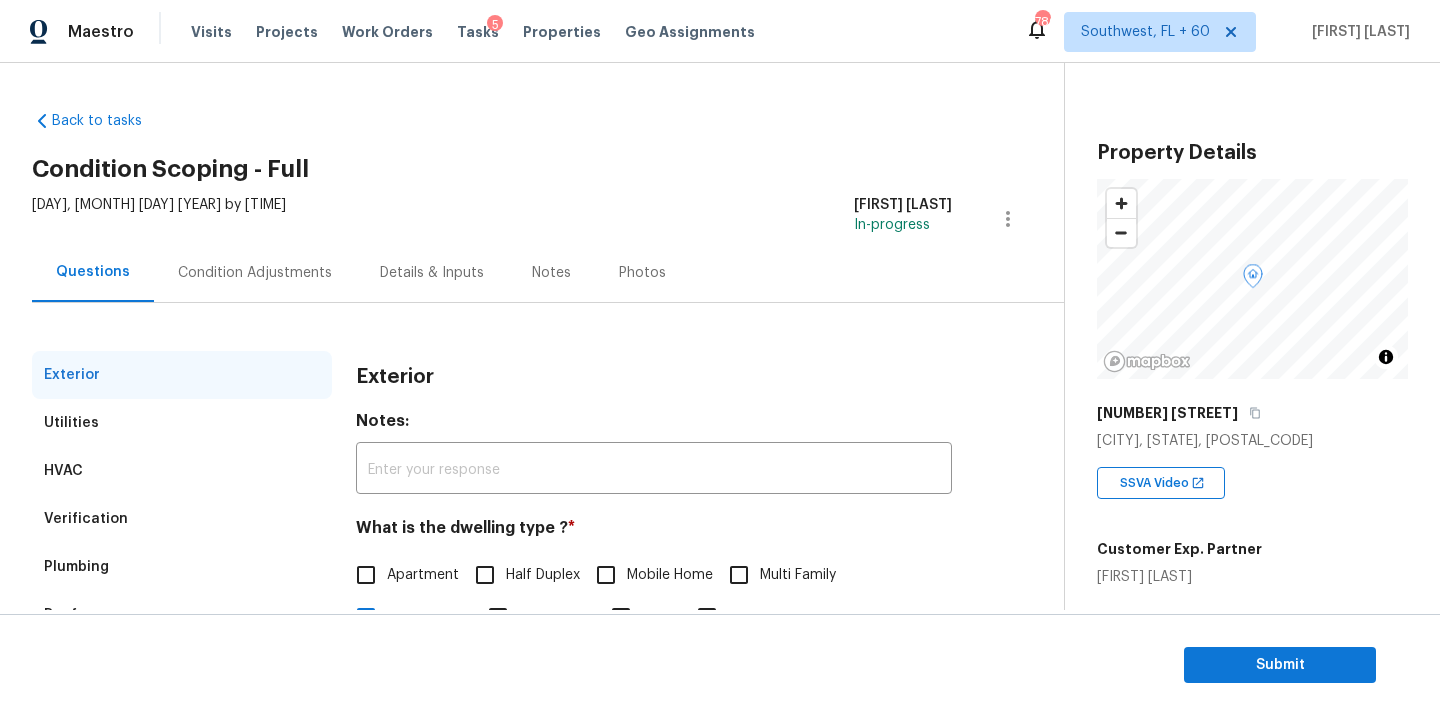 click on "Verification" at bounding box center [86, 519] 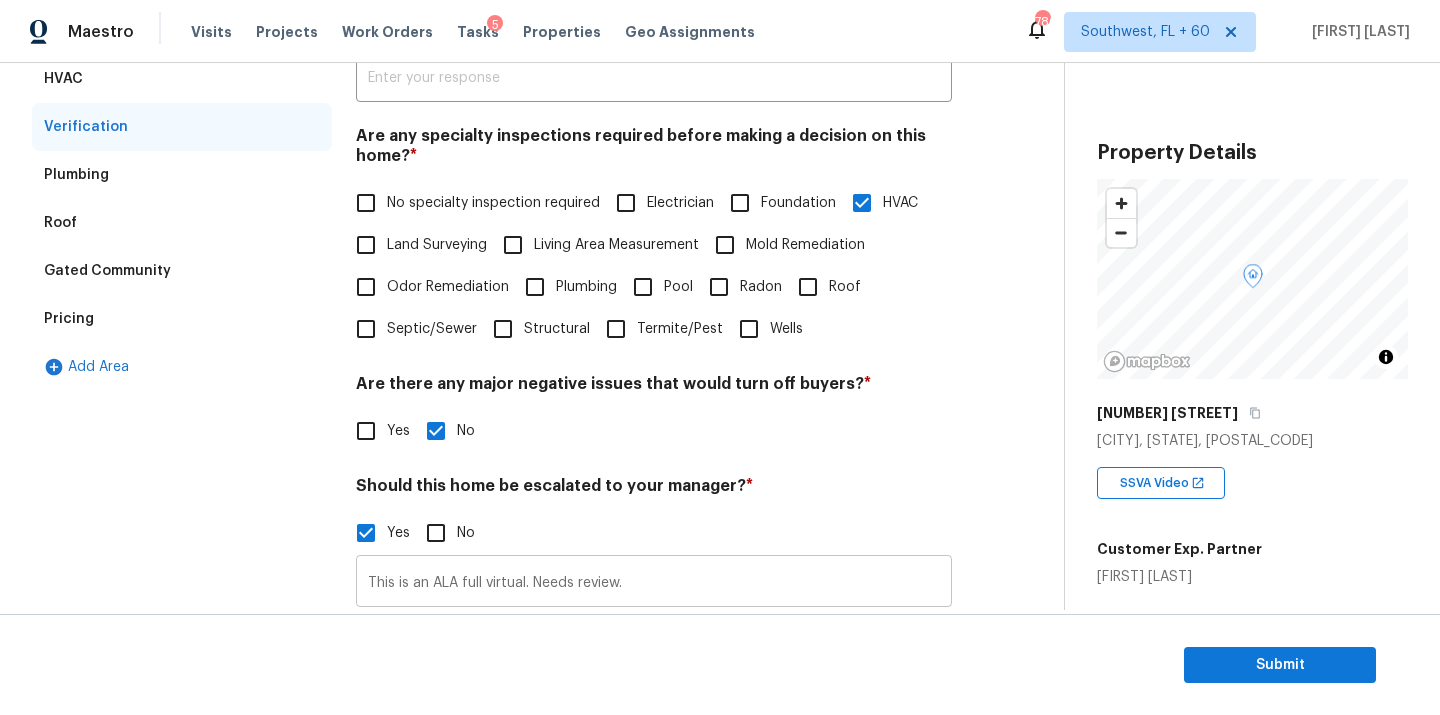 scroll, scrollTop: 478, scrollLeft: 0, axis: vertical 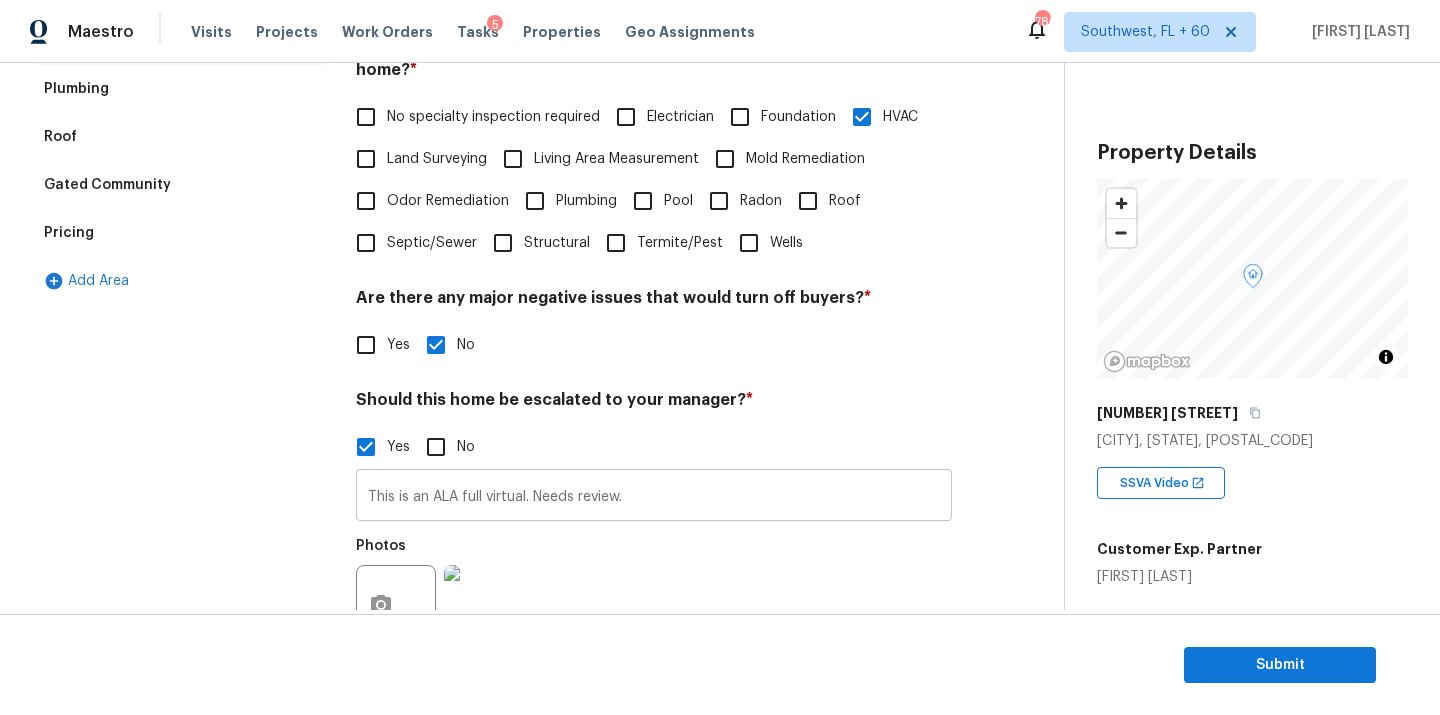 click on "This is an ALA full virtual. Needs review." at bounding box center (654, 497) 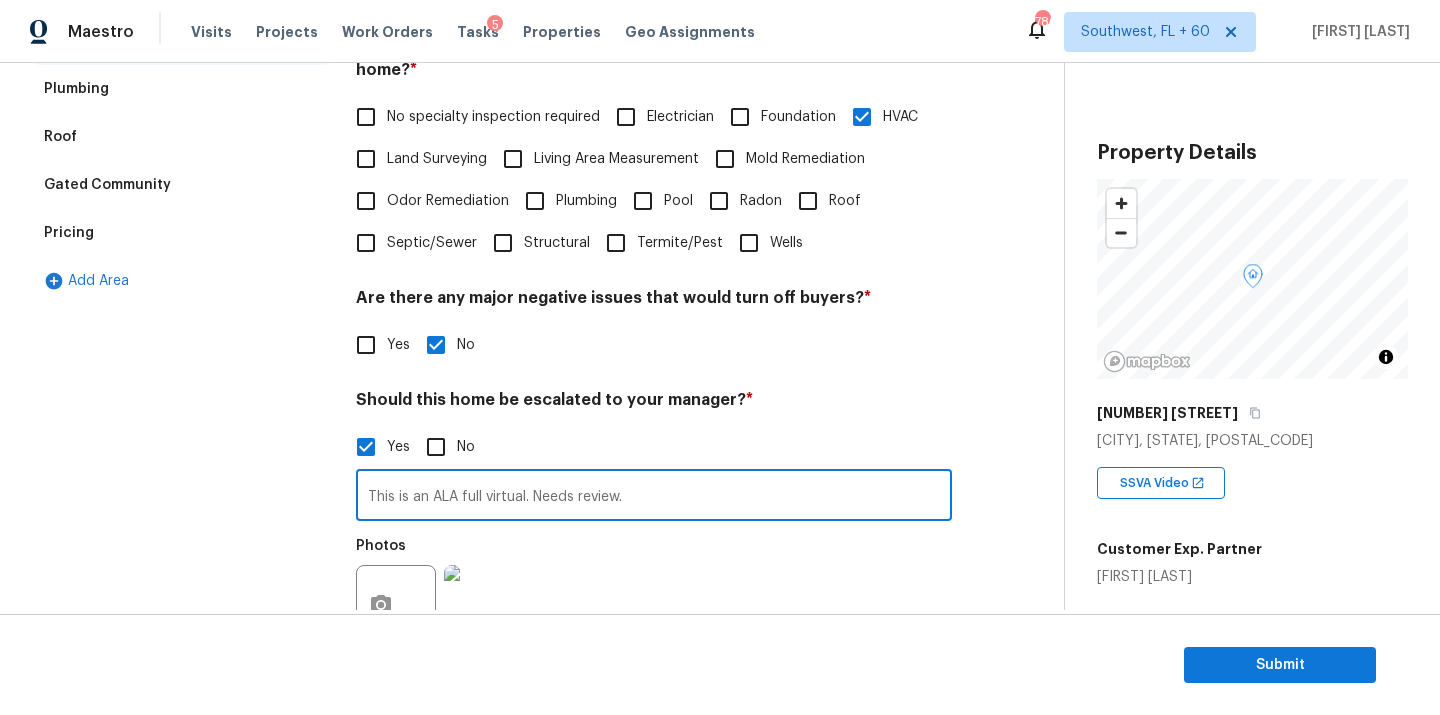 click on "This is an ALA full virtual. Needs review." at bounding box center [654, 497] 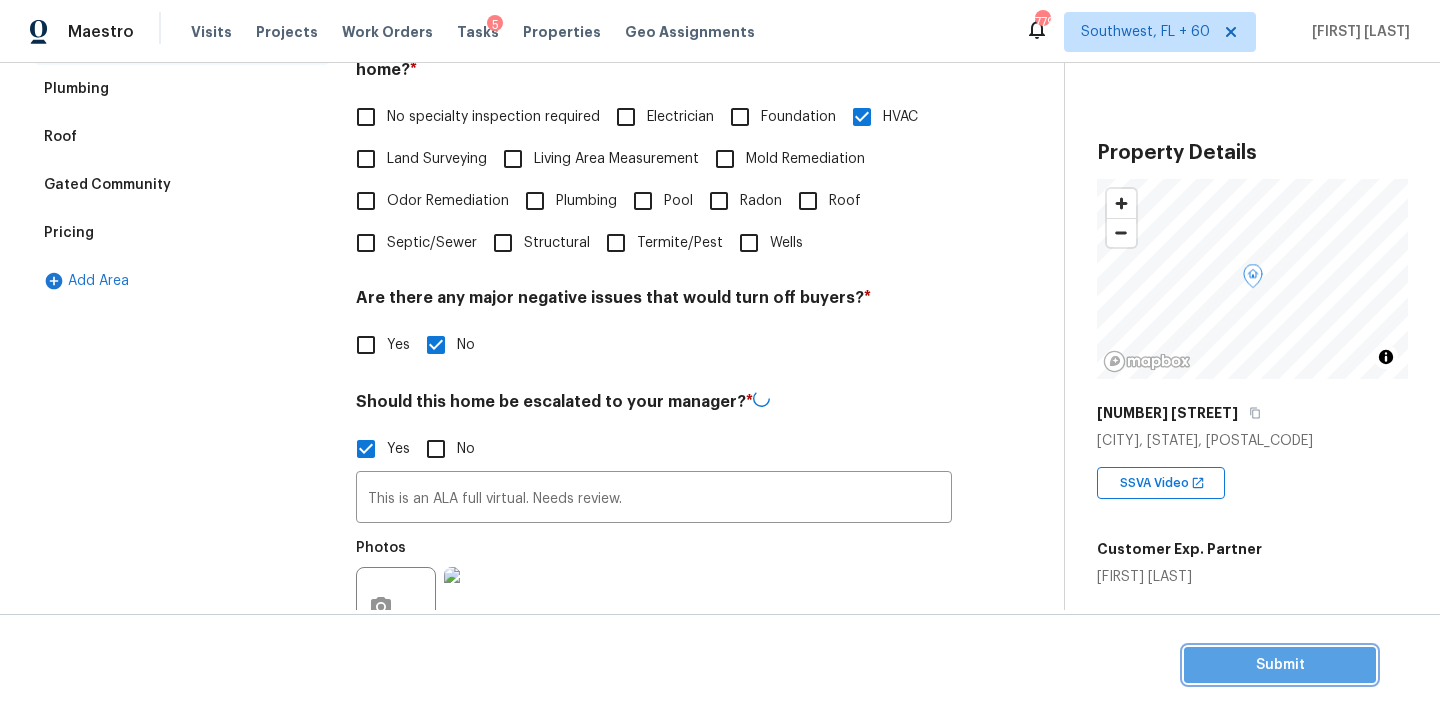 click on "Submit" at bounding box center [1280, 665] 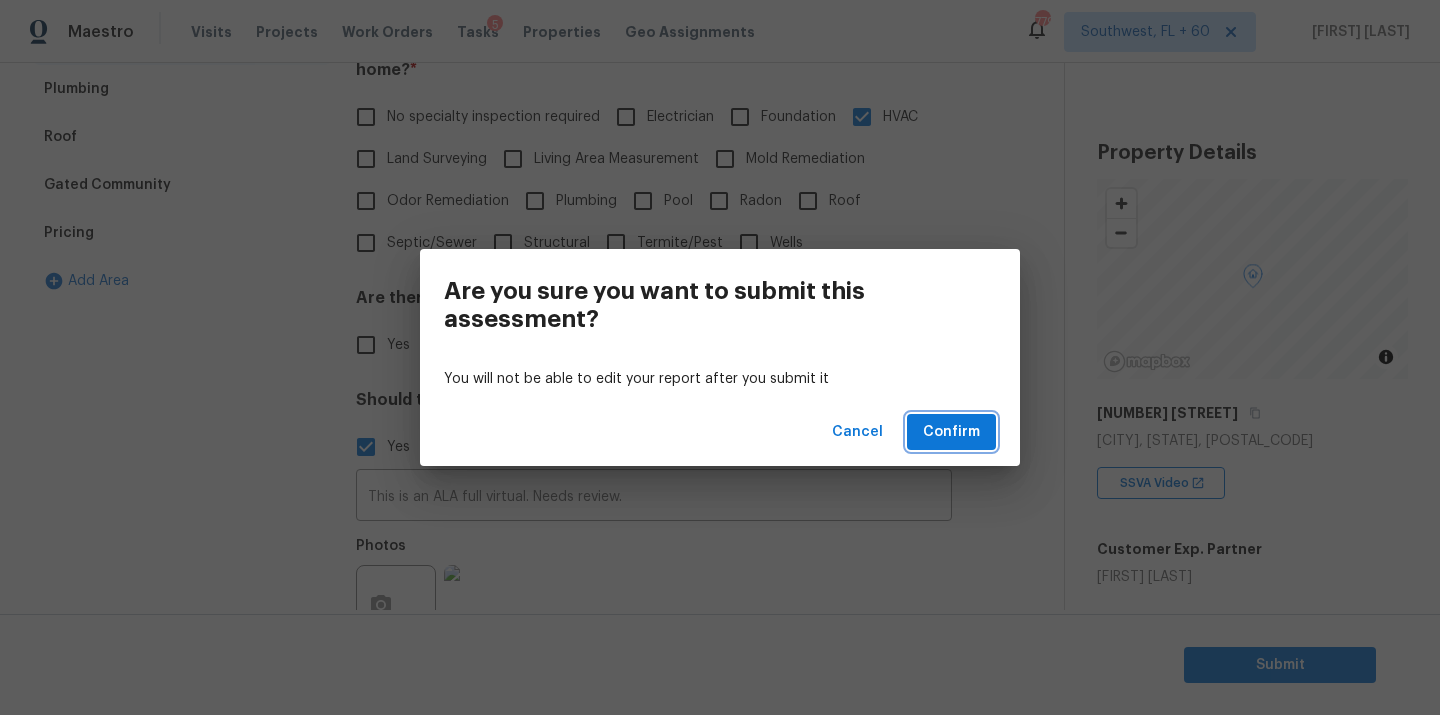 click on "Confirm" at bounding box center [951, 432] 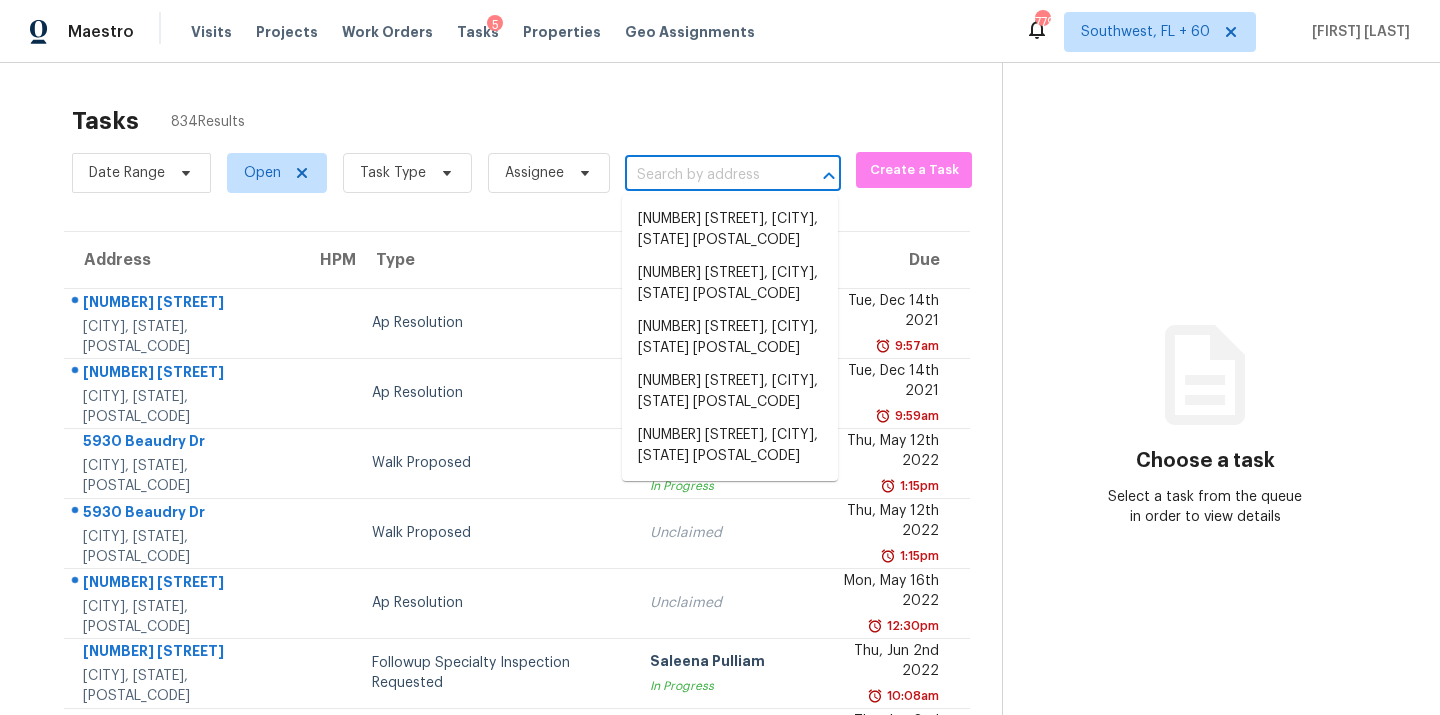 click at bounding box center (705, 175) 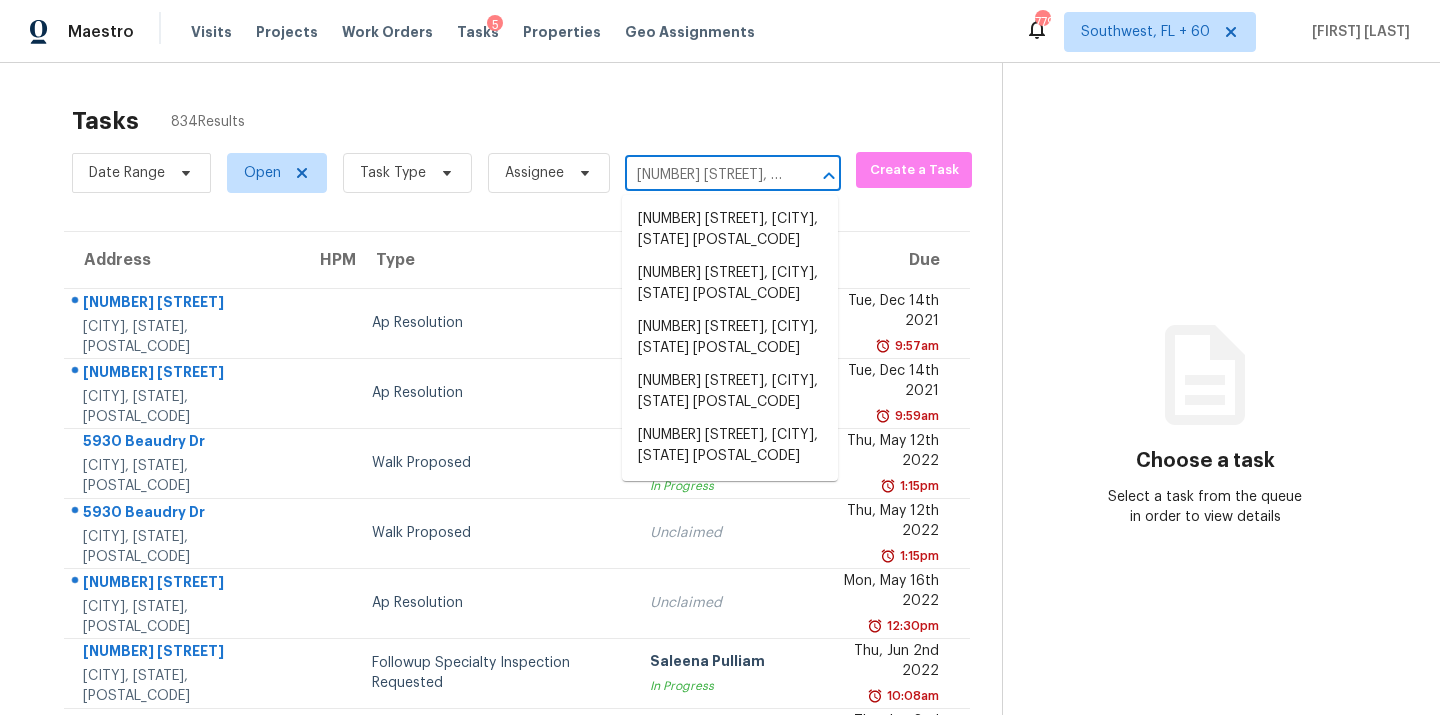 scroll, scrollTop: 0, scrollLeft: 108, axis: horizontal 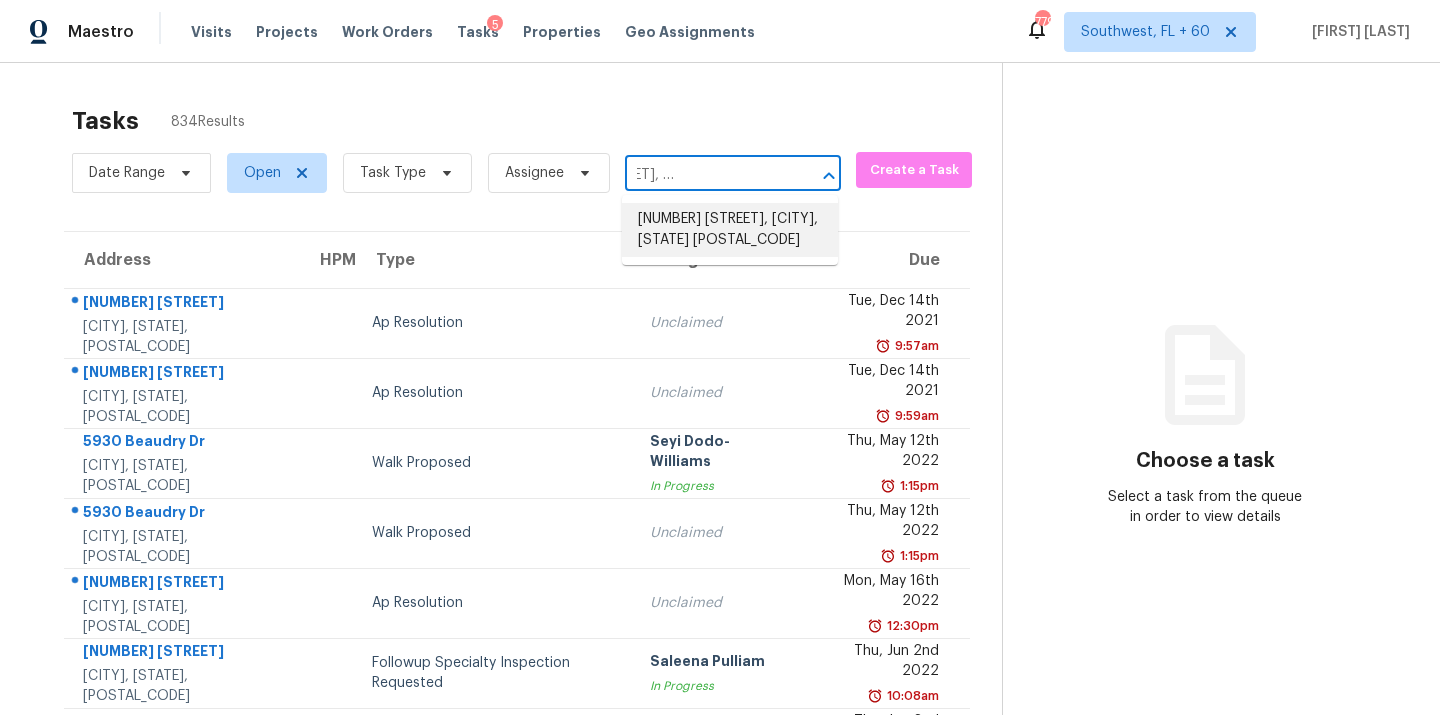 click on "[NUMBER] [STREET], [CITY], [STATE] [POSTAL_CODE]" at bounding box center [730, 230] 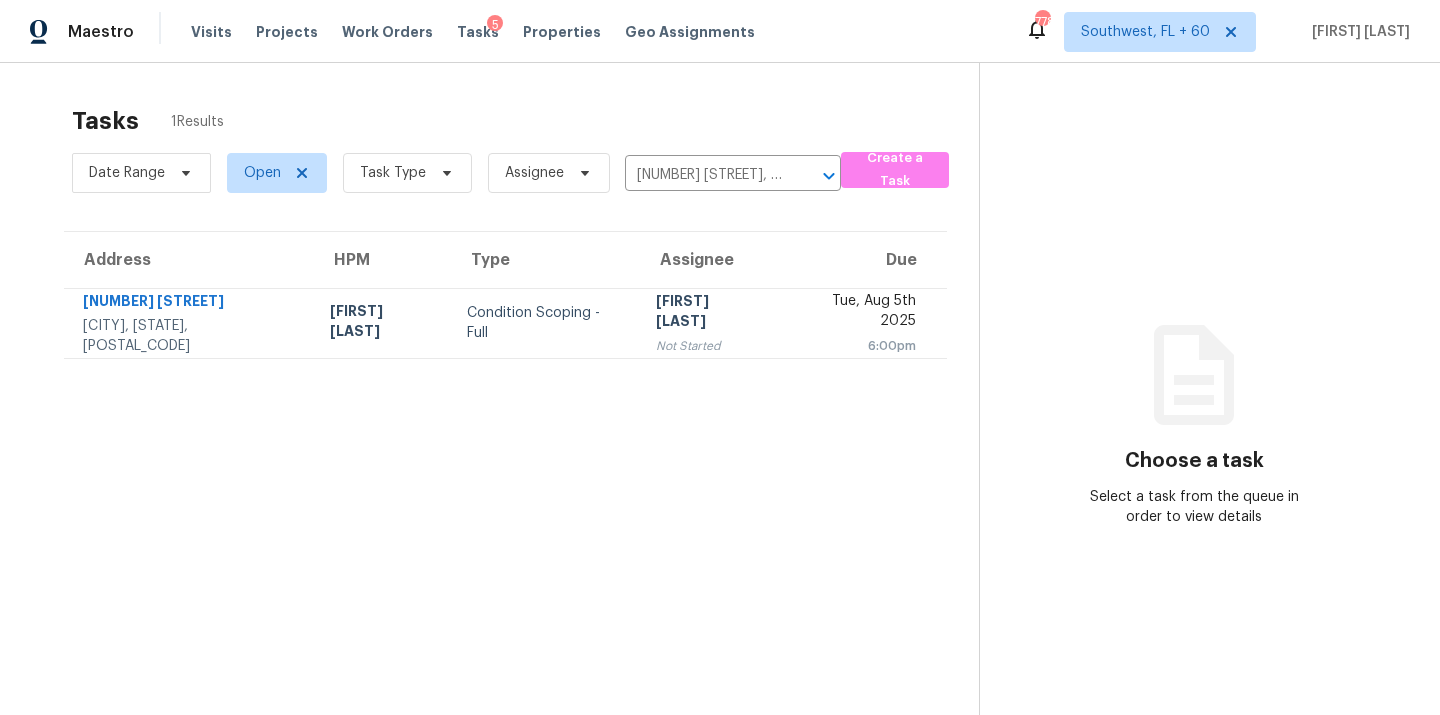 click on "Condition Scoping - Full" at bounding box center [545, 323] 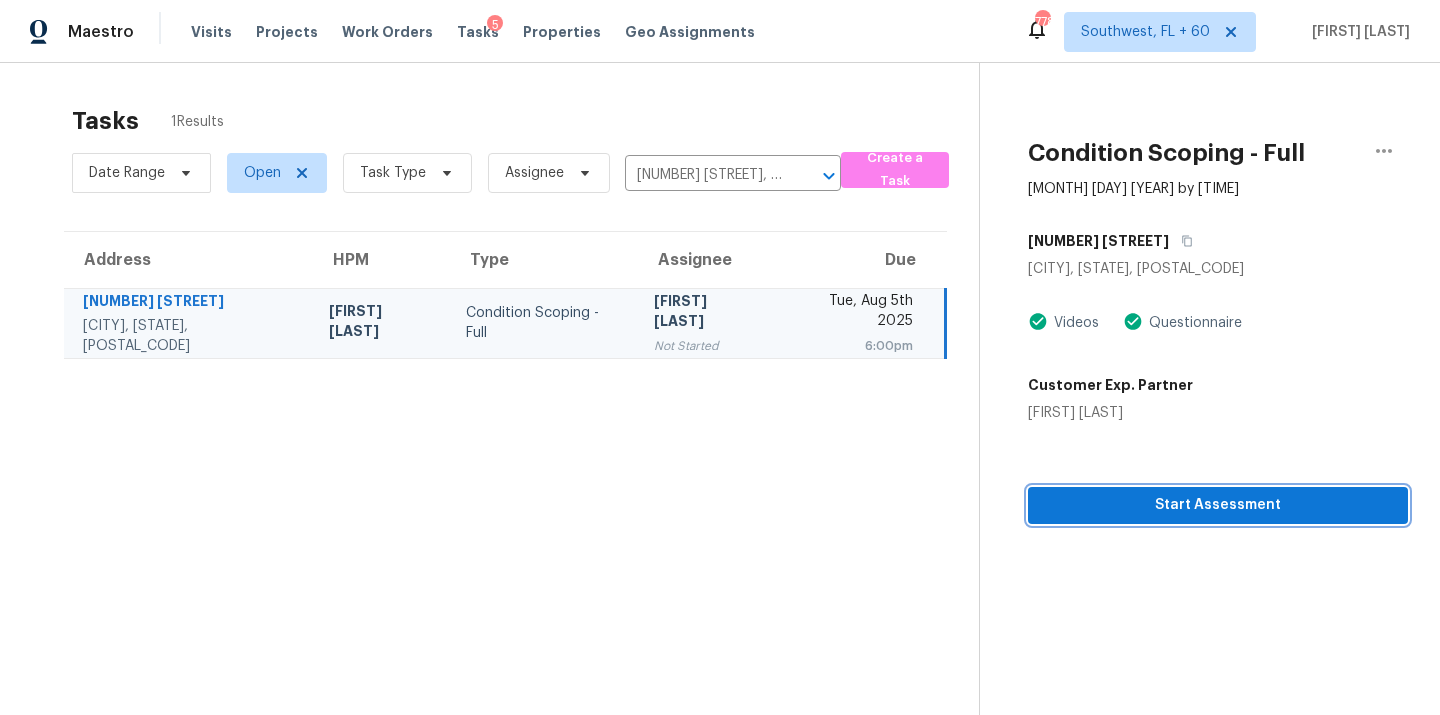 click on "Start Assessment" at bounding box center (1218, 505) 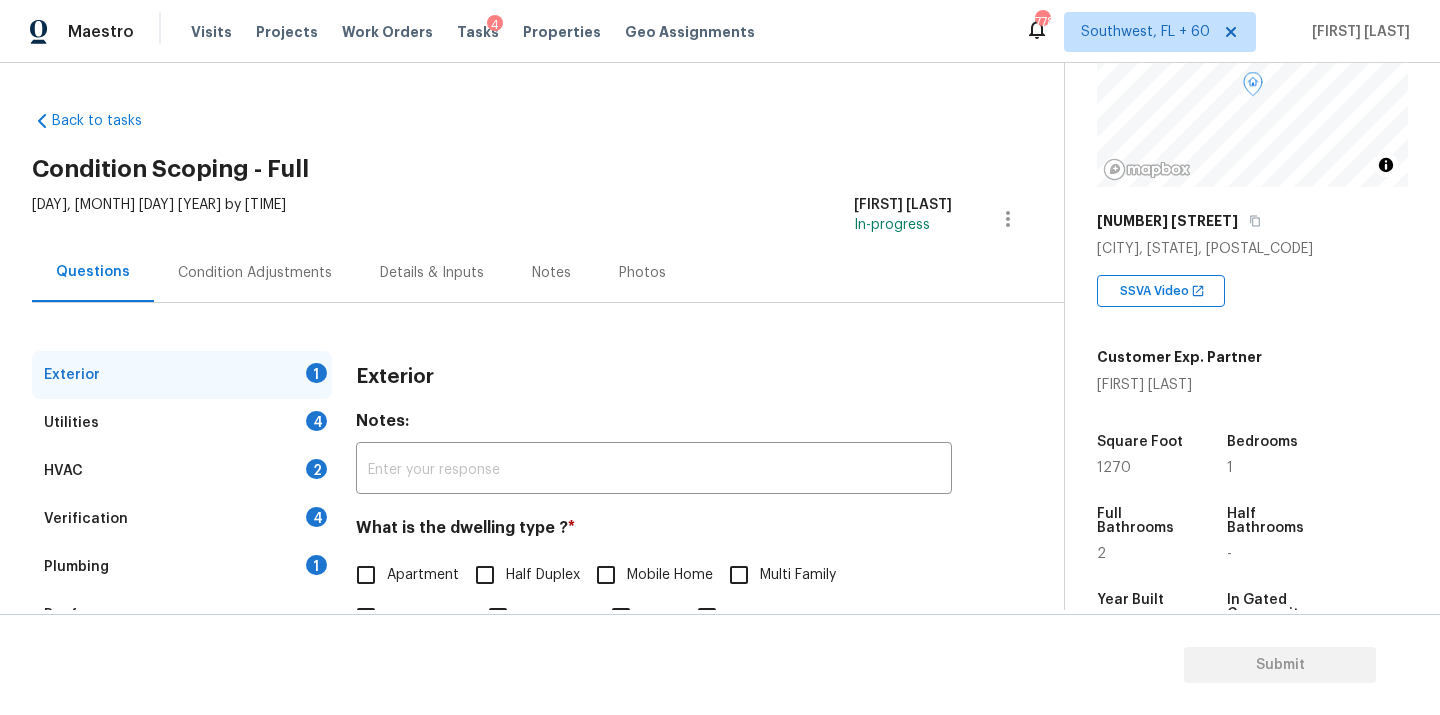 scroll, scrollTop: 264, scrollLeft: 0, axis: vertical 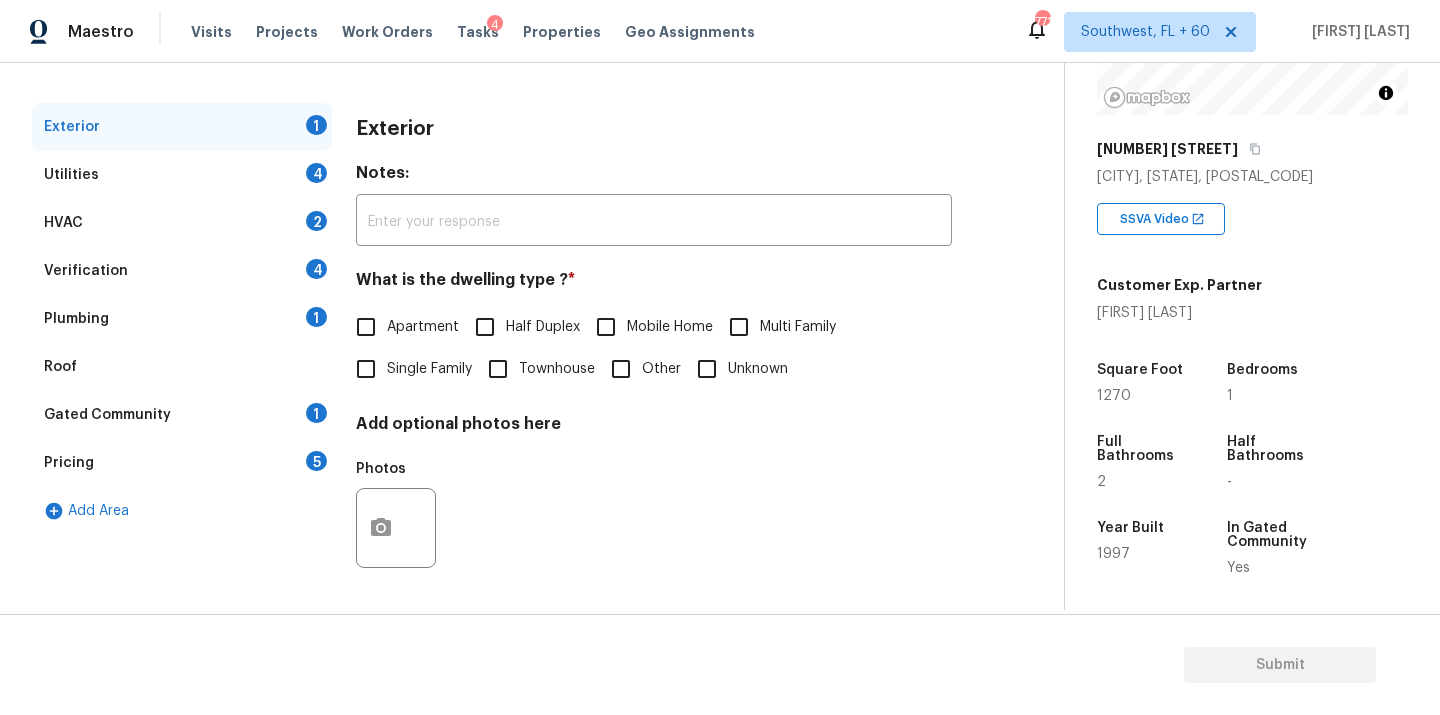 click on "Single Family" at bounding box center [429, 369] 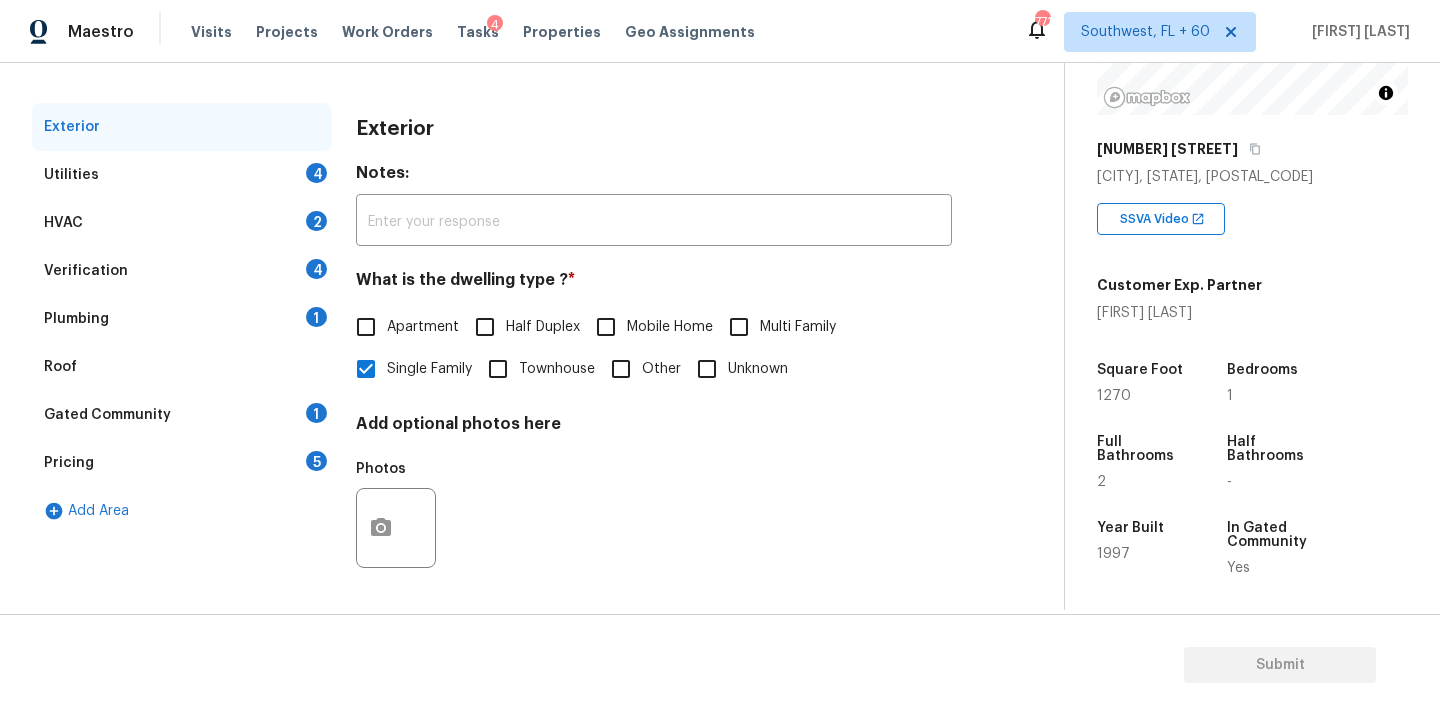 click on "4" at bounding box center [316, 173] 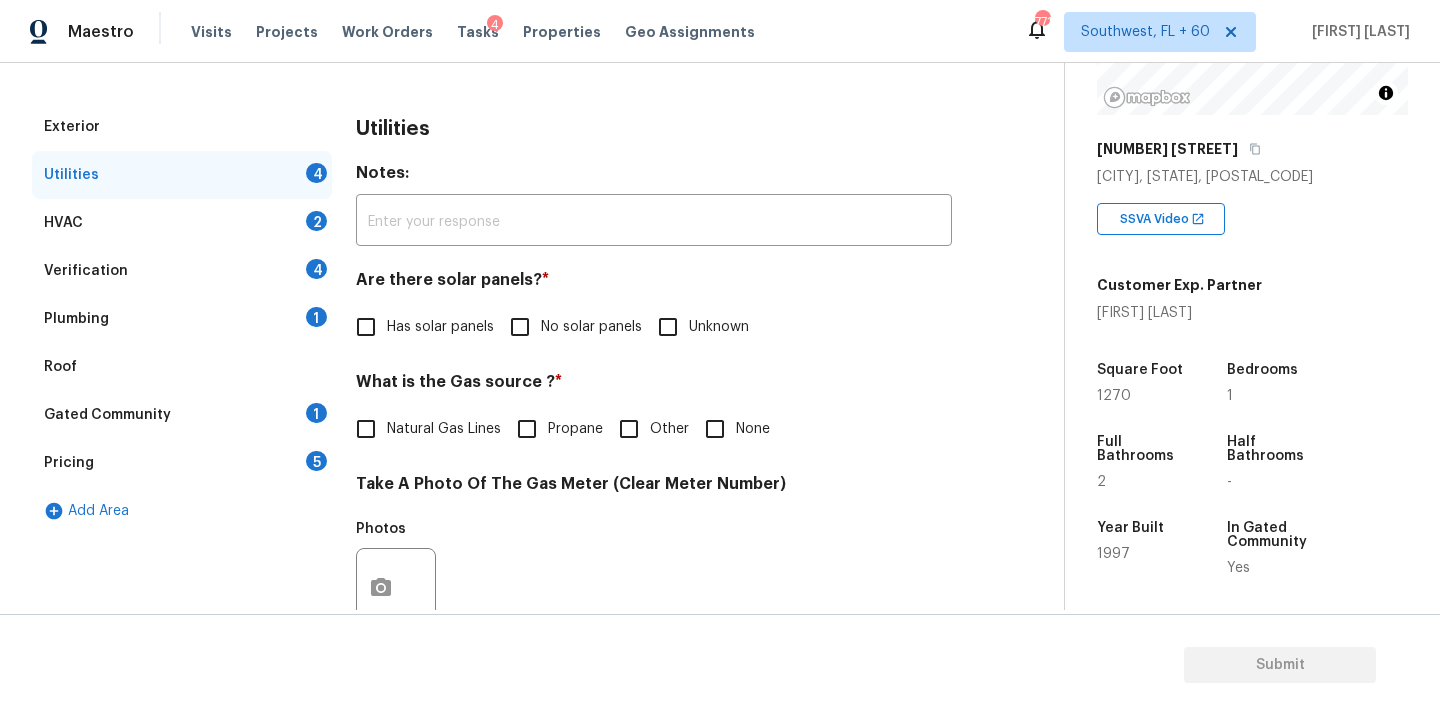 click on "No solar panels" at bounding box center [591, 327] 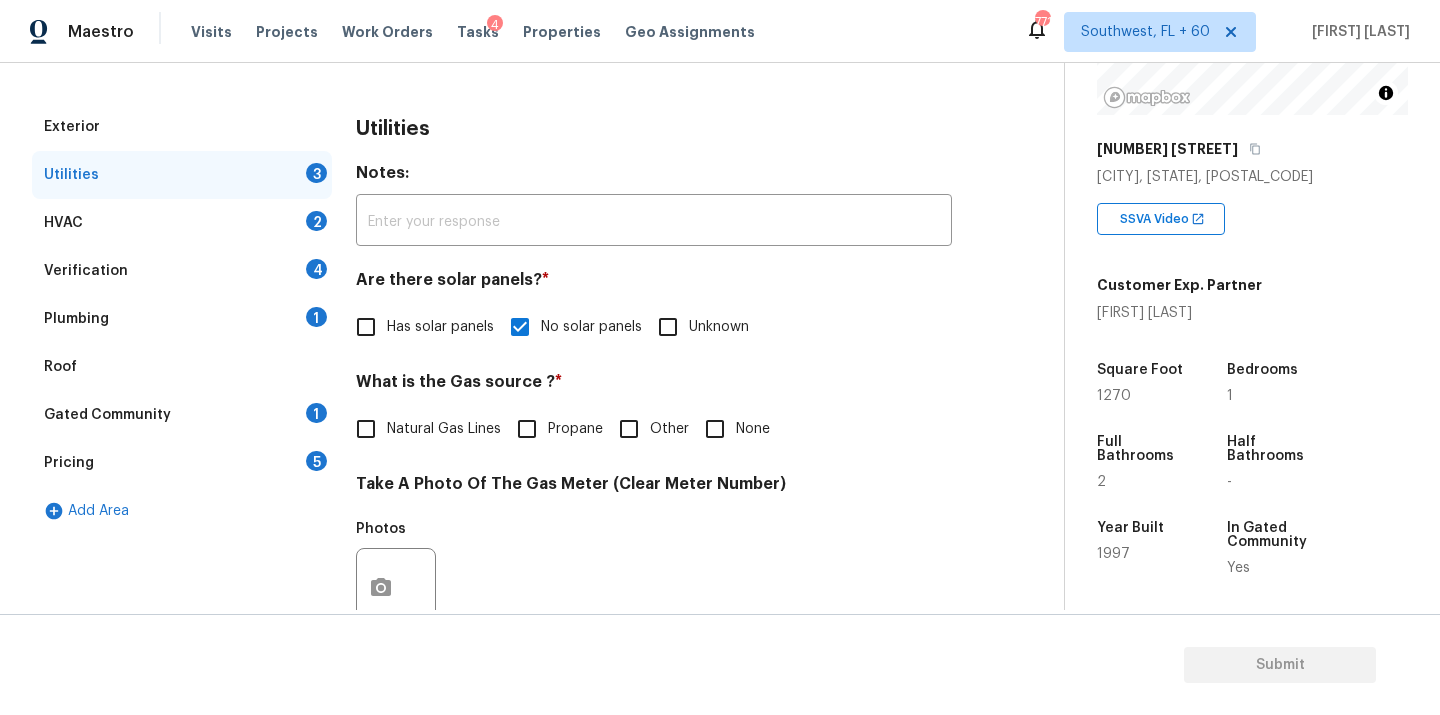 click on "Natural Gas Lines" at bounding box center (444, 429) 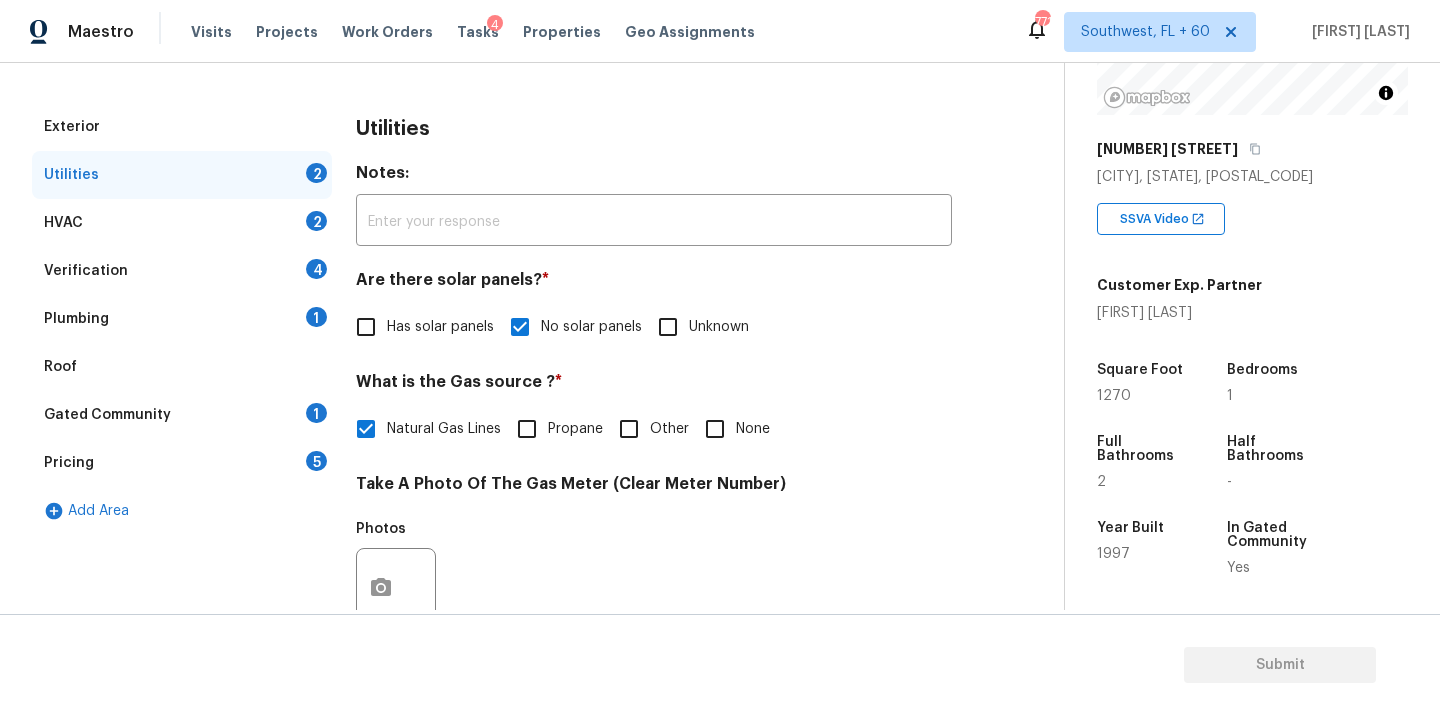 scroll, scrollTop: 475, scrollLeft: 0, axis: vertical 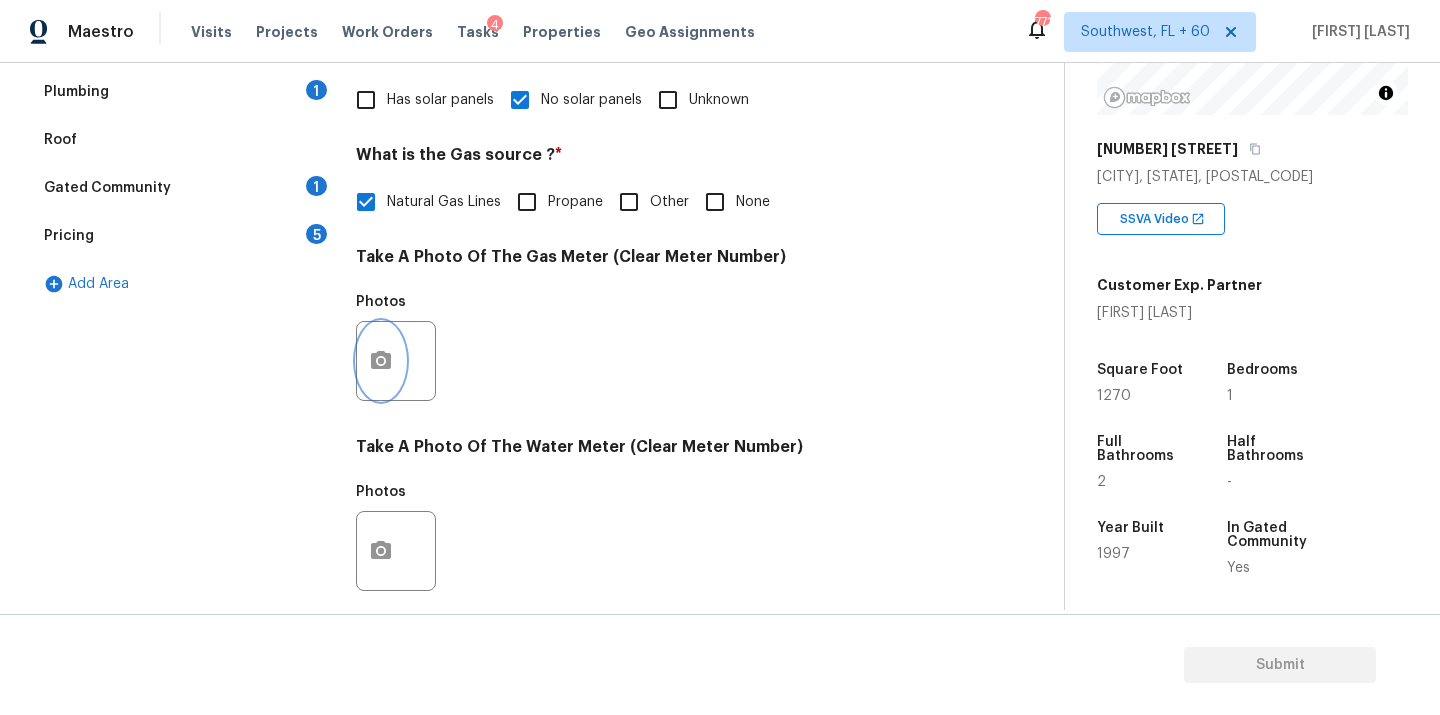click 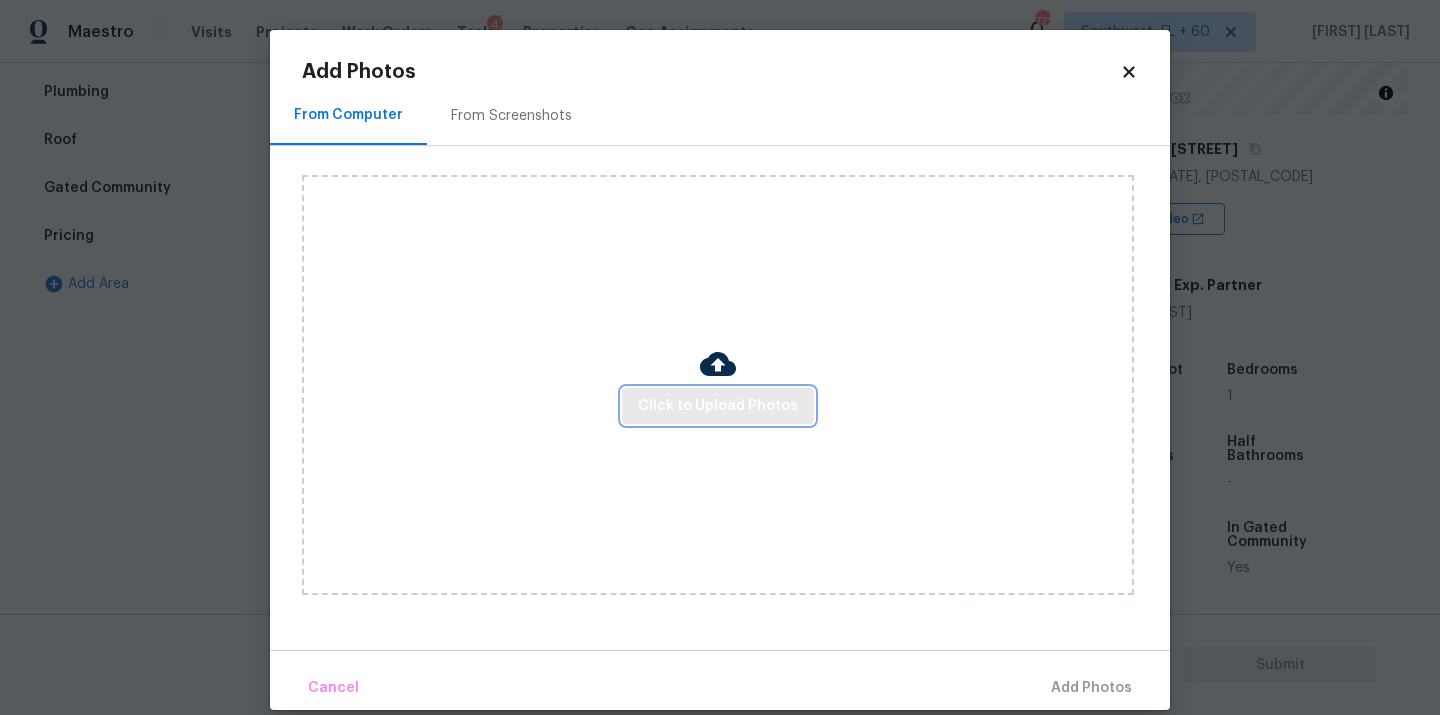 click on "Click to Upload Photos" at bounding box center (718, 406) 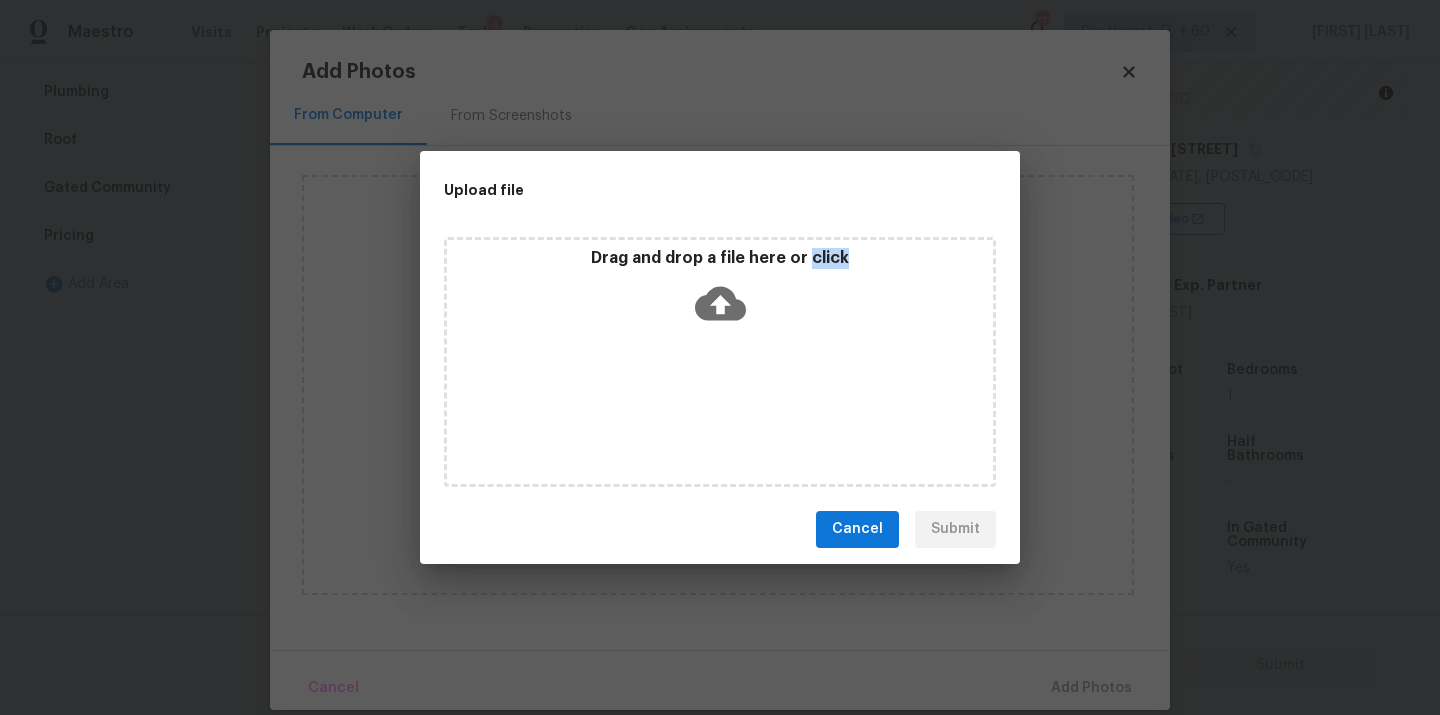 click on "Drag and drop a file here or click" at bounding box center [720, 362] 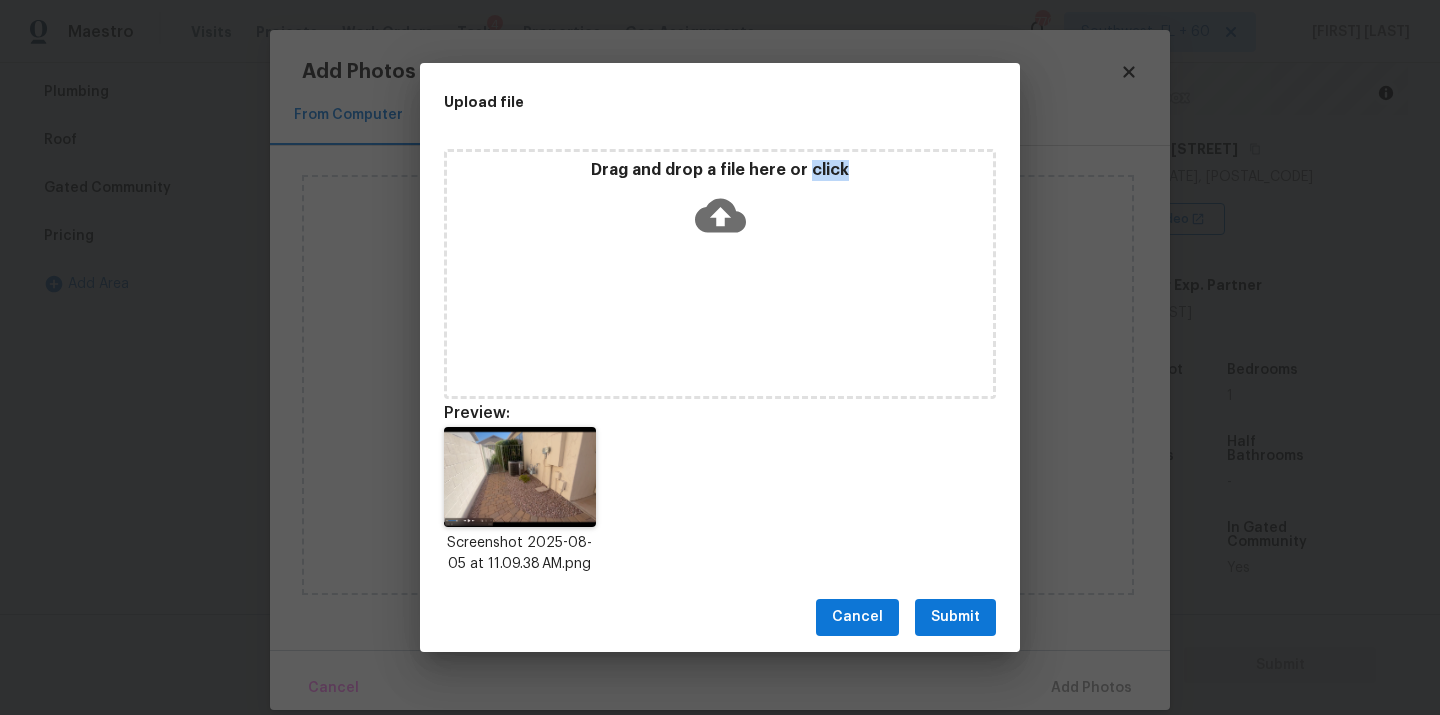 click on "Submit" at bounding box center [955, 617] 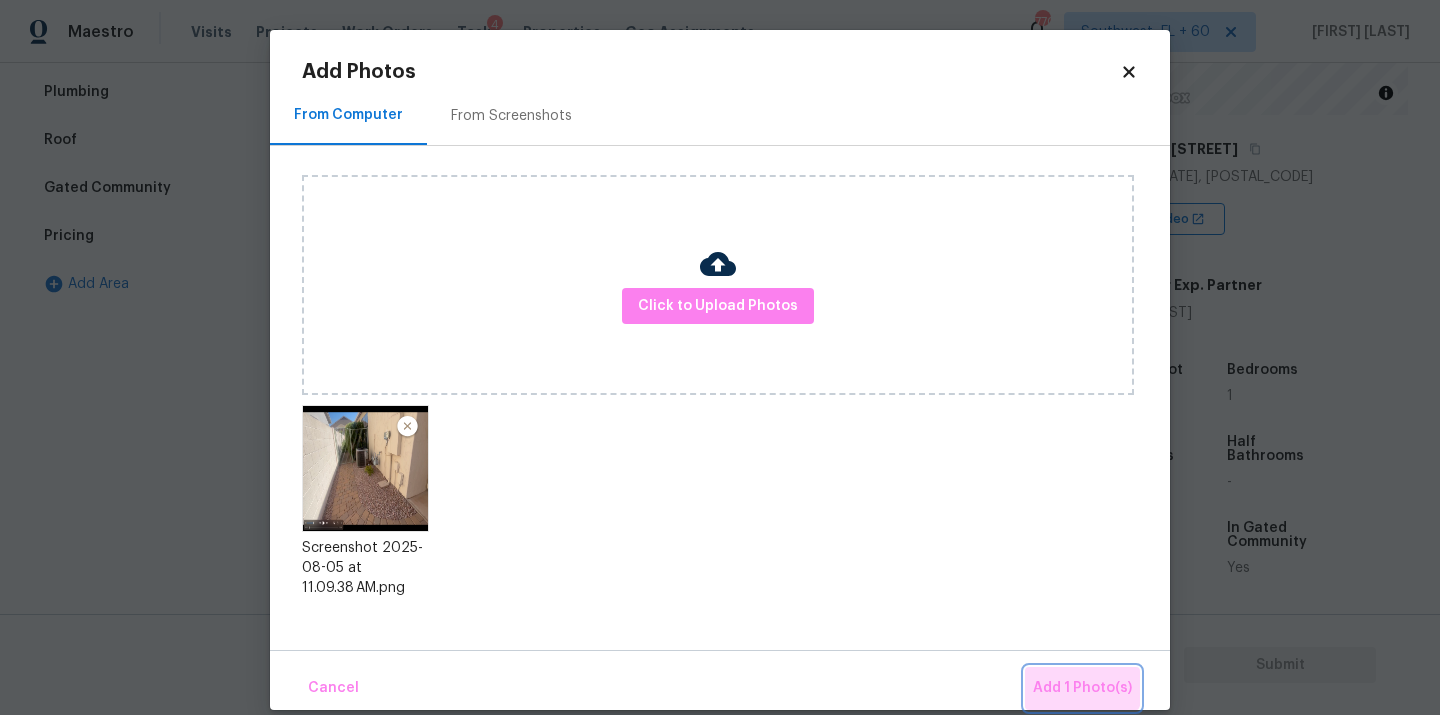 click on "Add 1 Photo(s)" at bounding box center [1082, 688] 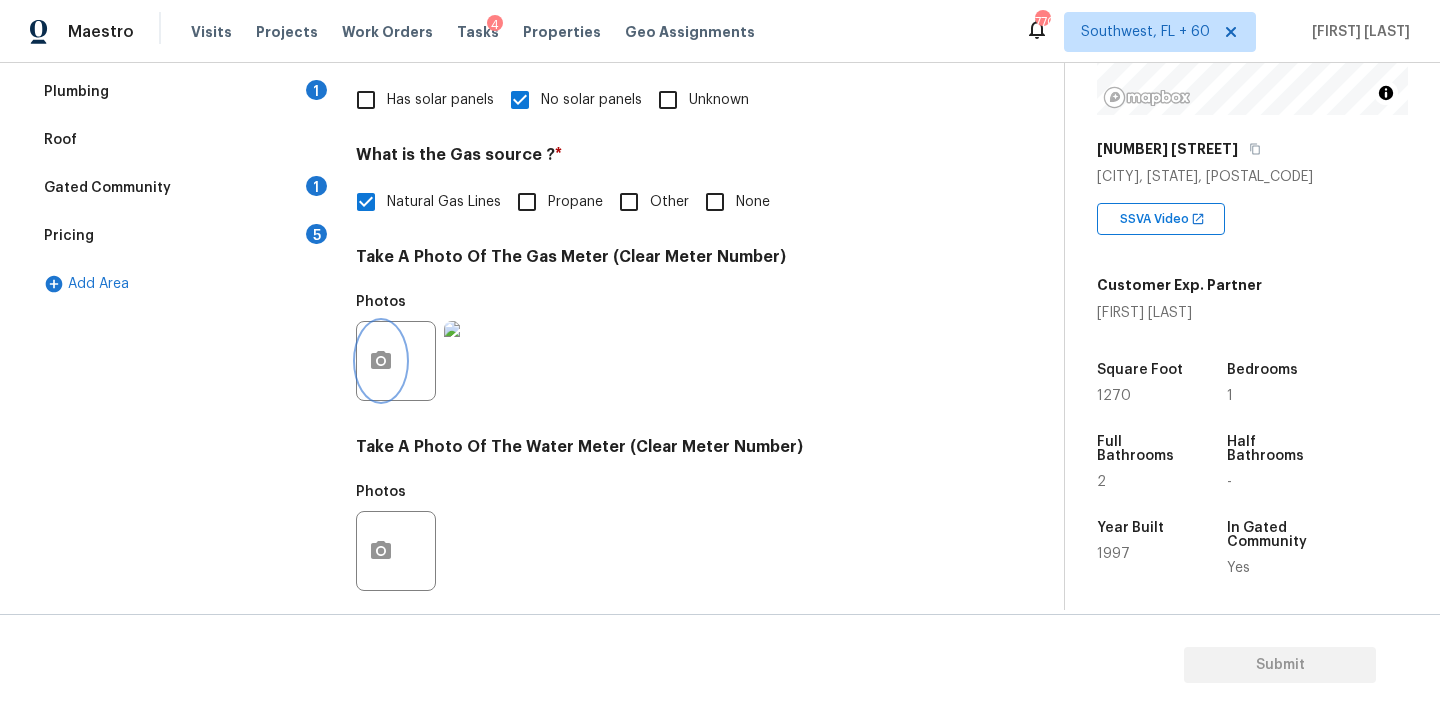 scroll, scrollTop: 790, scrollLeft: 0, axis: vertical 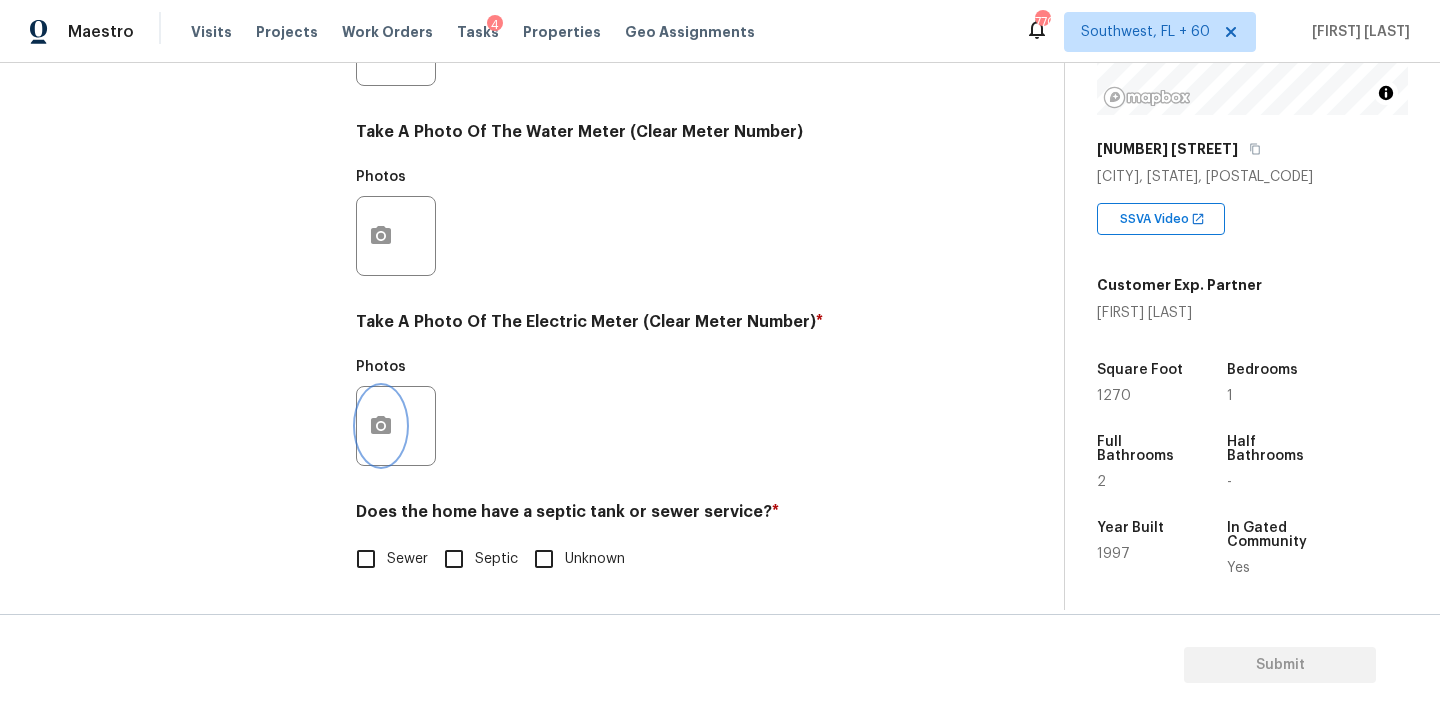 click 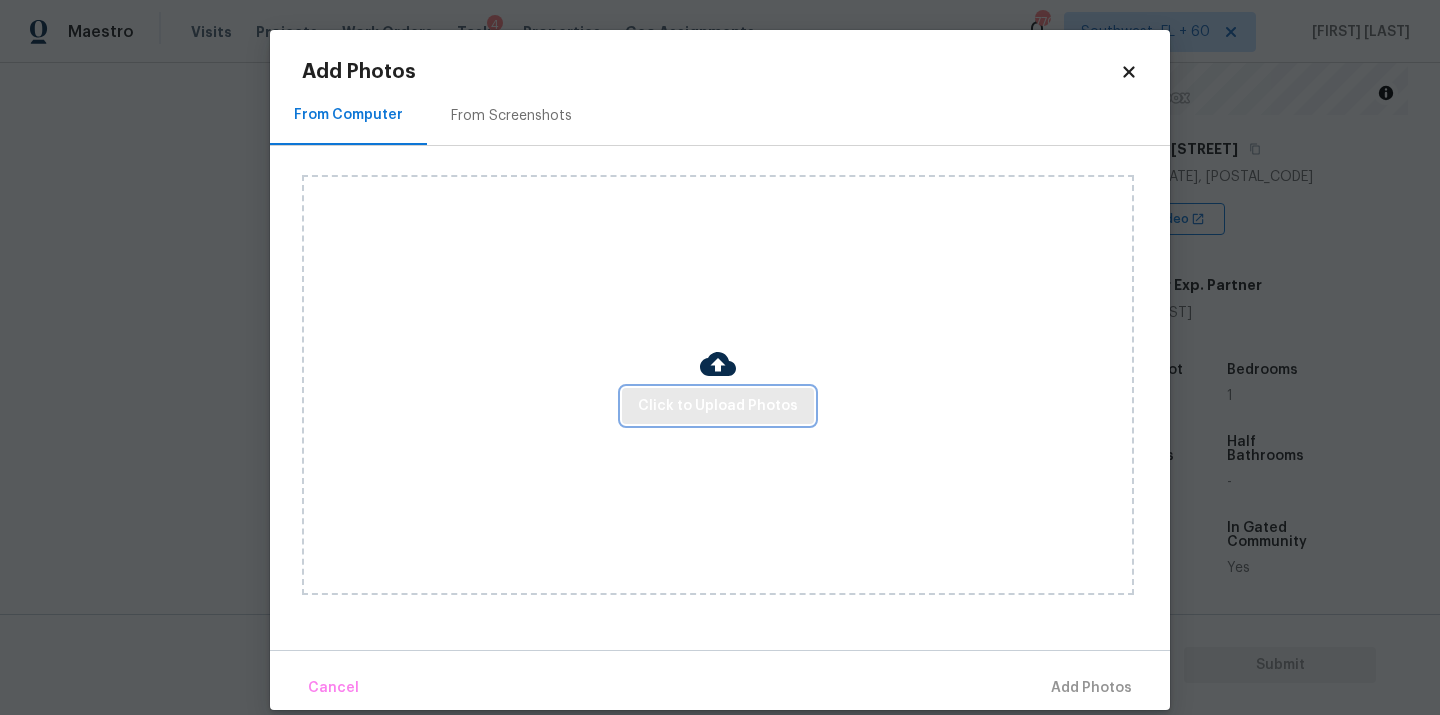 click on "Click to Upload Photos" at bounding box center [718, 406] 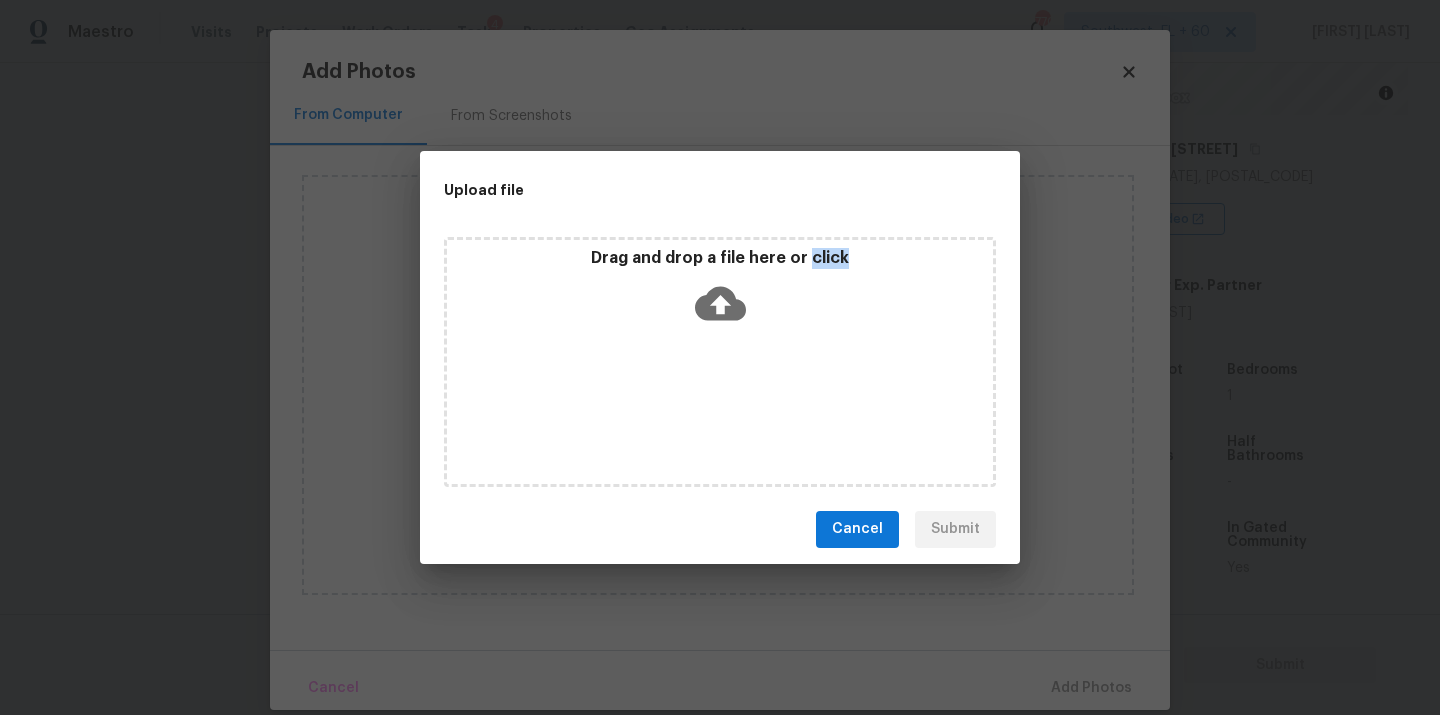 click on "Drag and drop a file here or click" at bounding box center [720, 362] 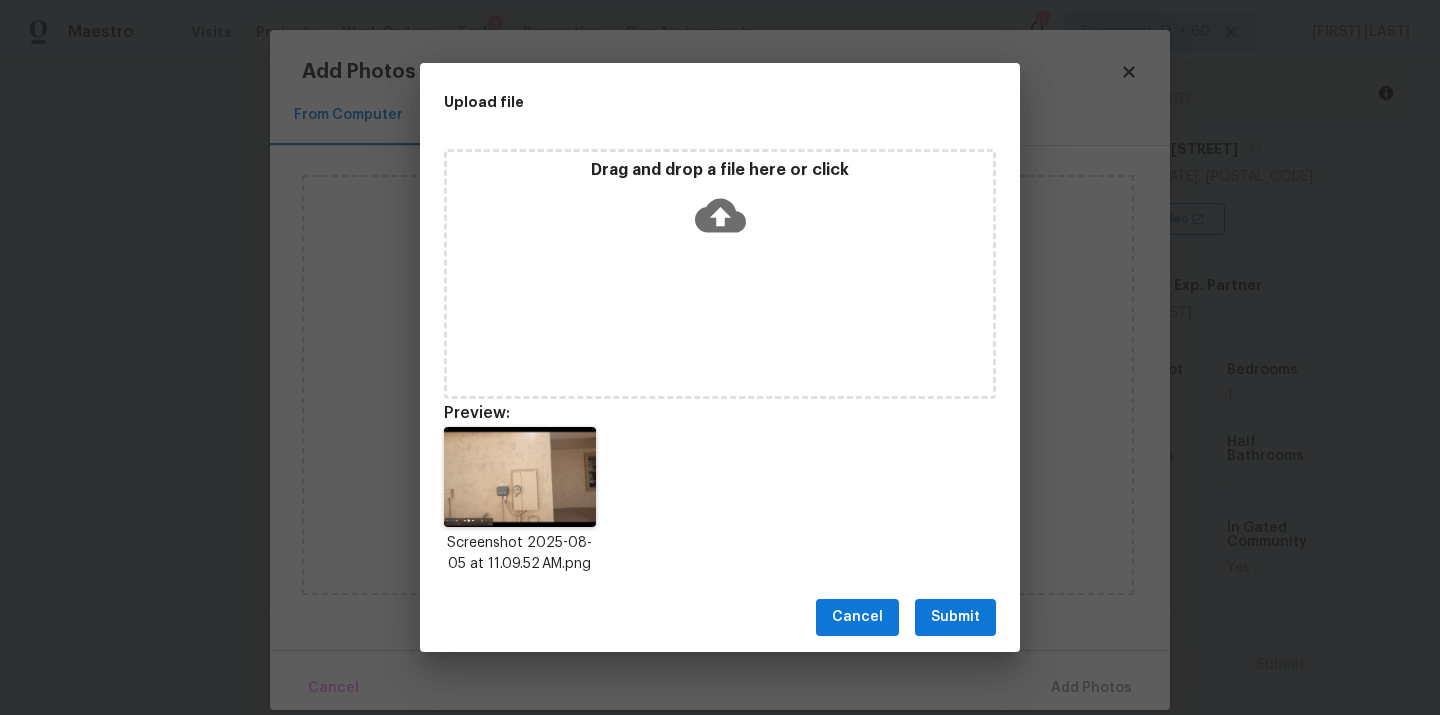 click on "Cancel Submit" at bounding box center (720, 617) 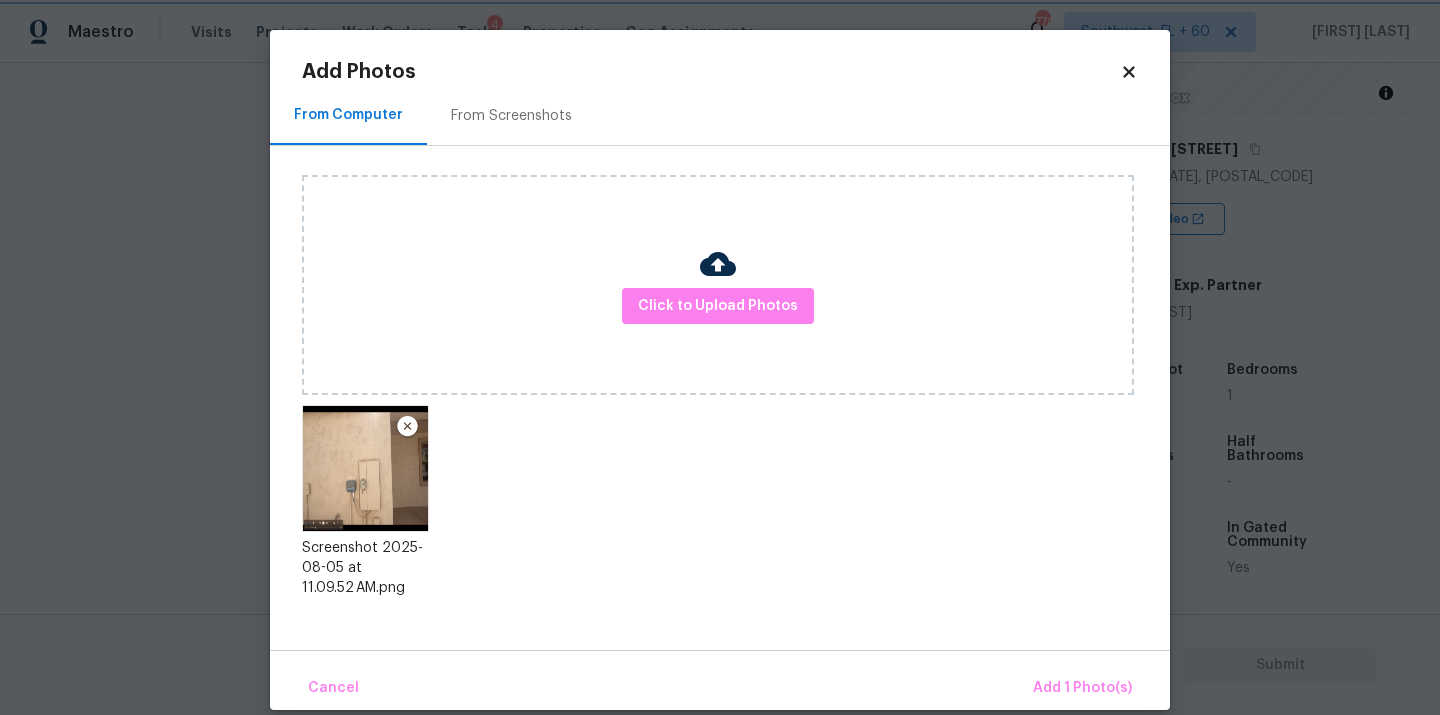 scroll, scrollTop: 25, scrollLeft: 0, axis: vertical 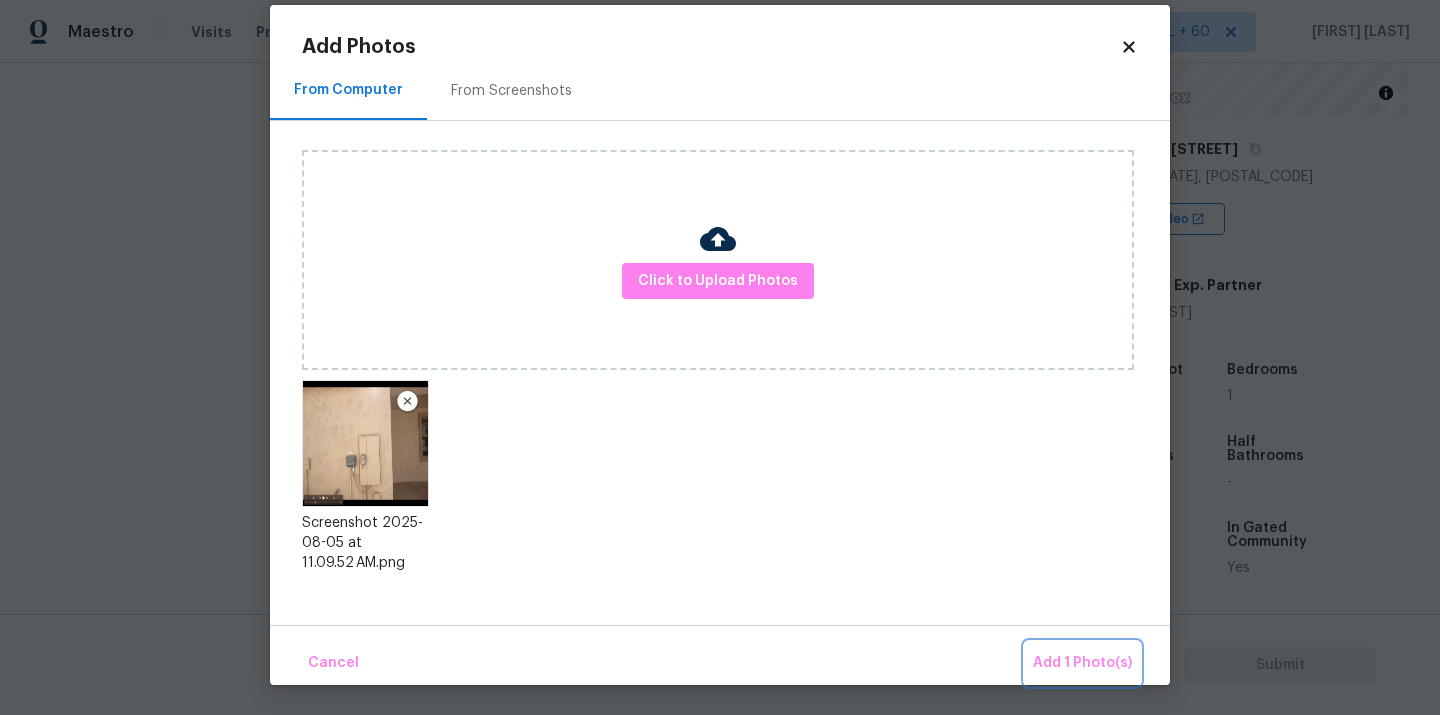click on "Add 1 Photo(s)" at bounding box center [1082, 663] 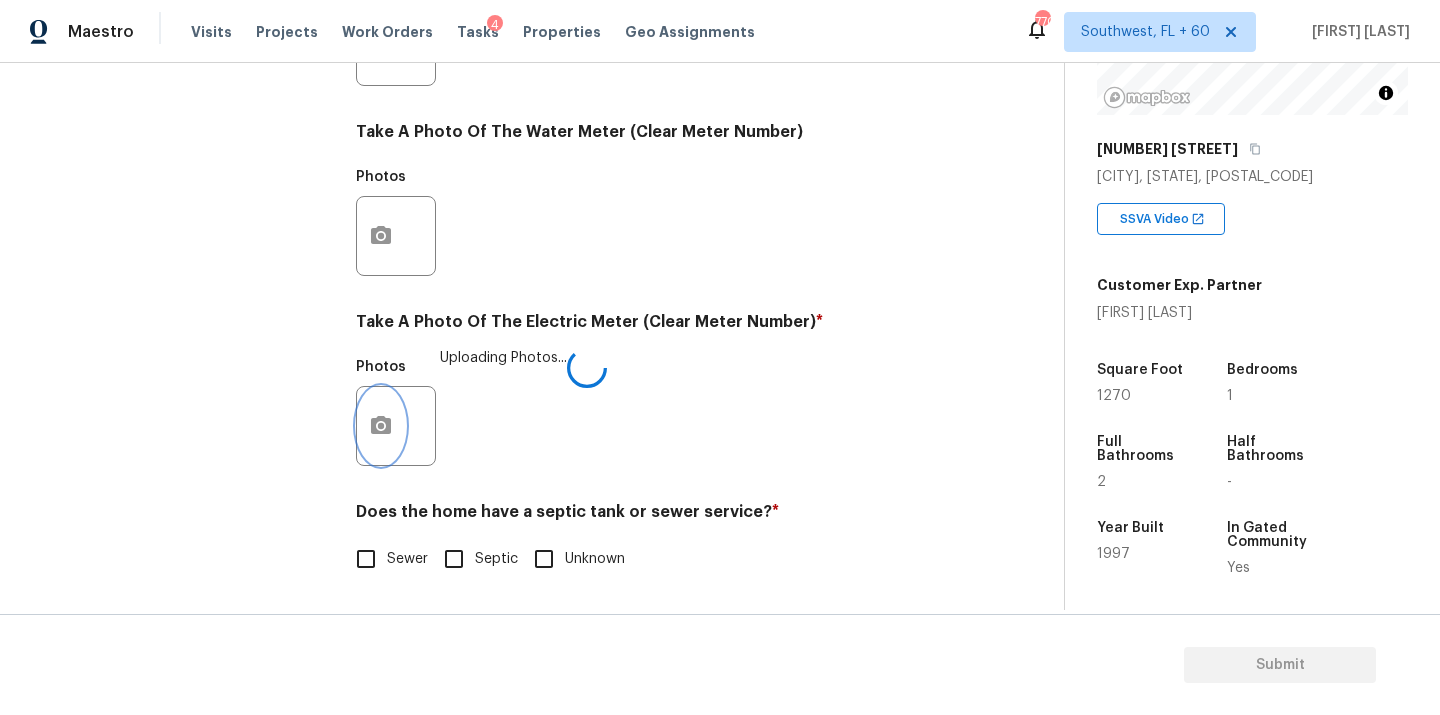 scroll, scrollTop: 0, scrollLeft: 0, axis: both 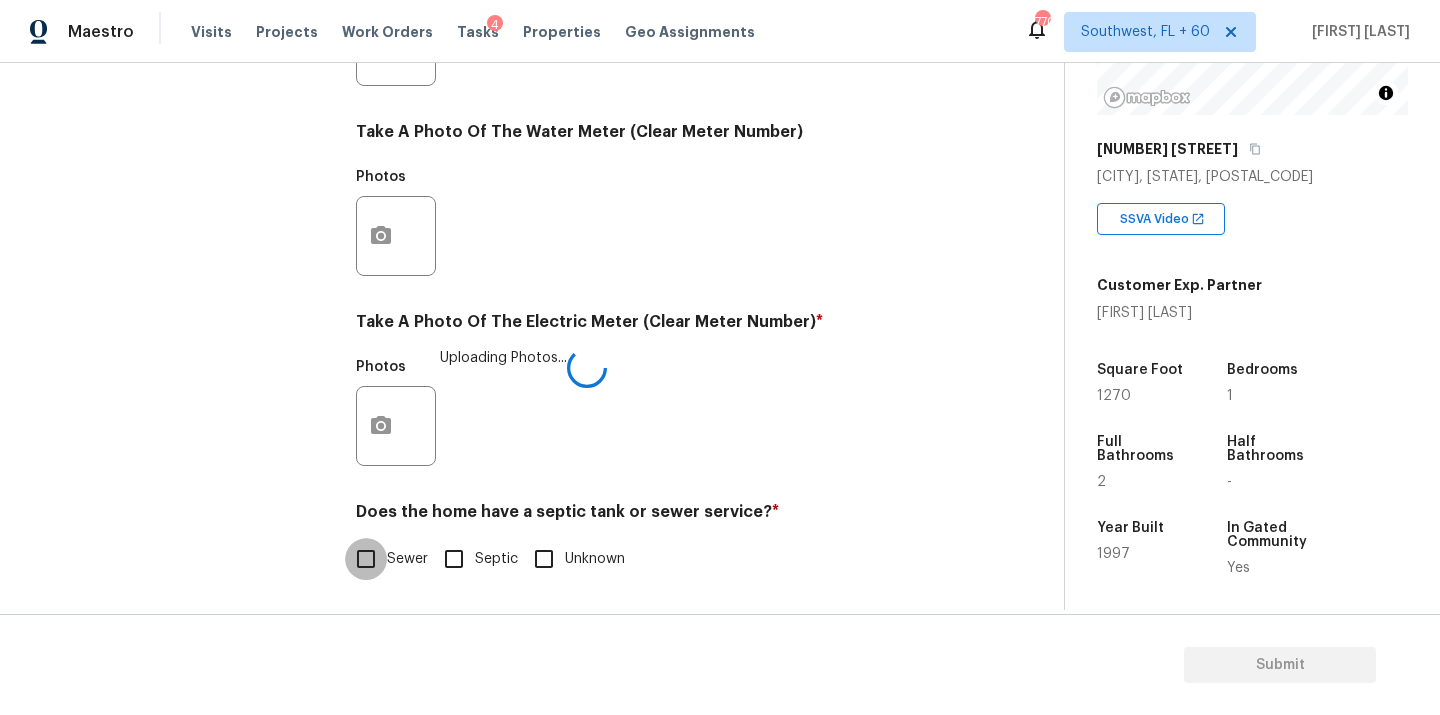 click on "Sewer" at bounding box center [366, 559] 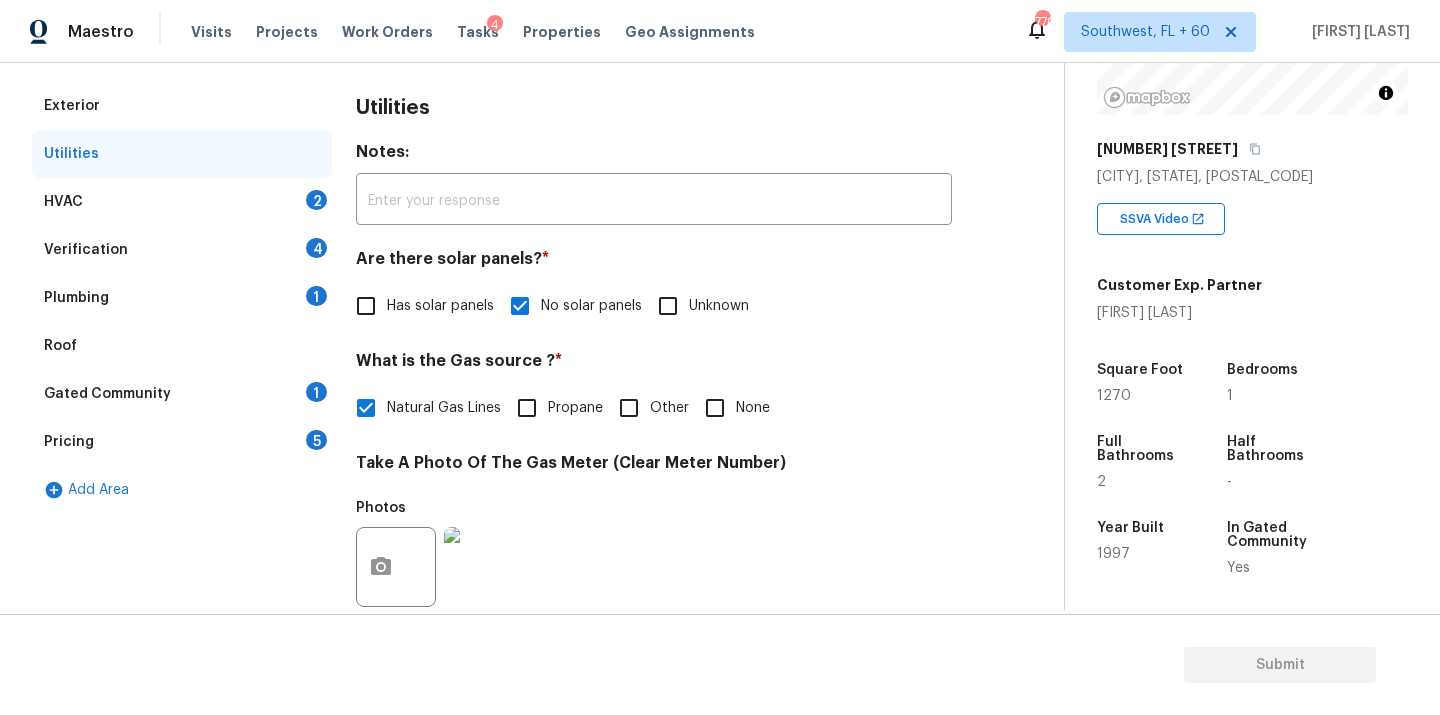 scroll, scrollTop: 220, scrollLeft: 0, axis: vertical 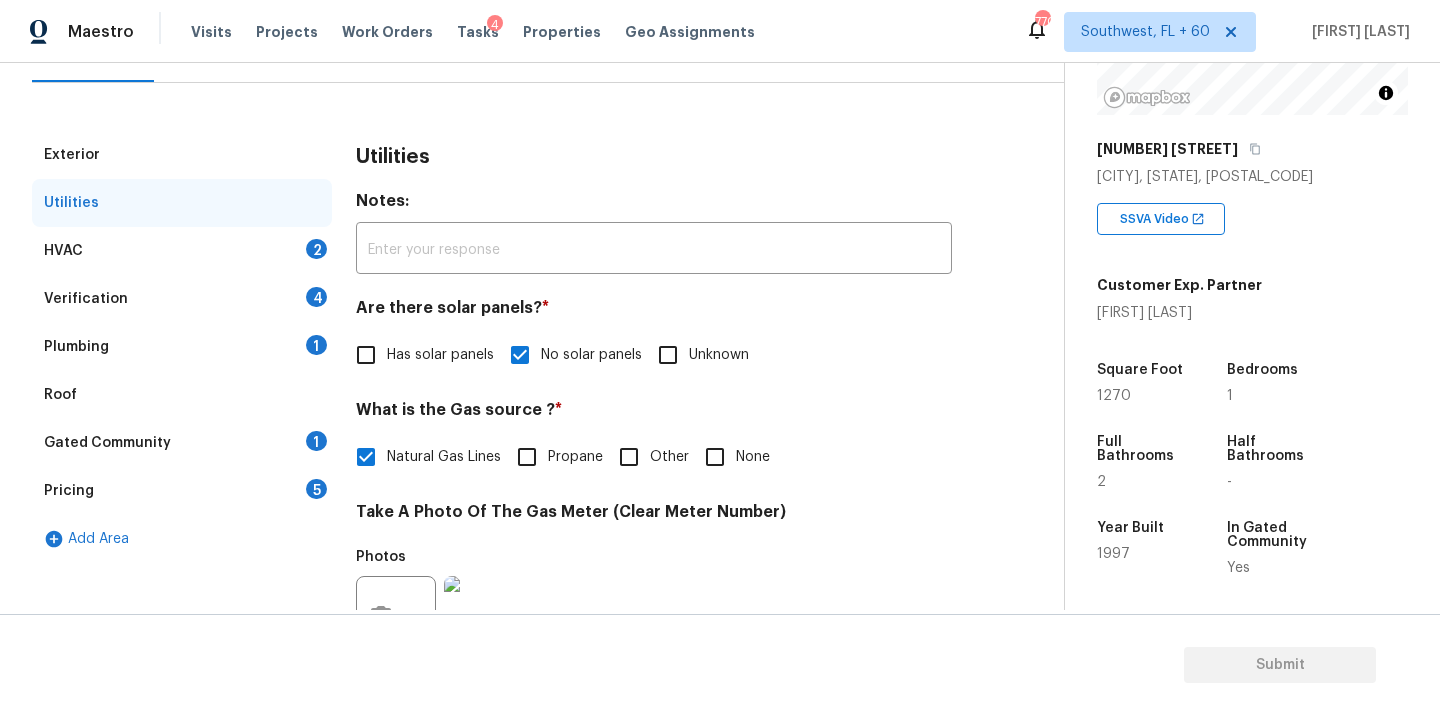 click on "HVAC 2" at bounding box center [182, 251] 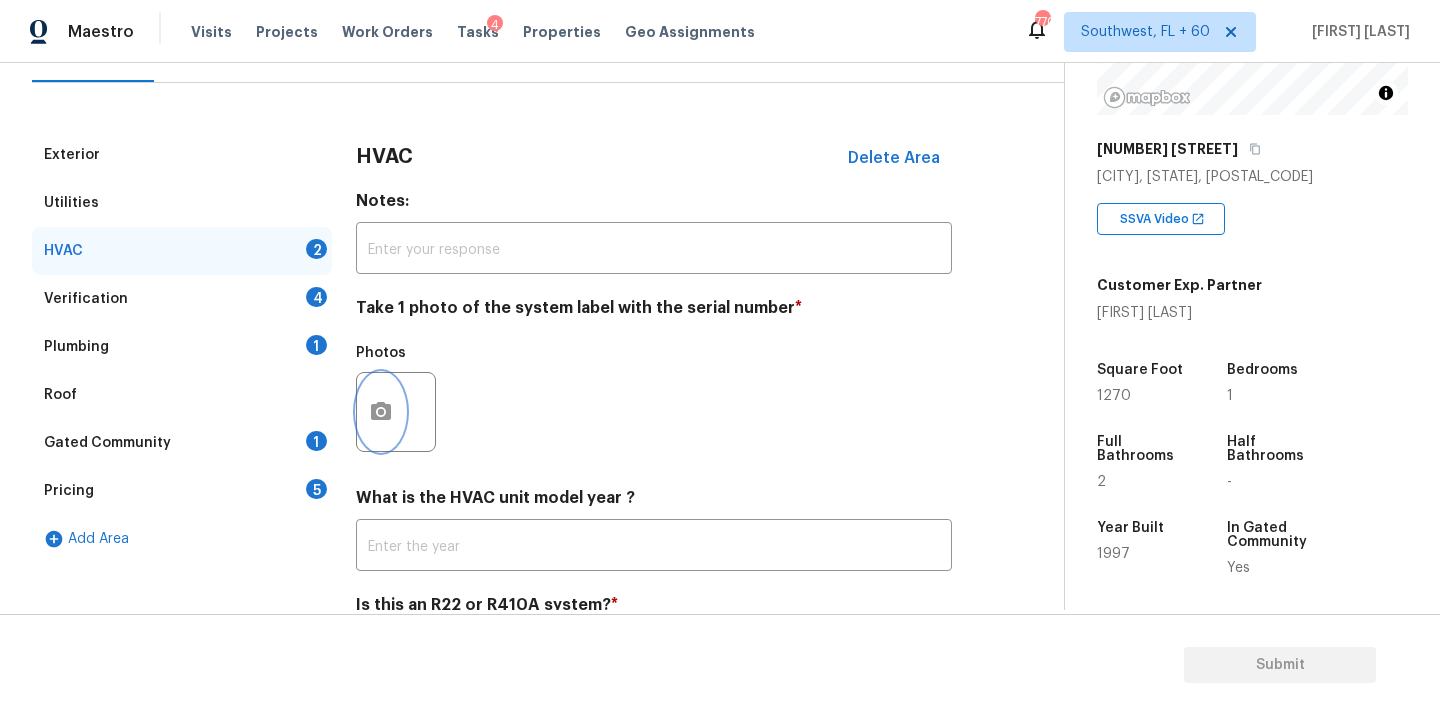 click 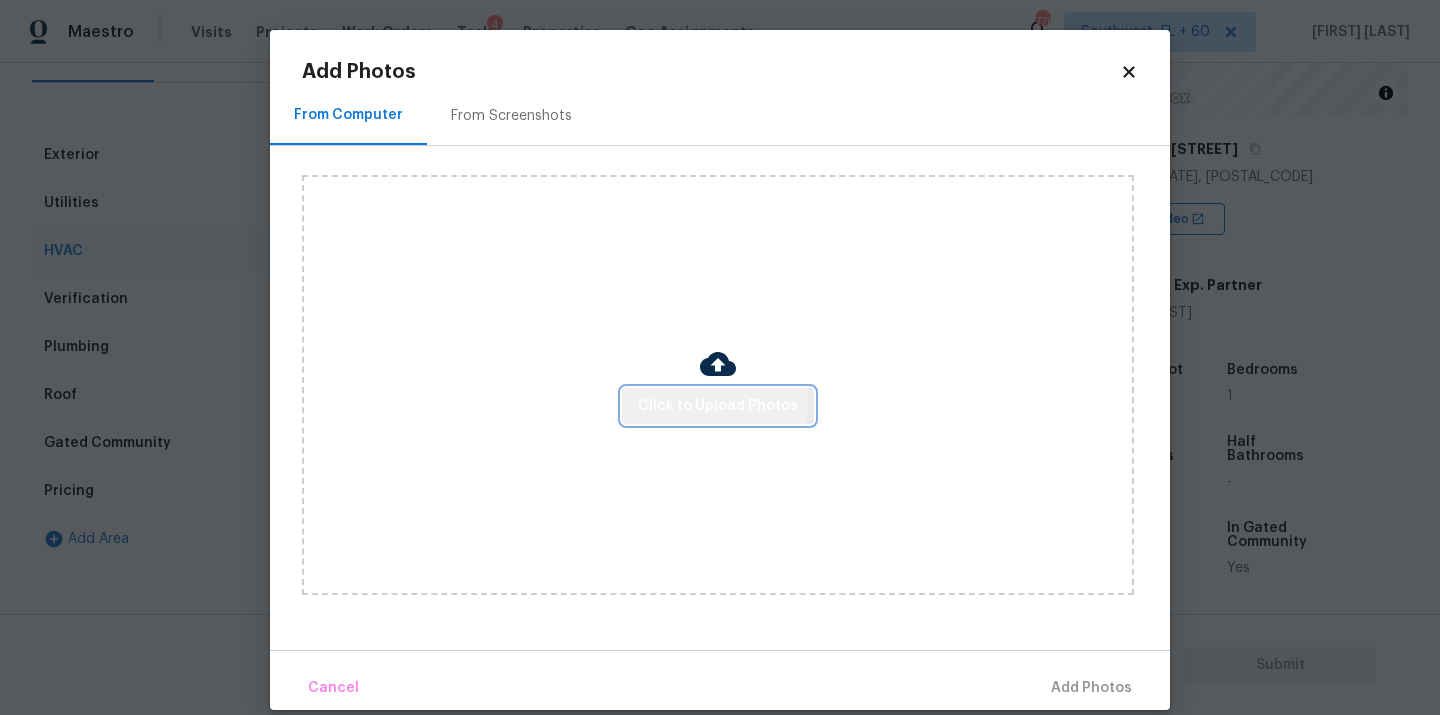 click on "Click to Upload Photos" at bounding box center (718, 406) 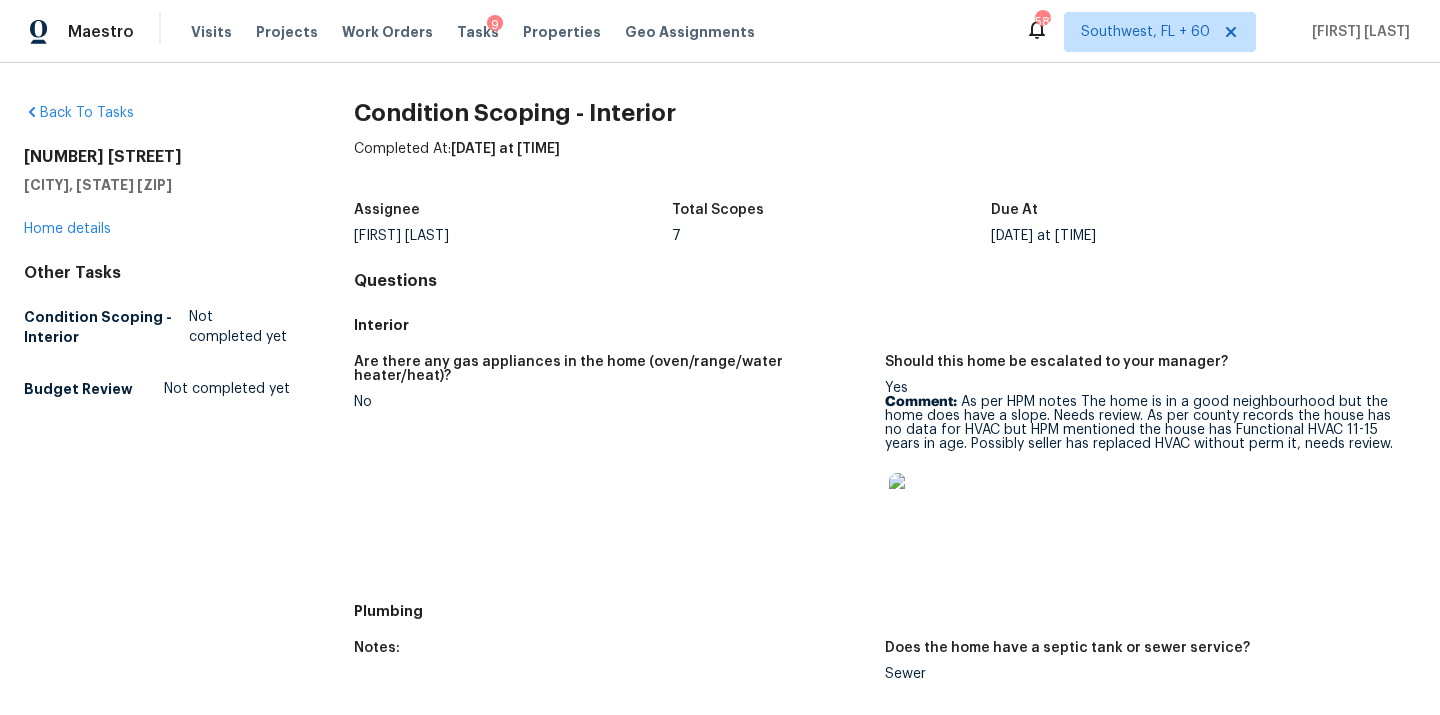 scroll, scrollTop: 0, scrollLeft: 0, axis: both 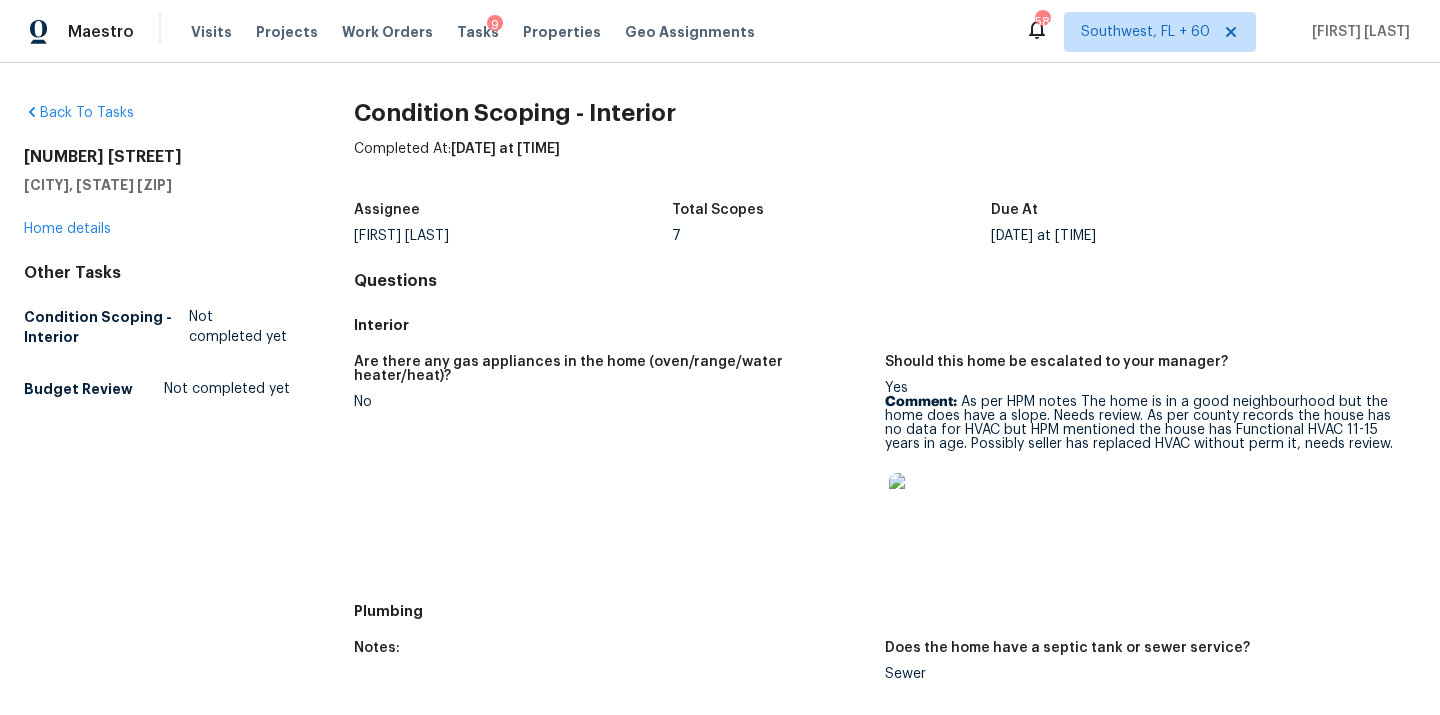 click on "Back To Tasks [NUMBER] [STREET] [CITY], [STATE] [ZIP] Home details Other Tasks Condition Scoping - Interior Not completed yet Budget Review Not completed yet" at bounding box center [157, 255] 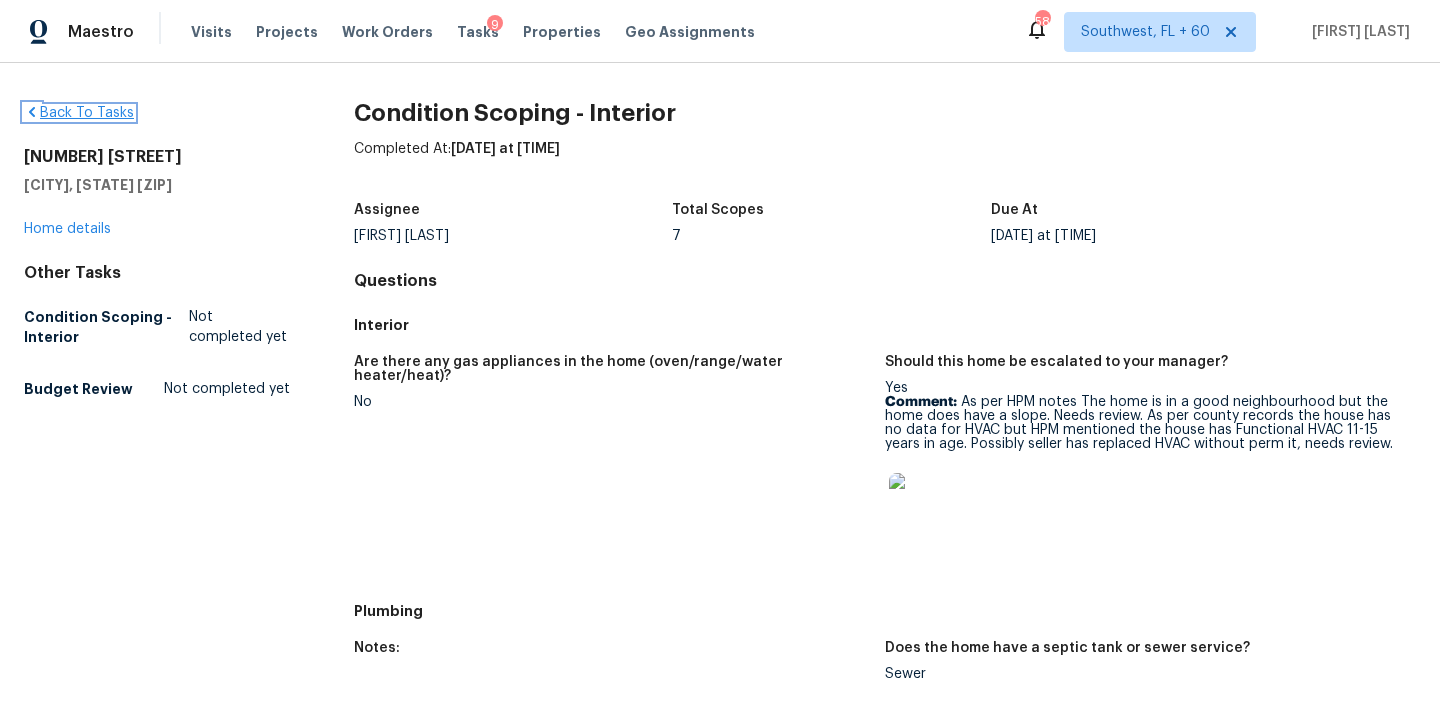 click on "Back To Tasks" at bounding box center [79, 113] 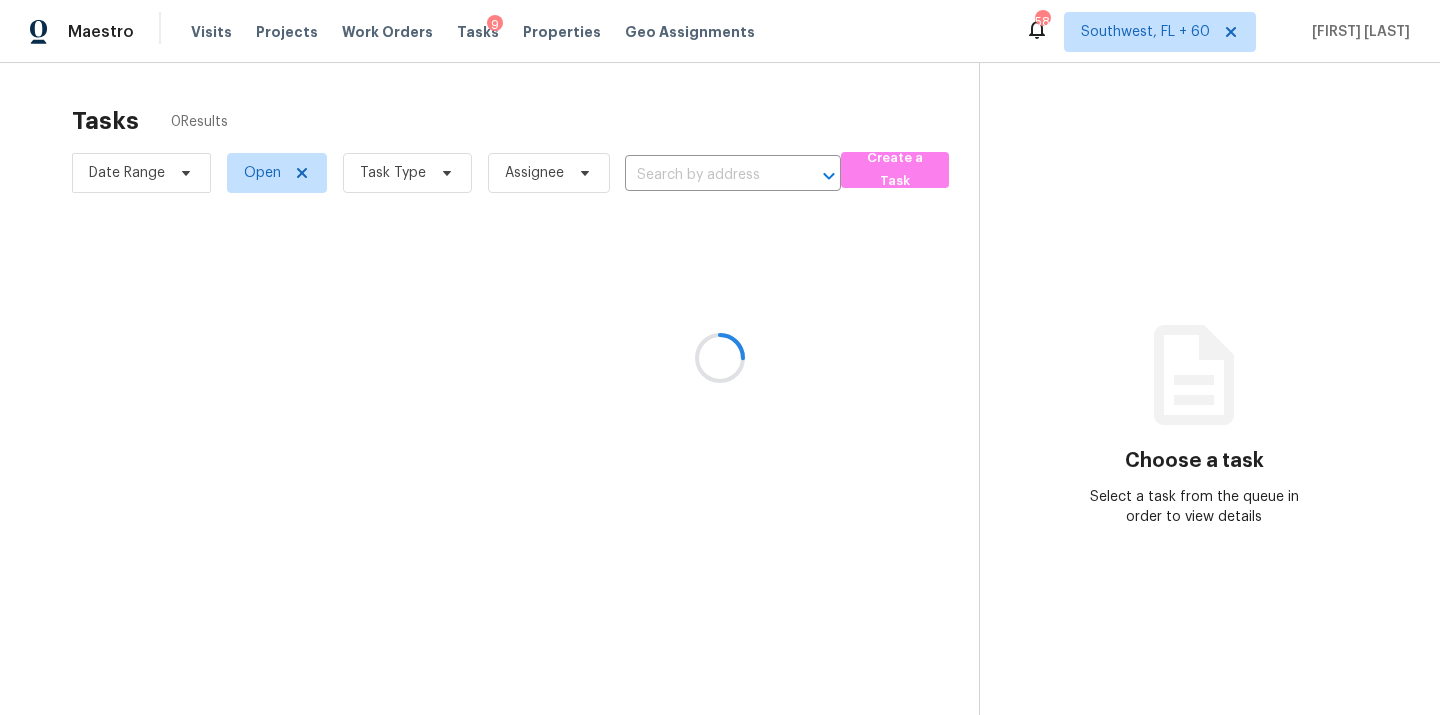 click at bounding box center [720, 357] 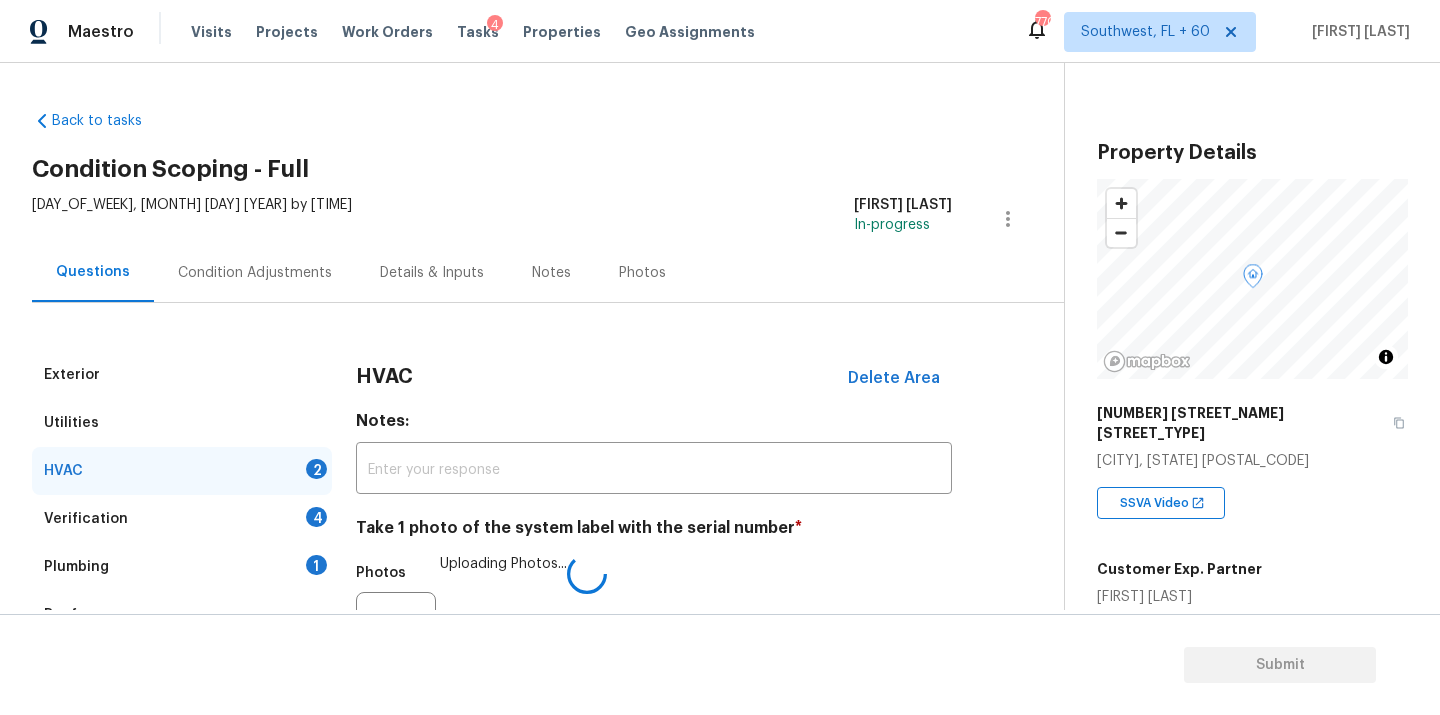 scroll, scrollTop: 0, scrollLeft: 0, axis: both 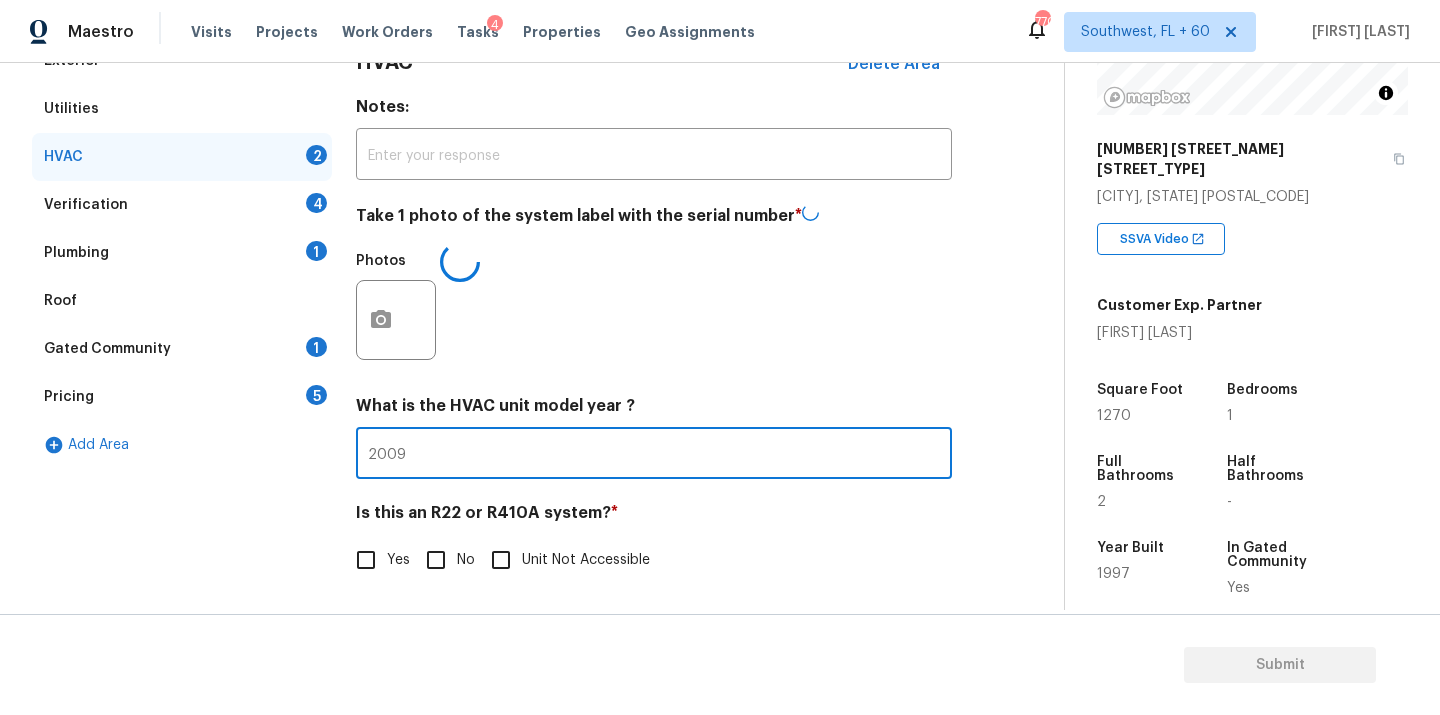 type on "2009" 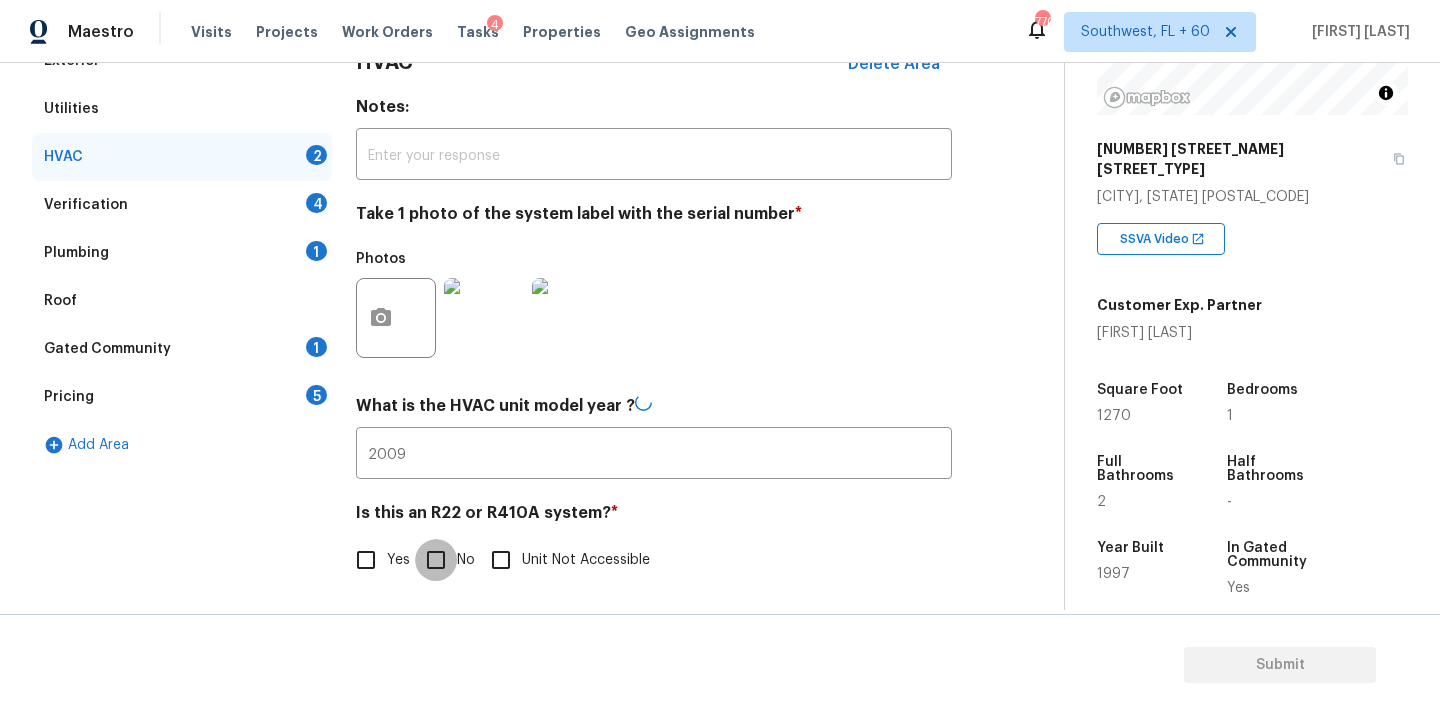 click on "No" at bounding box center [436, 560] 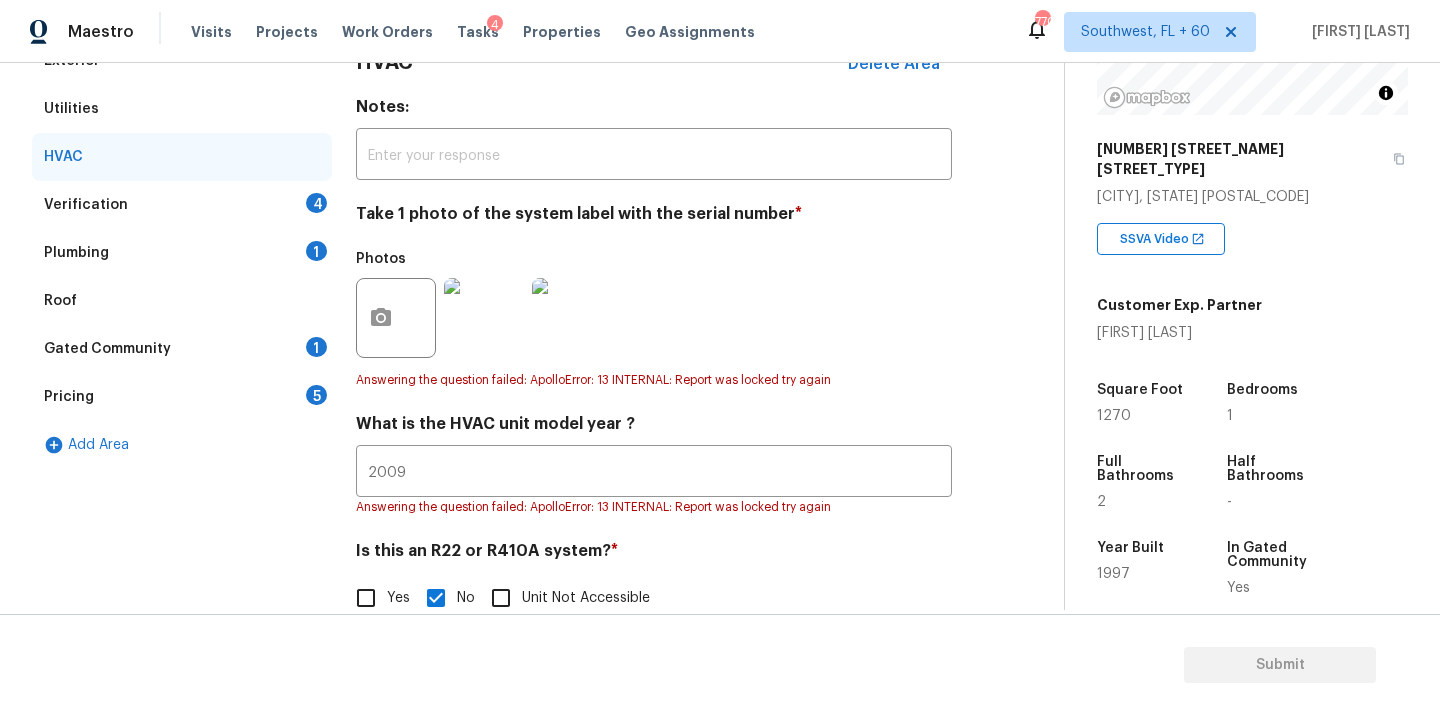 click on "Verification 4" at bounding box center (182, 205) 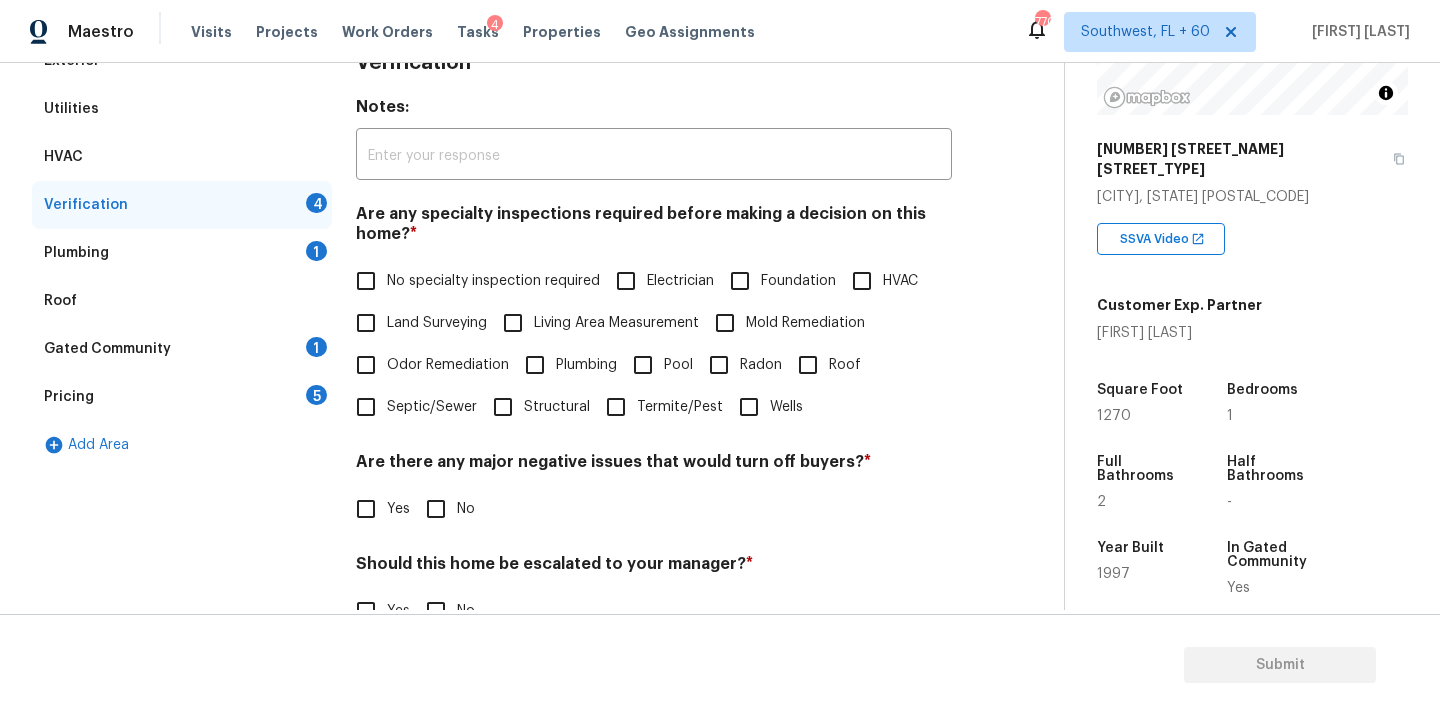 click on "Foundation" at bounding box center [798, 281] 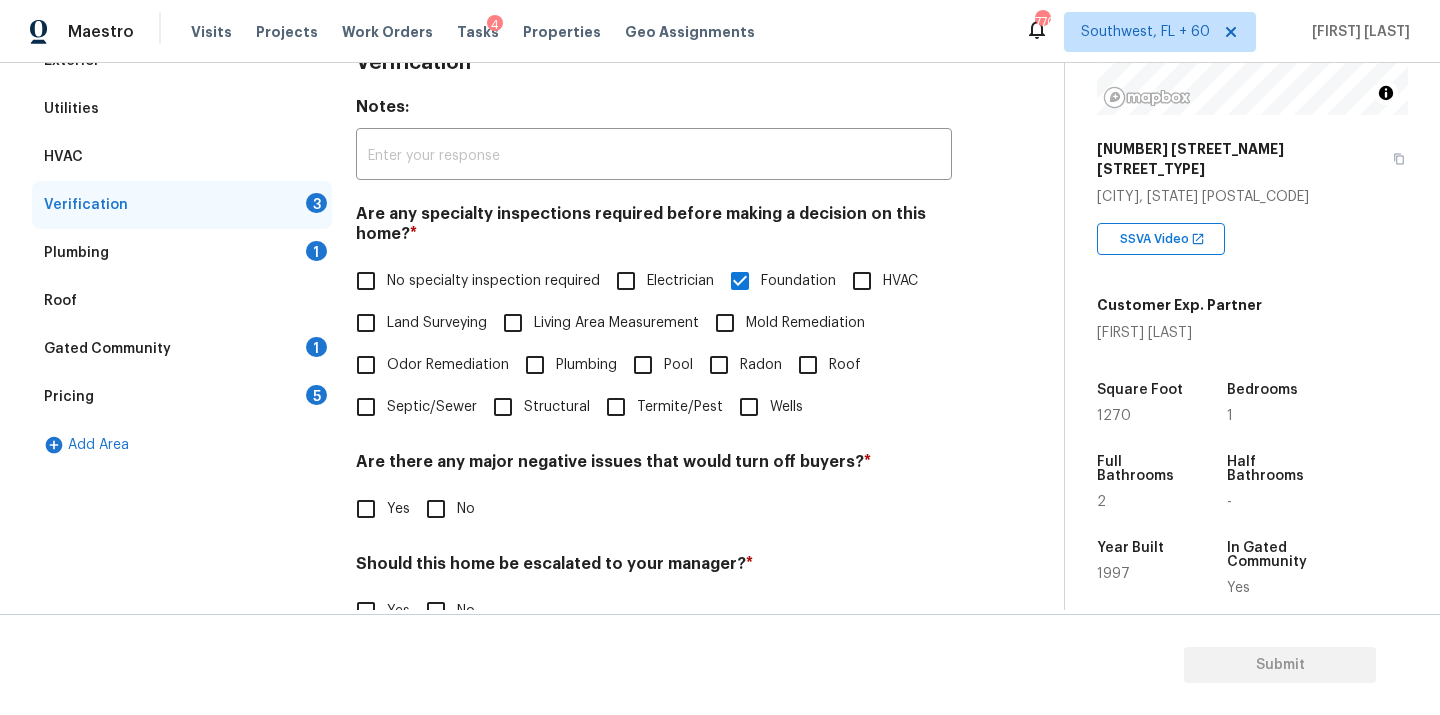 click on "No" at bounding box center [436, 509] 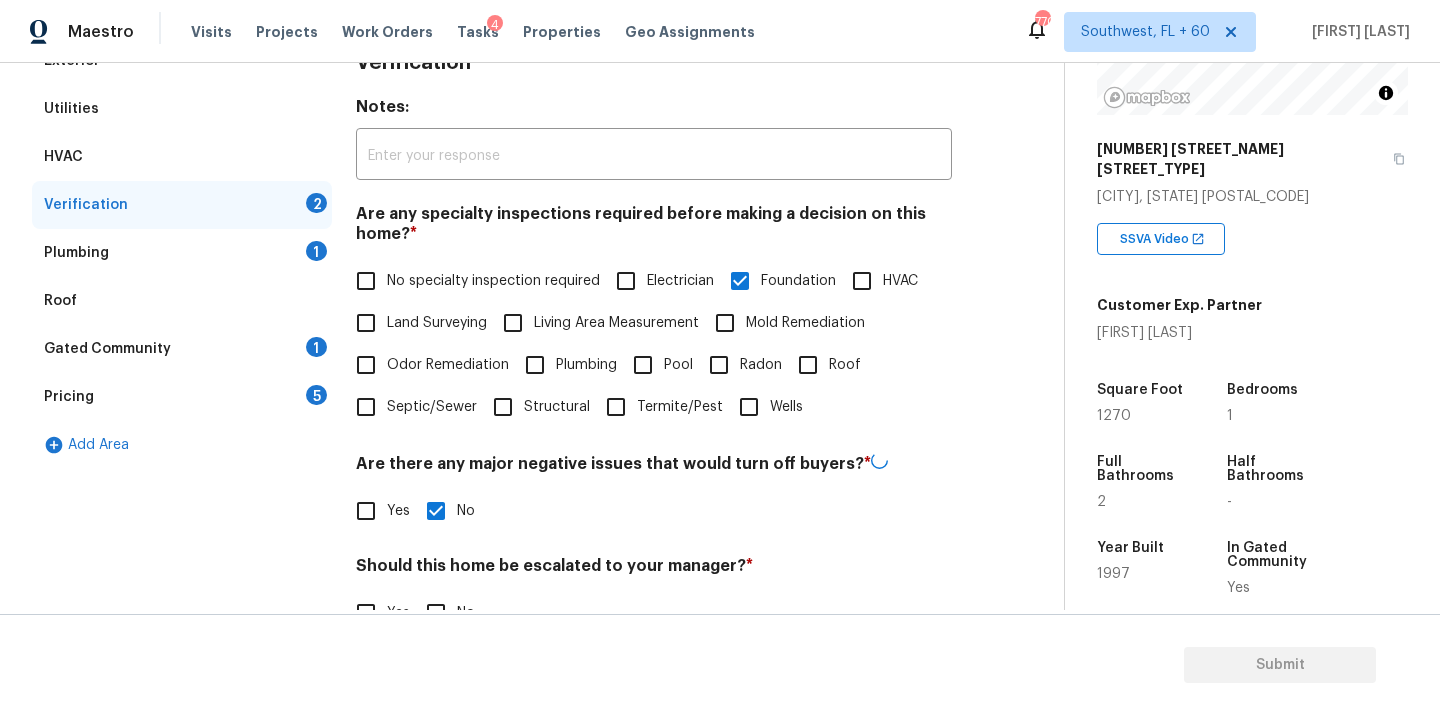 click on "Submit" at bounding box center (720, 665) 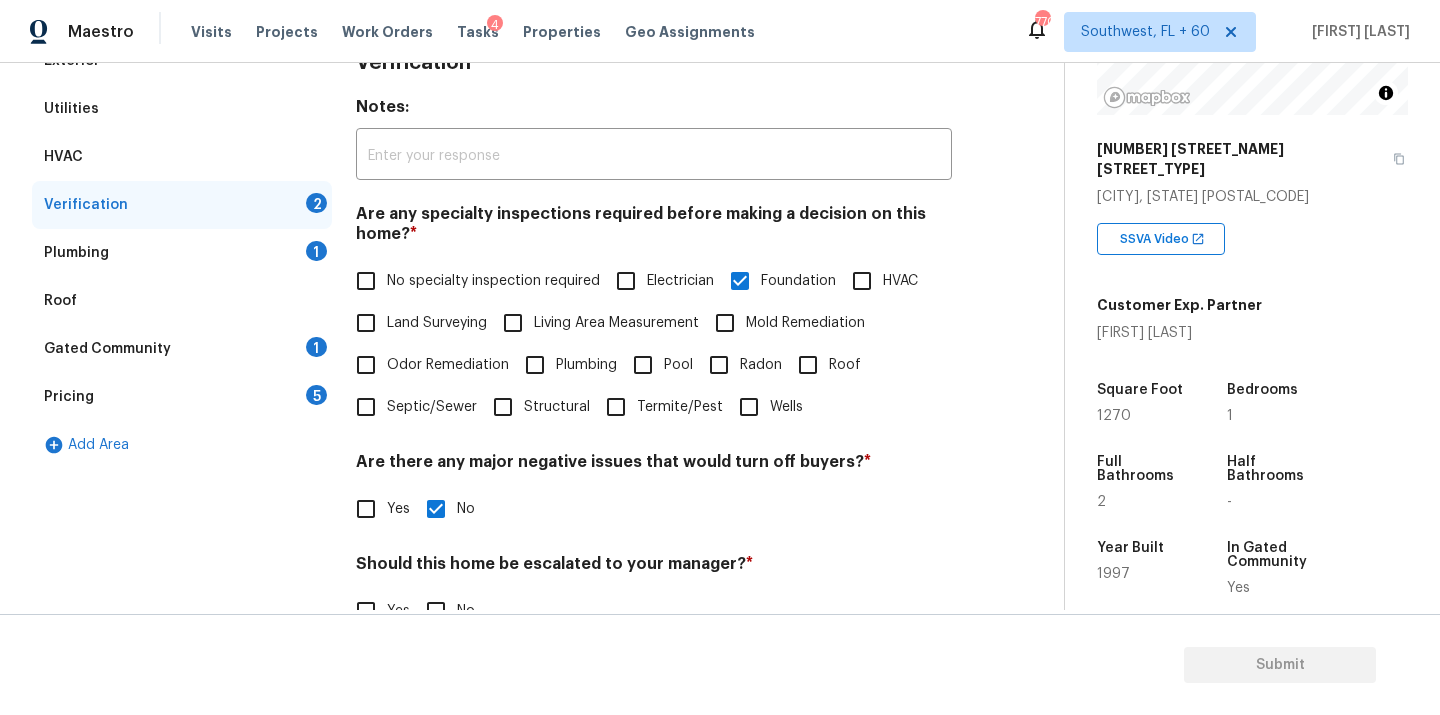 click on "Exterior Utilities HVAC Verification 2 Plumbing 1 Roof Gated Community 1 Pricing 5 Add Area Verification Notes: ​ Are any specialty inspections required before making a decision on this home?  * No specialty inspection required Electrician Foundation HVAC Land Surveying Living Area Measurement Mold Remediation Odor Remediation Plumbing Pool Radon Roof Septic/Sewer Structural Termite/Pest Wells Are there any major negative issues that would turn off buyers?  * Yes No Should this home be escalated to your manager?  * Yes No Do you recommend a walk on this home? If so, please provide details and specify whether the issue is on the interior or exterior of the home.  * Yes No" at bounding box center (524, 407) 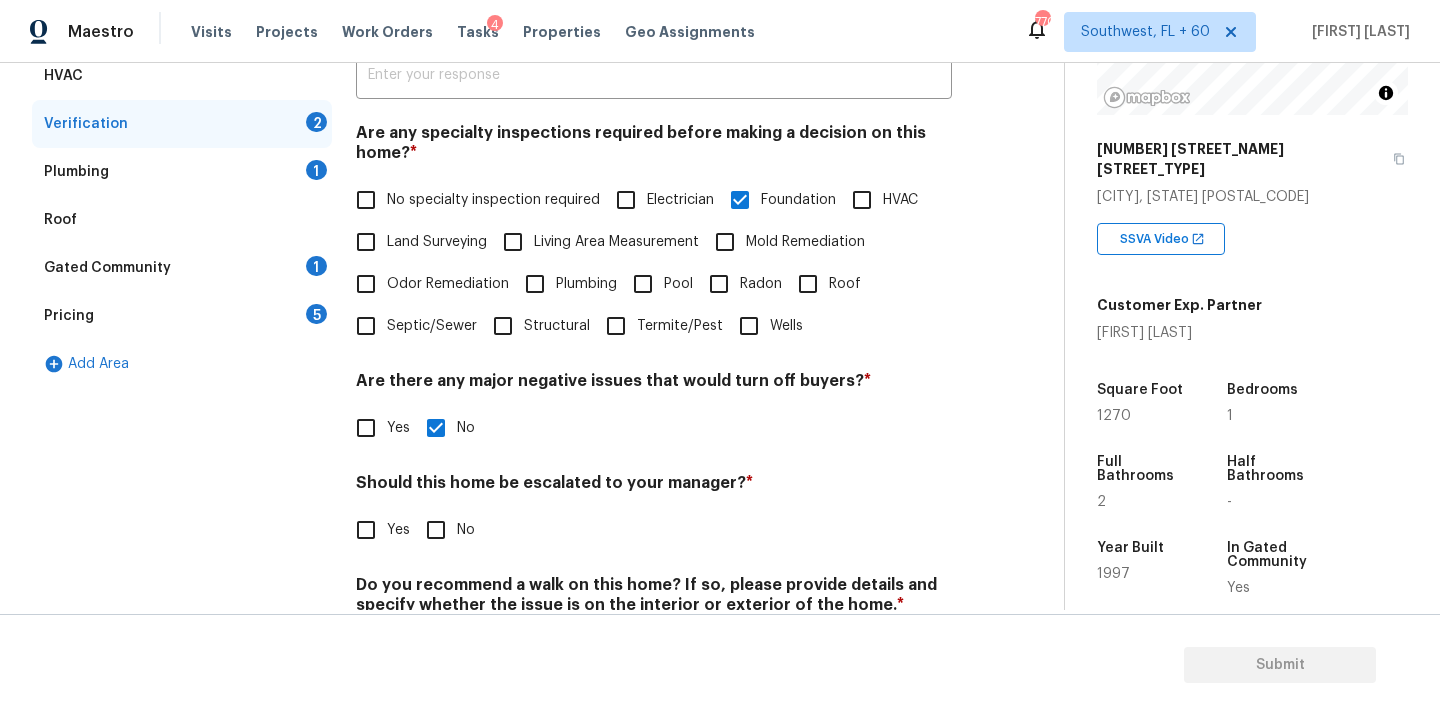 scroll, scrollTop: 472, scrollLeft: 0, axis: vertical 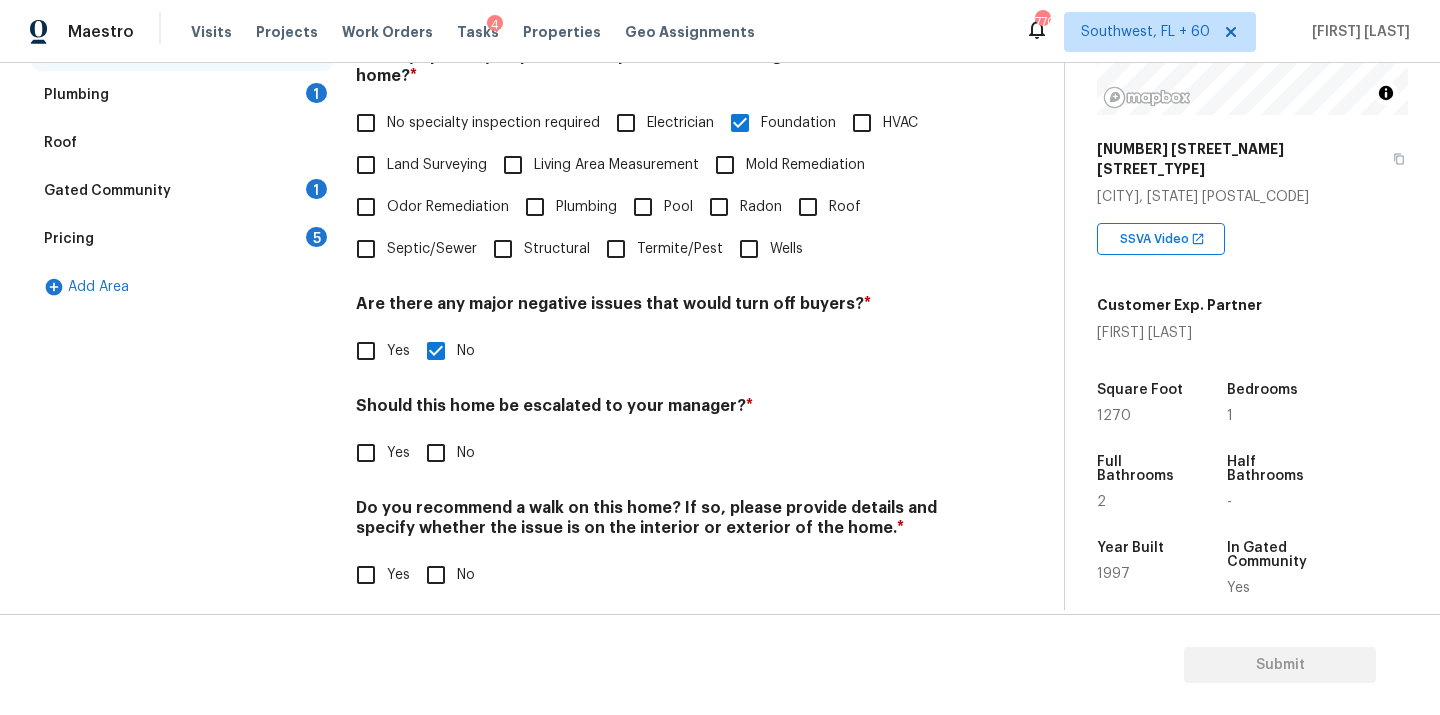 click on "Verification Notes: ​ Are any specialty inspections required before making a decision on this home?  * No specialty inspection required Electrician Foundation HVAC Land Surveying Living Area Measurement Mold Remediation Odor Remediation Plumbing Pool Radon Roof Septic/Sewer Structural Termite/Pest Wells Are there any major negative issues that would turn off buyers?  * Yes No Should this home be escalated to your manager?  * Yes No Do you recommend a walk on this home? If so, please provide details and specify whether the issue is on the interior or exterior of the home.  * Yes No" at bounding box center (654, 249) 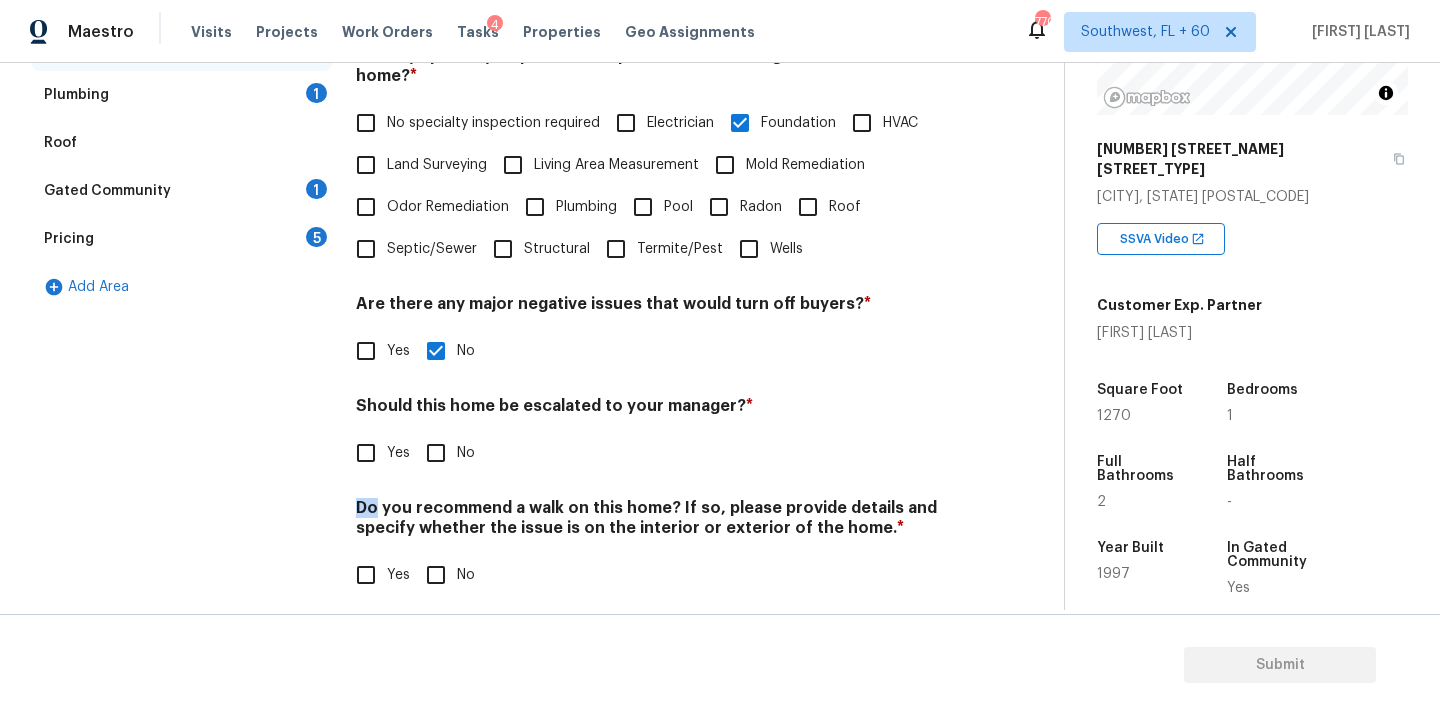click on "Verification Notes: ​ Are any specialty inspections required before making a decision on this home?  * No specialty inspection required Electrician Foundation HVAC Land Surveying Living Area Measurement Mold Remediation Odor Remediation Plumbing Pool Radon Roof Septic/Sewer Structural Termite/Pest Wells Are there any major negative issues that would turn off buyers?  * Yes No Should this home be escalated to your manager?  * Yes No Do you recommend a walk on this home? If so, please provide details and specify whether the issue is on the interior or exterior of the home.  * Yes No" at bounding box center [654, 249] 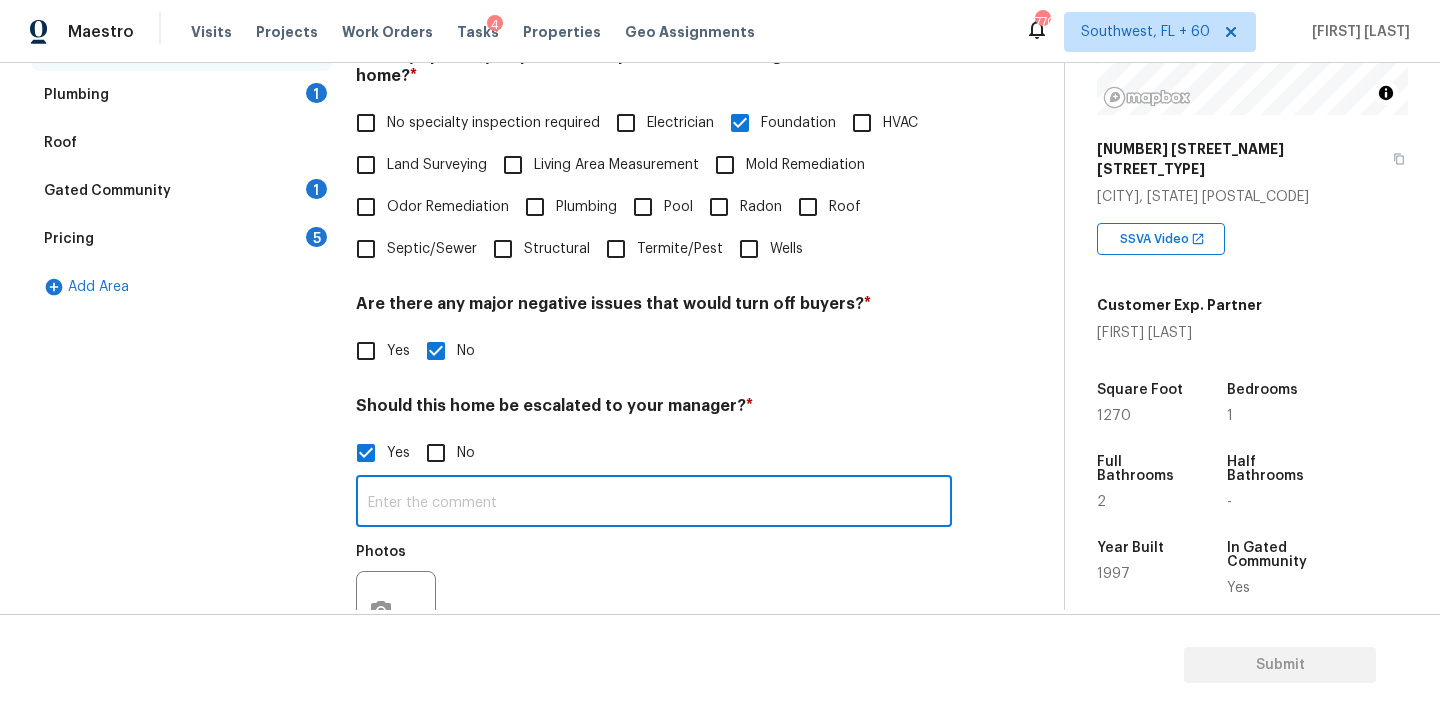click at bounding box center [654, 503] 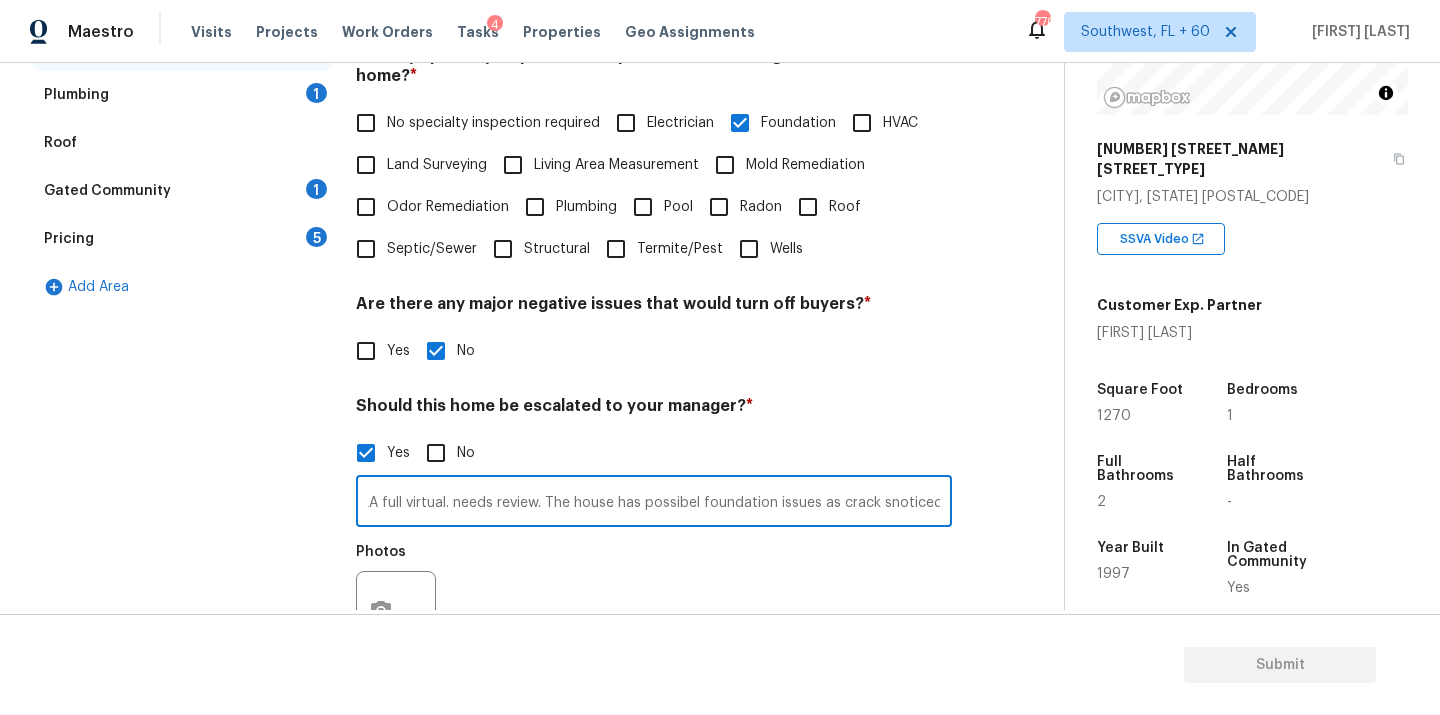 scroll, scrollTop: 0, scrollLeft: 84, axis: horizontal 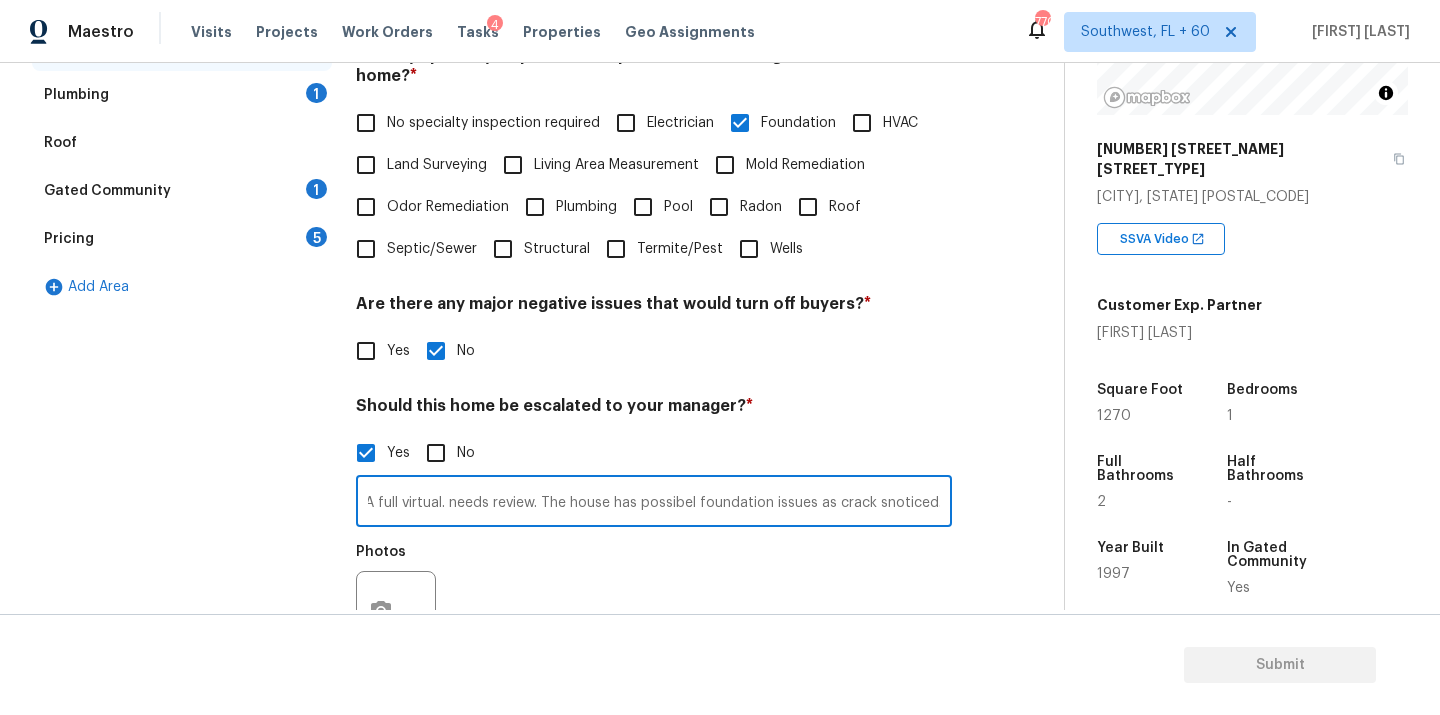 click on "This is an ALA full virtual. needs review. The house has possibel foundation issues as crack snoticed." at bounding box center [654, 503] 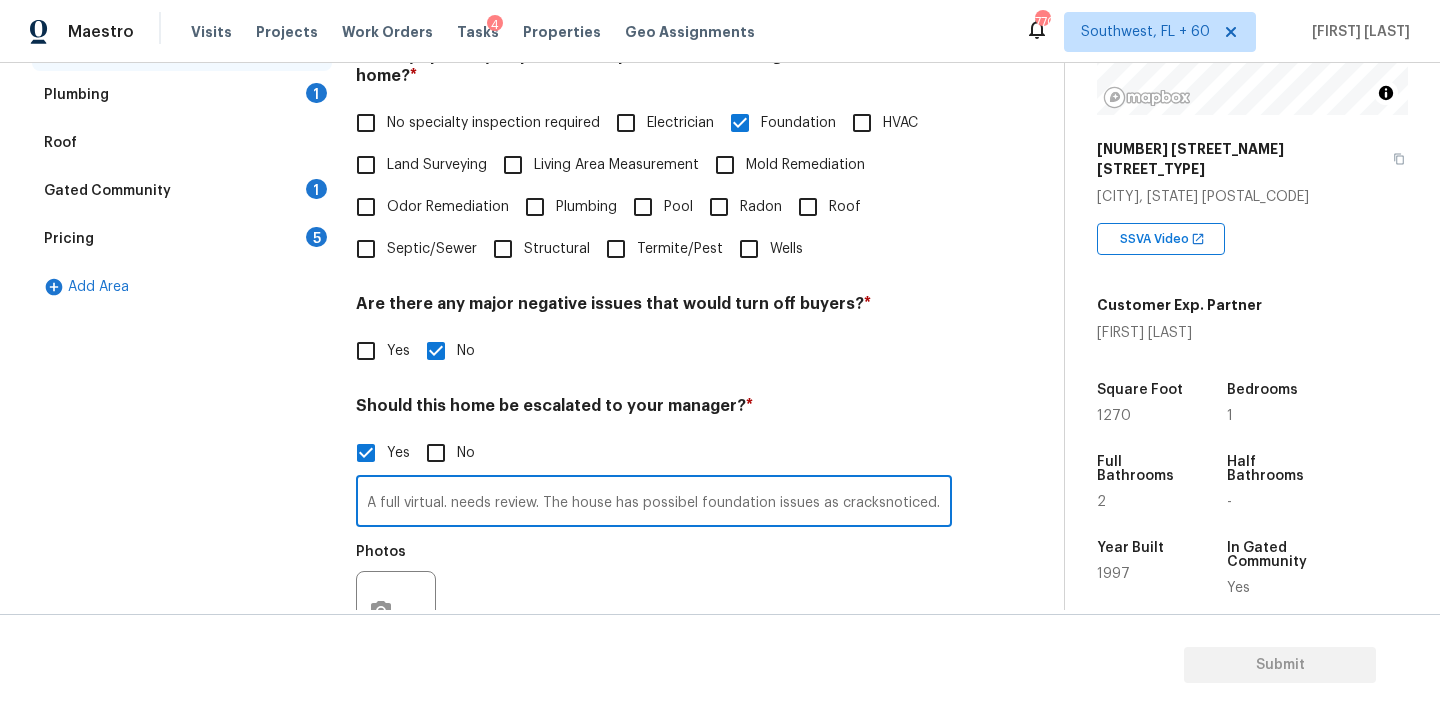 scroll, scrollTop: 0, scrollLeft: 80, axis: horizontal 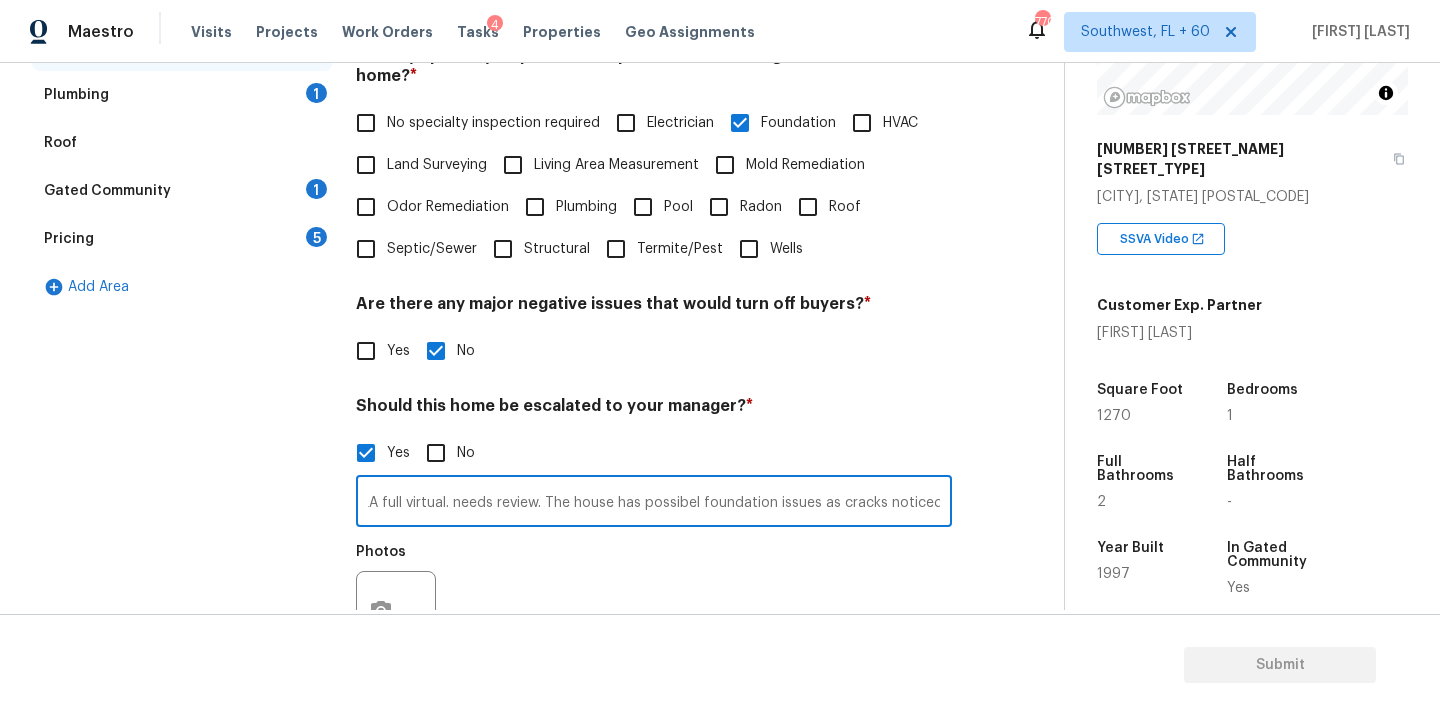 click on "This is an ALA full virtual. needs review. The house has possibel foundation issues as cracks noticed." at bounding box center [654, 503] 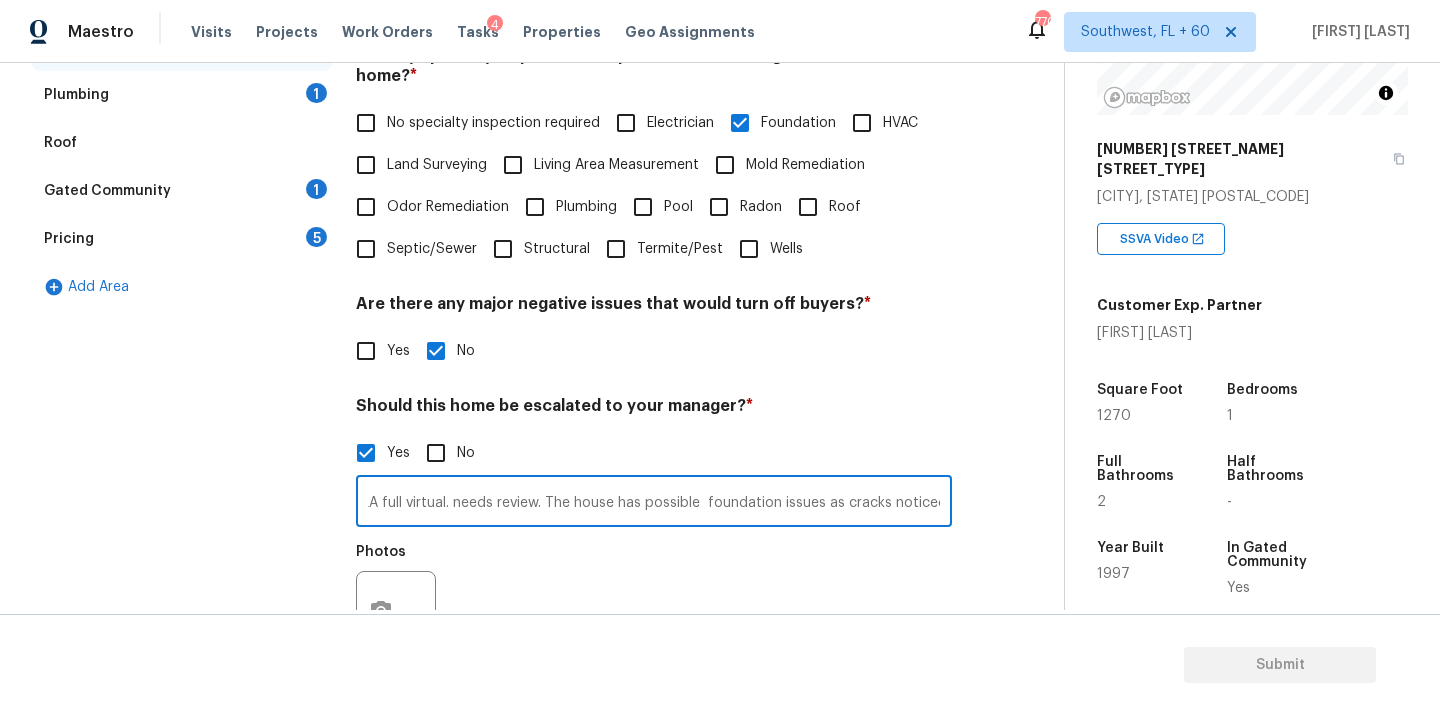 scroll, scrollTop: 0, scrollLeft: 30, axis: horizontal 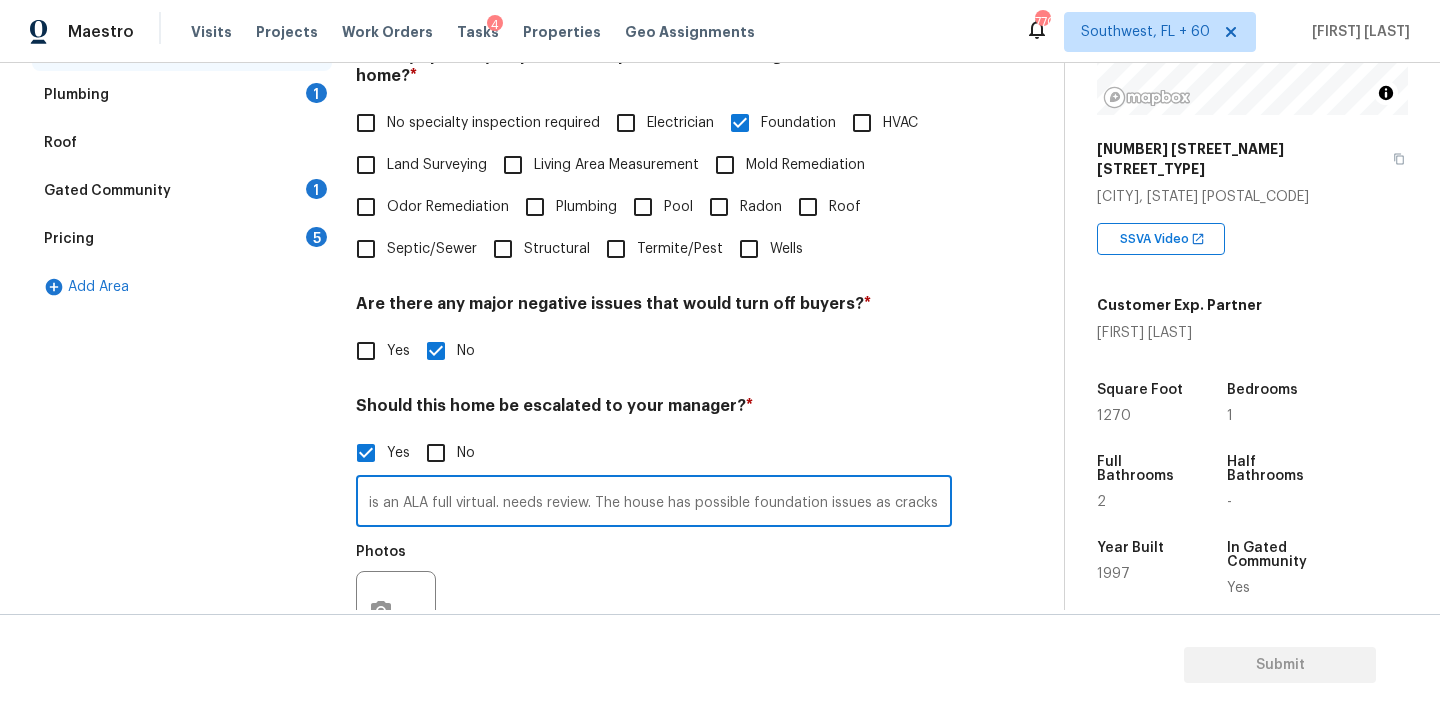type on "This is an ALA full virtual. needs review. The house has possible foundation issues as cracks noticed." 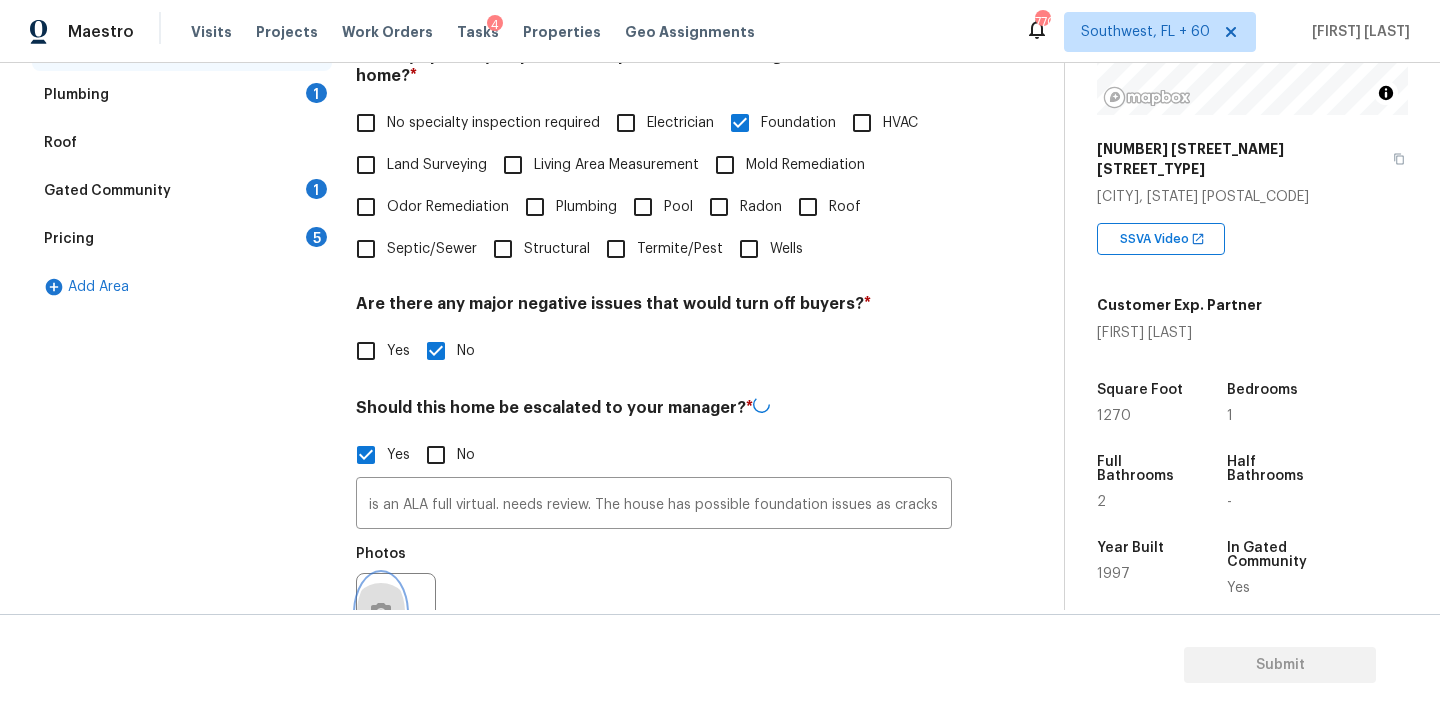 click at bounding box center [381, 613] 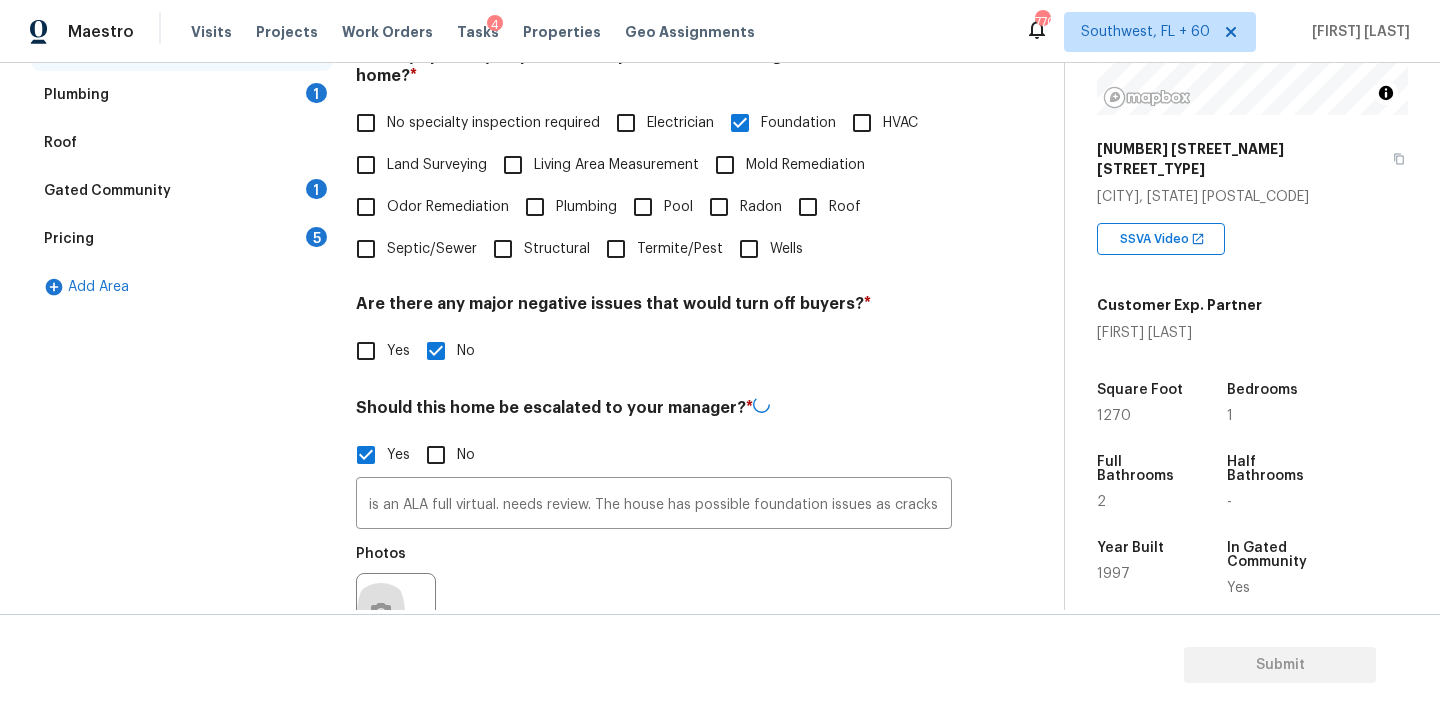 scroll, scrollTop: 0, scrollLeft: 0, axis: both 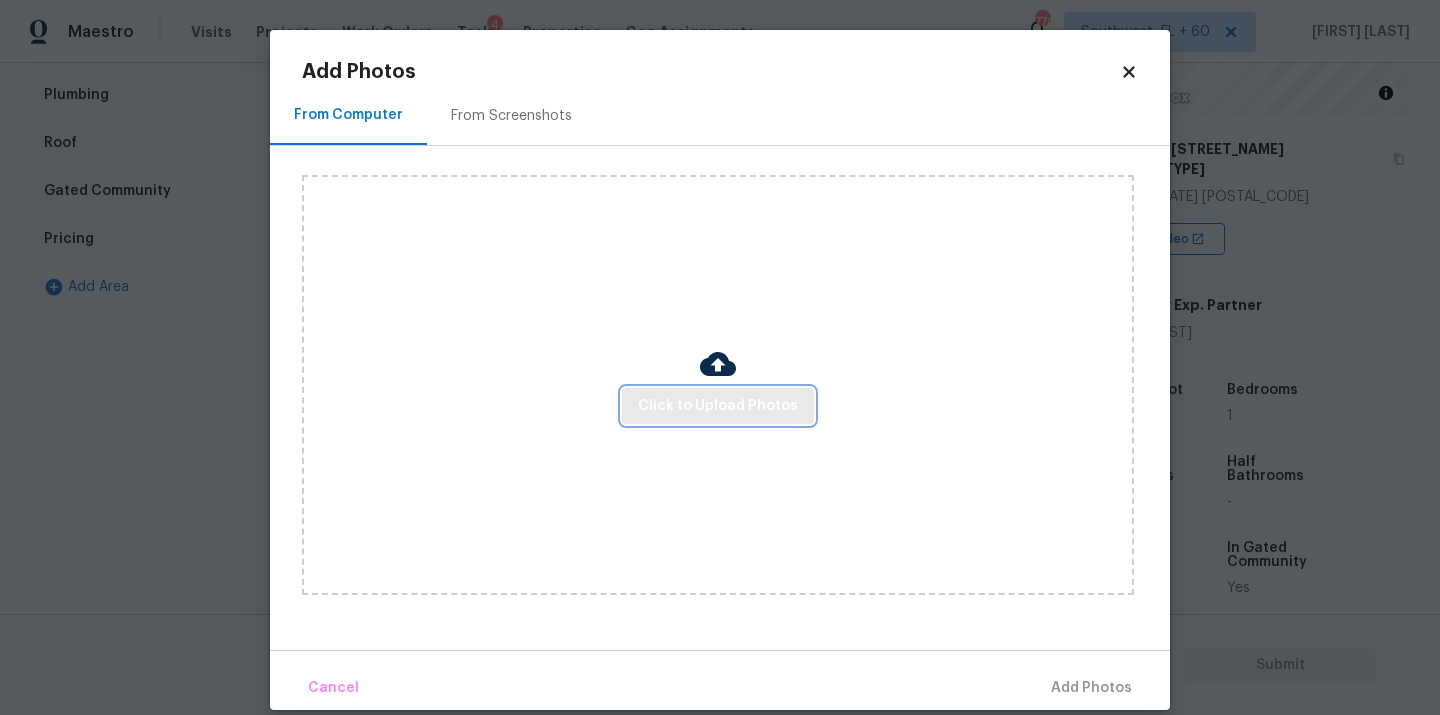 click on "Click to Upload Photos" at bounding box center (718, 406) 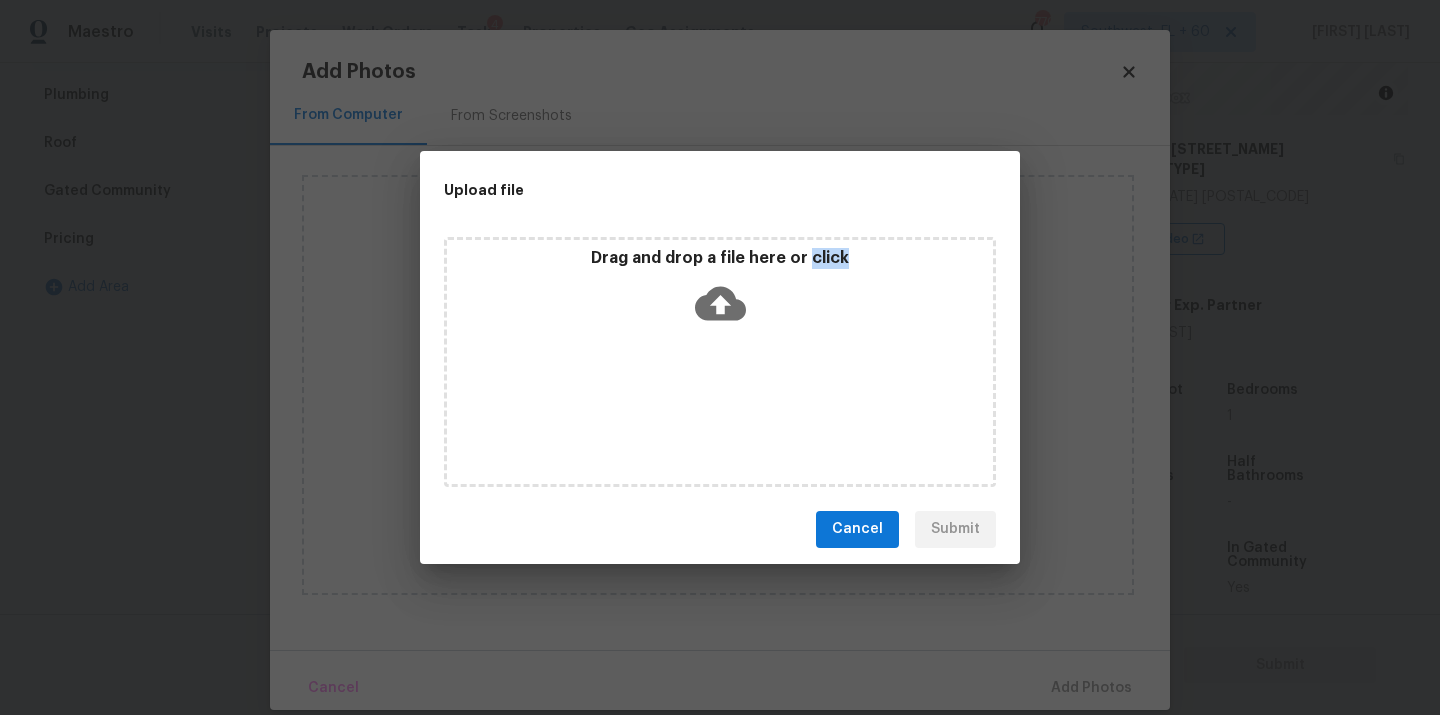 click on "Drag and drop a file here or click" at bounding box center [720, 362] 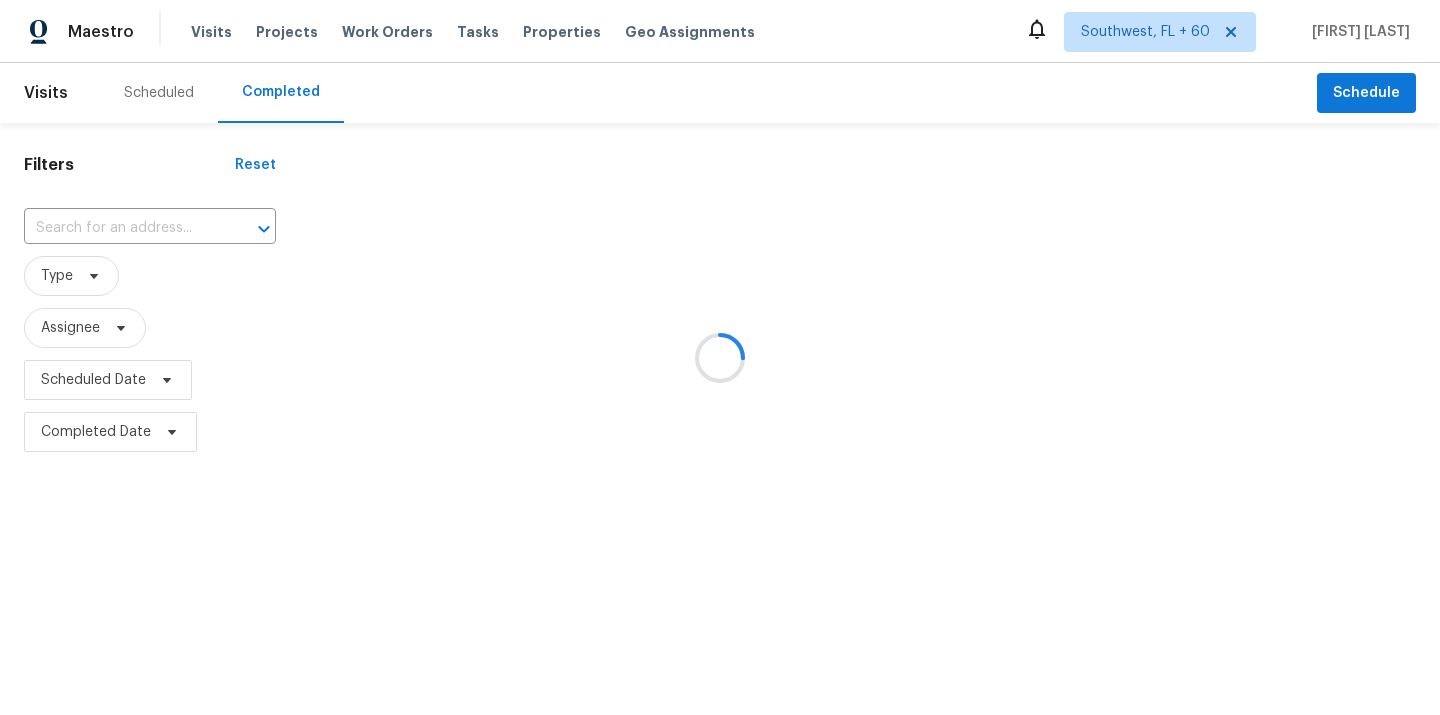 scroll, scrollTop: 0, scrollLeft: 0, axis: both 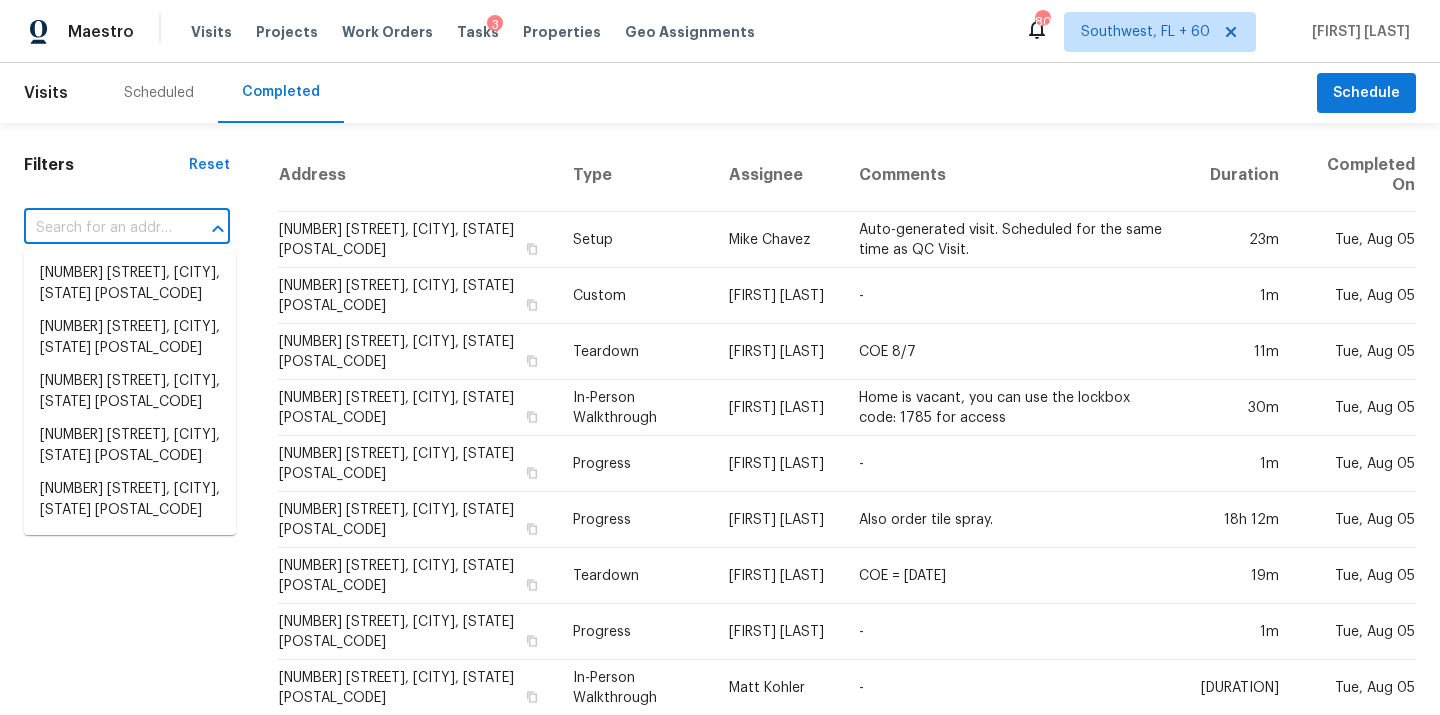 click at bounding box center (99, 228) 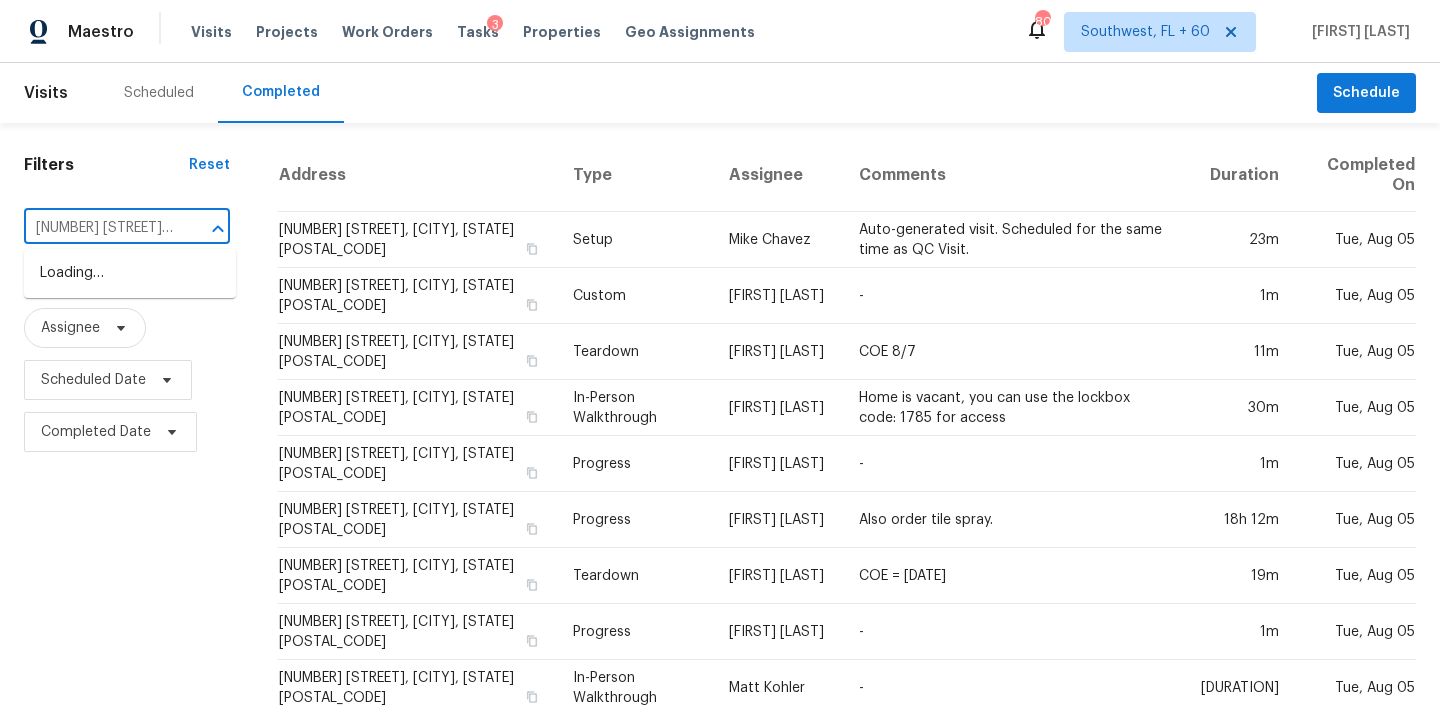 scroll, scrollTop: 0, scrollLeft: 138, axis: horizontal 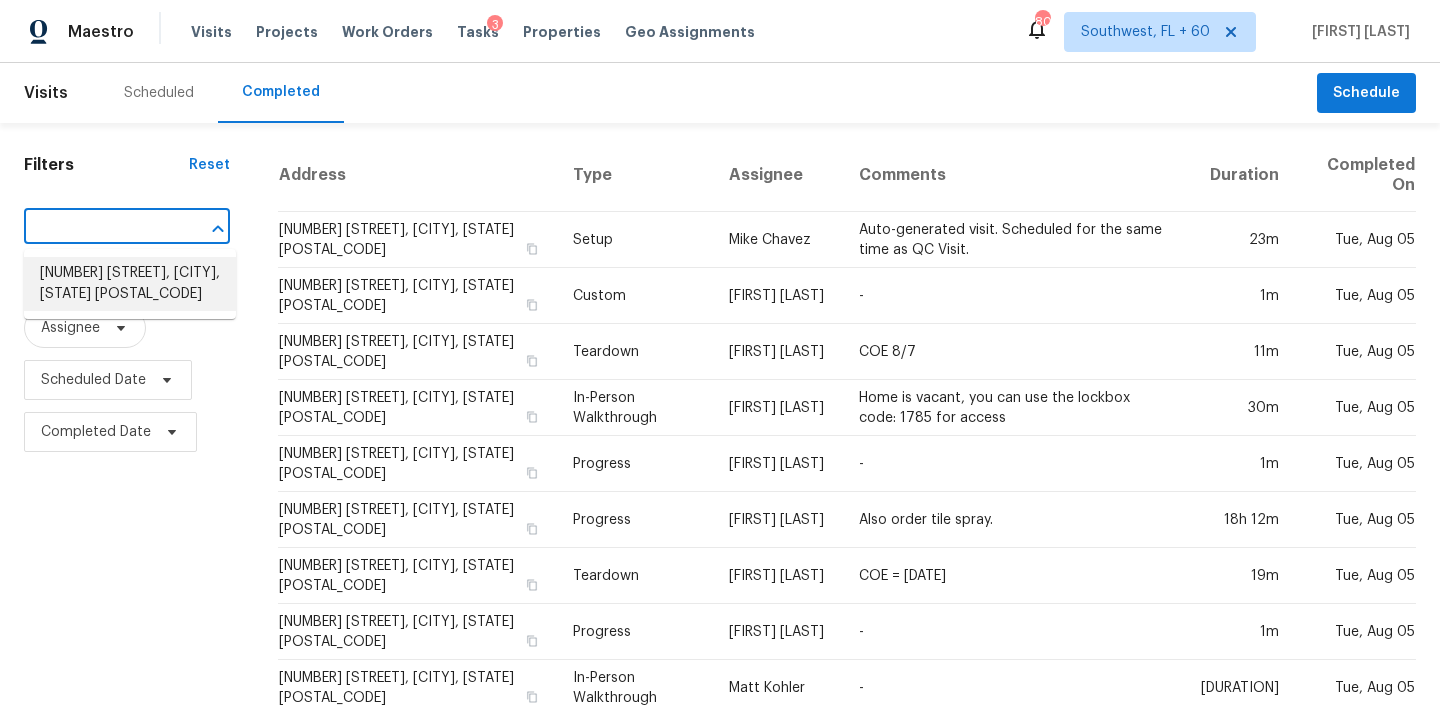 click on "6457 W Smoky Falls Way, Tucson, AZ 85757" at bounding box center (130, 284) 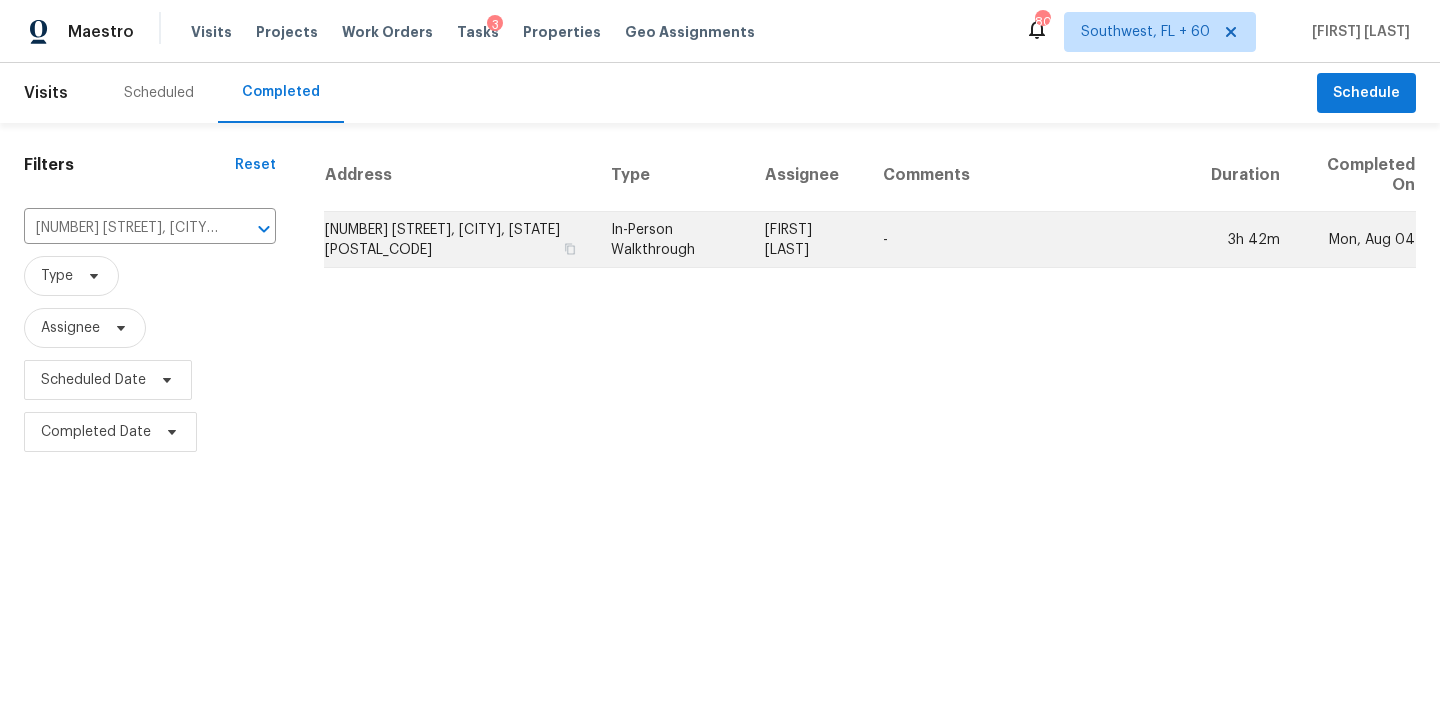 click on "In-Person Walkthrough" at bounding box center [672, 240] 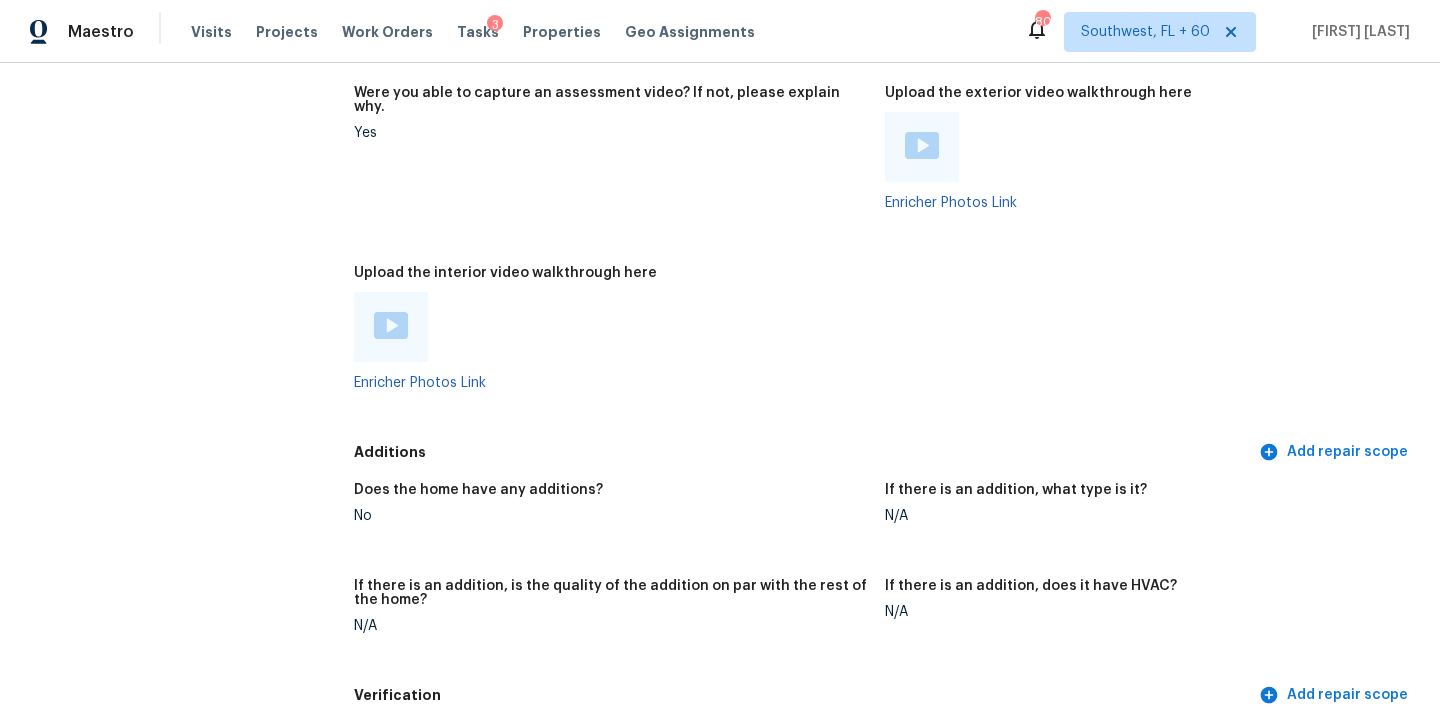 scroll, scrollTop: 3920, scrollLeft: 0, axis: vertical 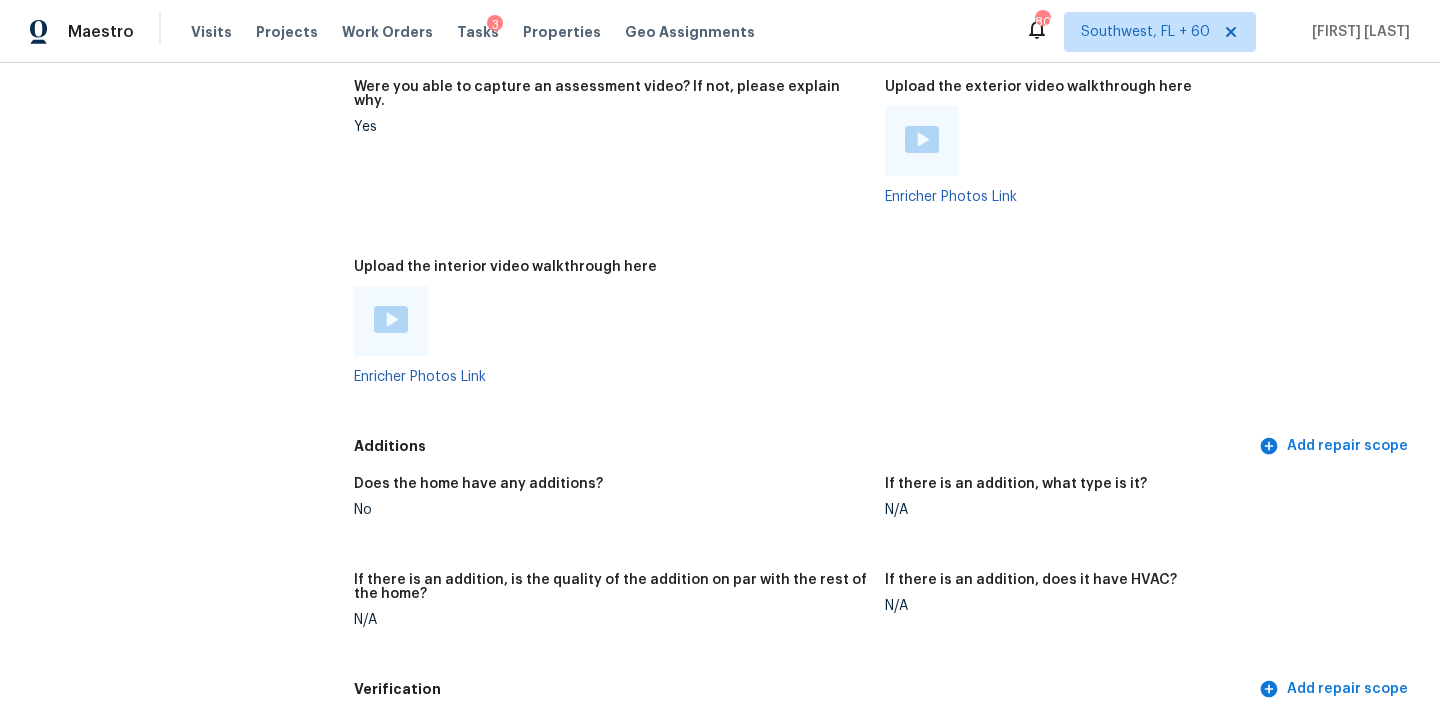 click at bounding box center (391, 319) 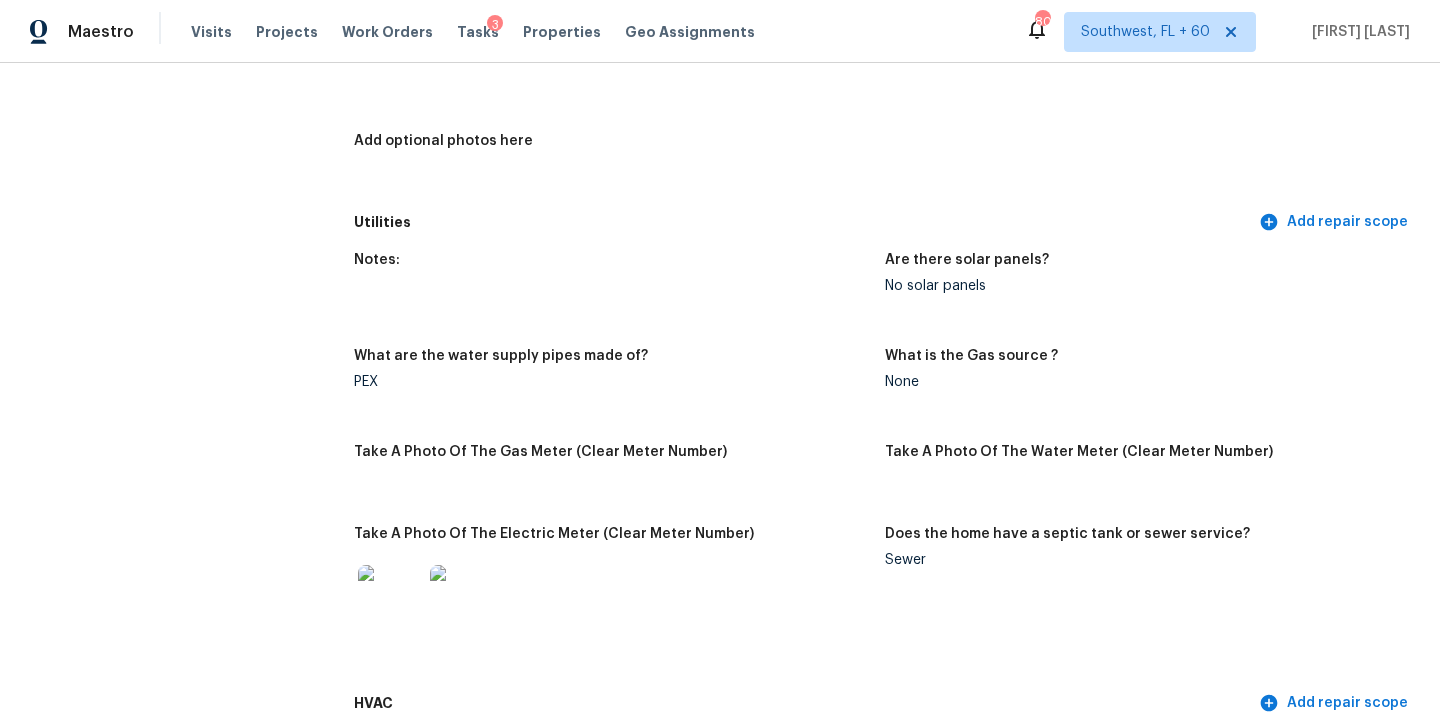 scroll, scrollTop: 1181, scrollLeft: 0, axis: vertical 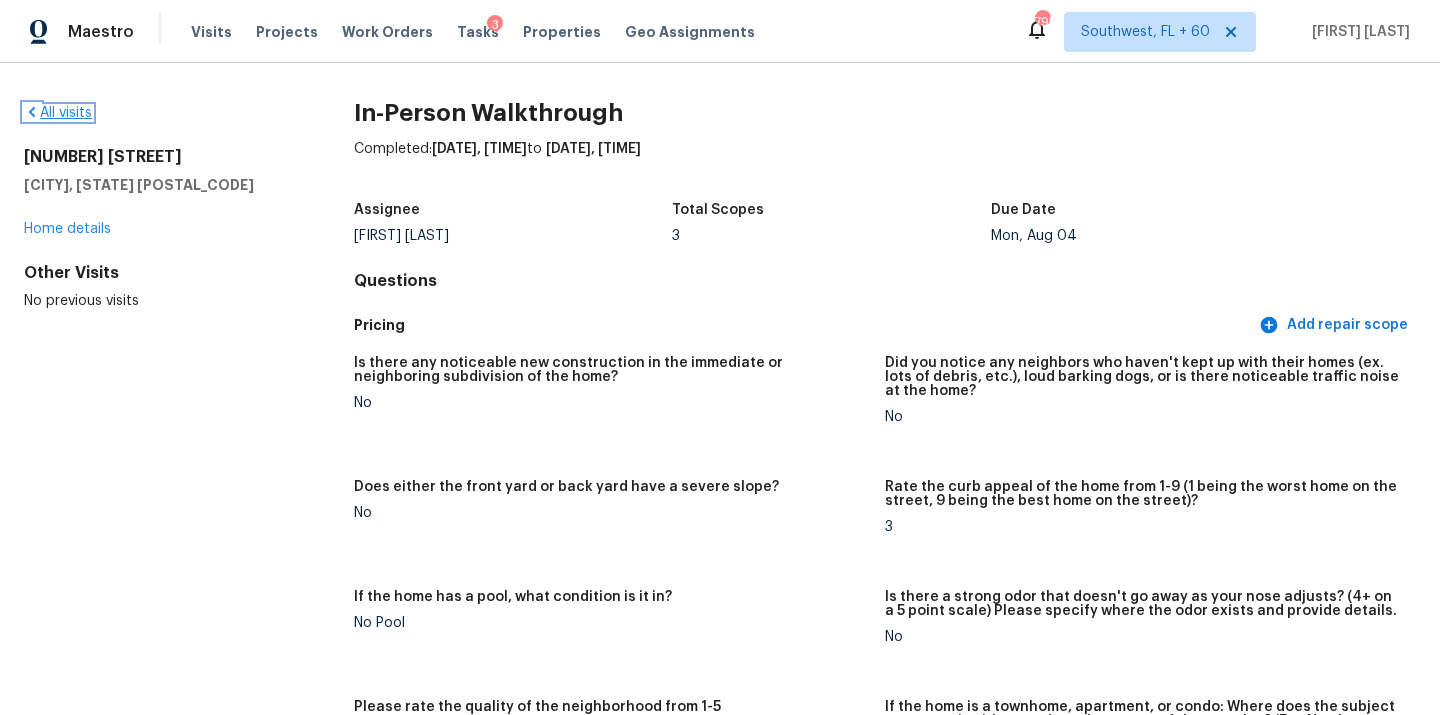 click on "All visits" at bounding box center [58, 113] 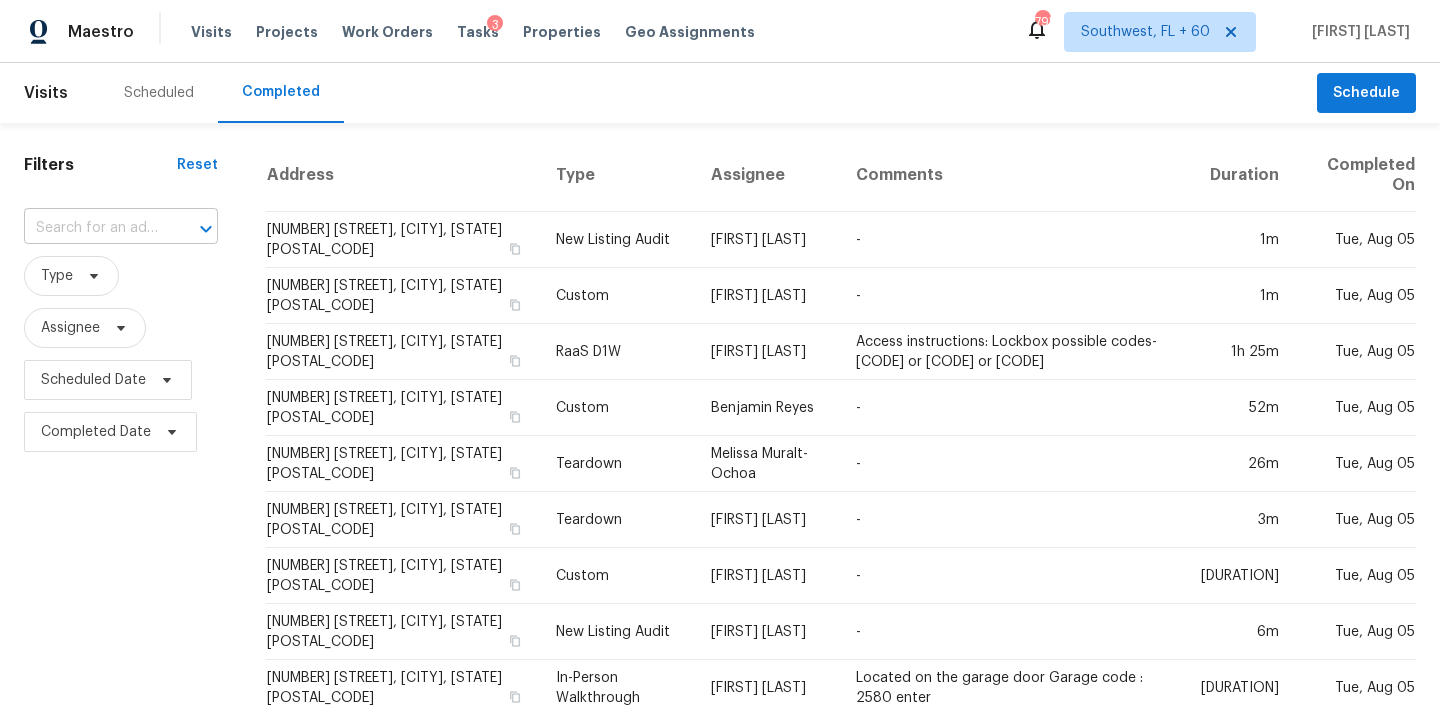 click at bounding box center (93, 228) 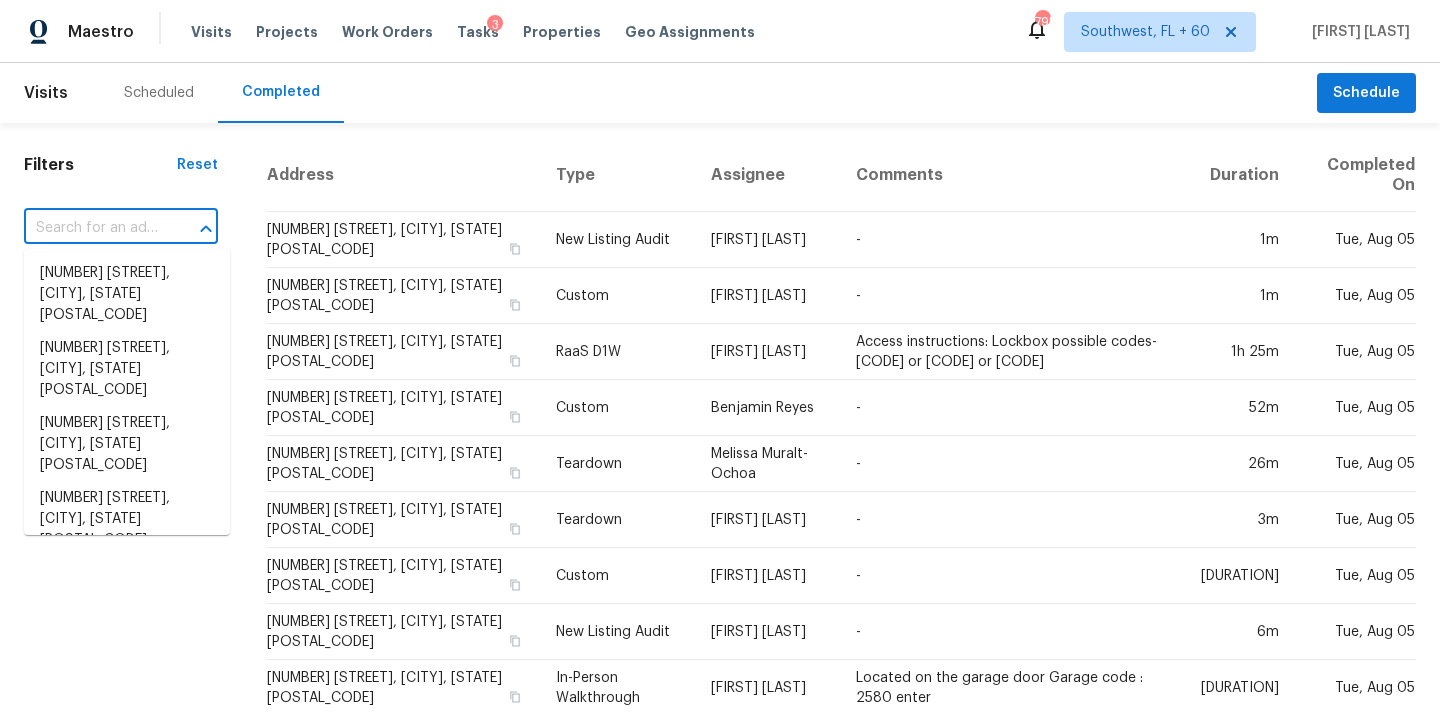 paste on "709 Paintbrush Dr, Keller, TX 76248" 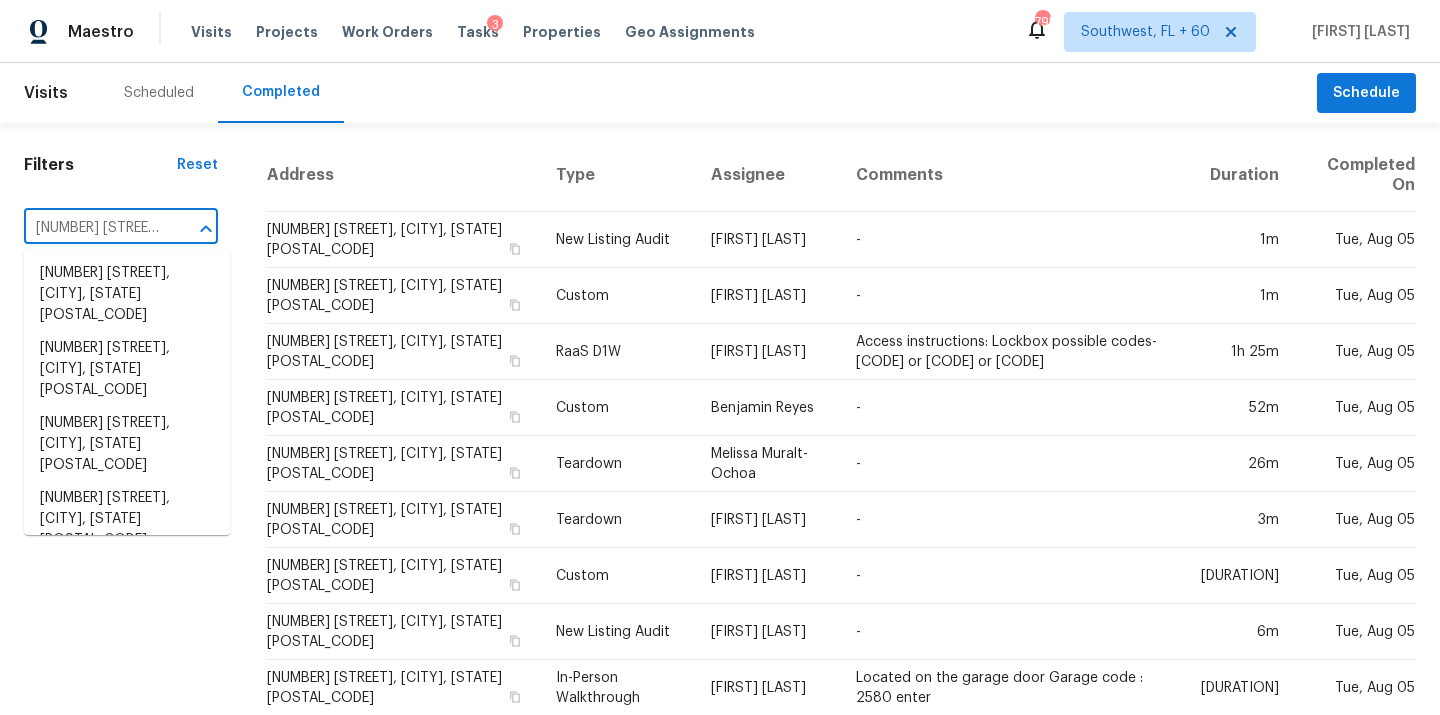 scroll, scrollTop: 0, scrollLeft: 91, axis: horizontal 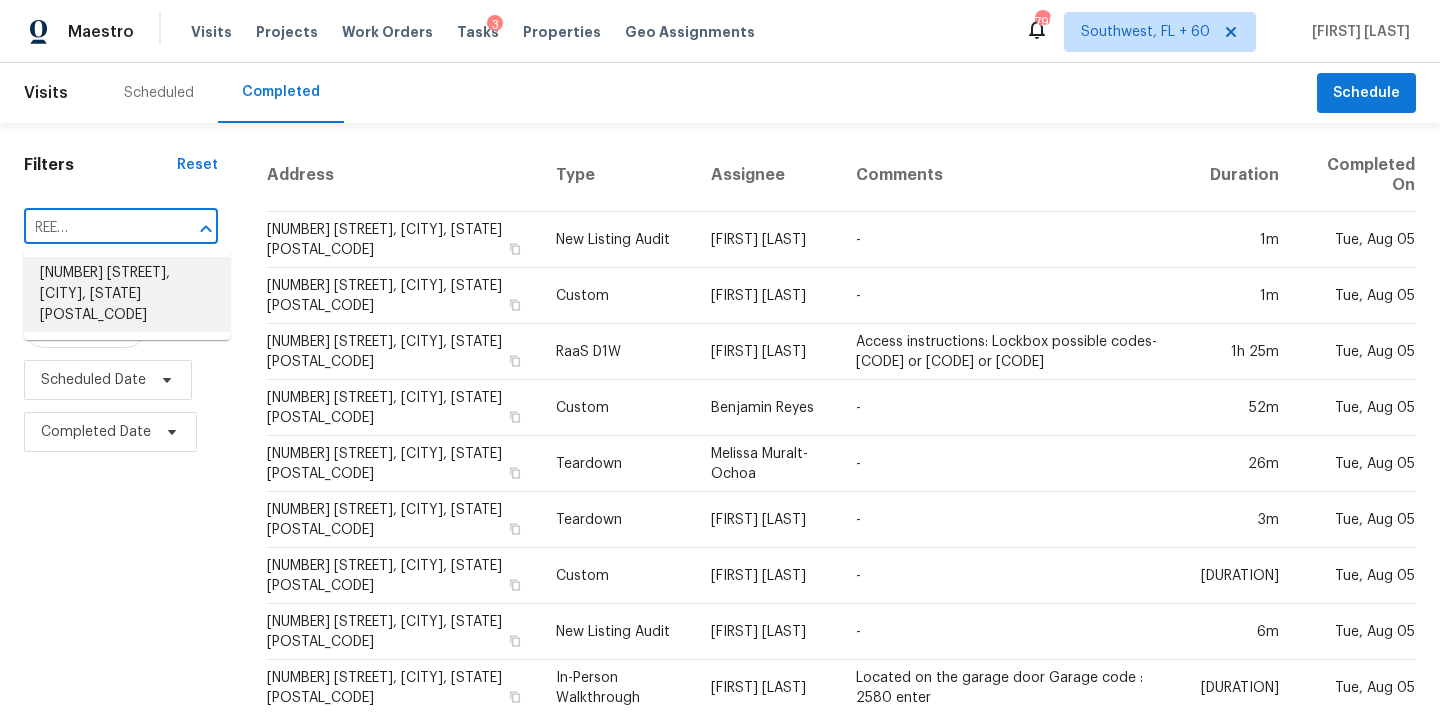 click on "709 Paintbrush Dr, Keller, TX 76248" at bounding box center [127, 294] 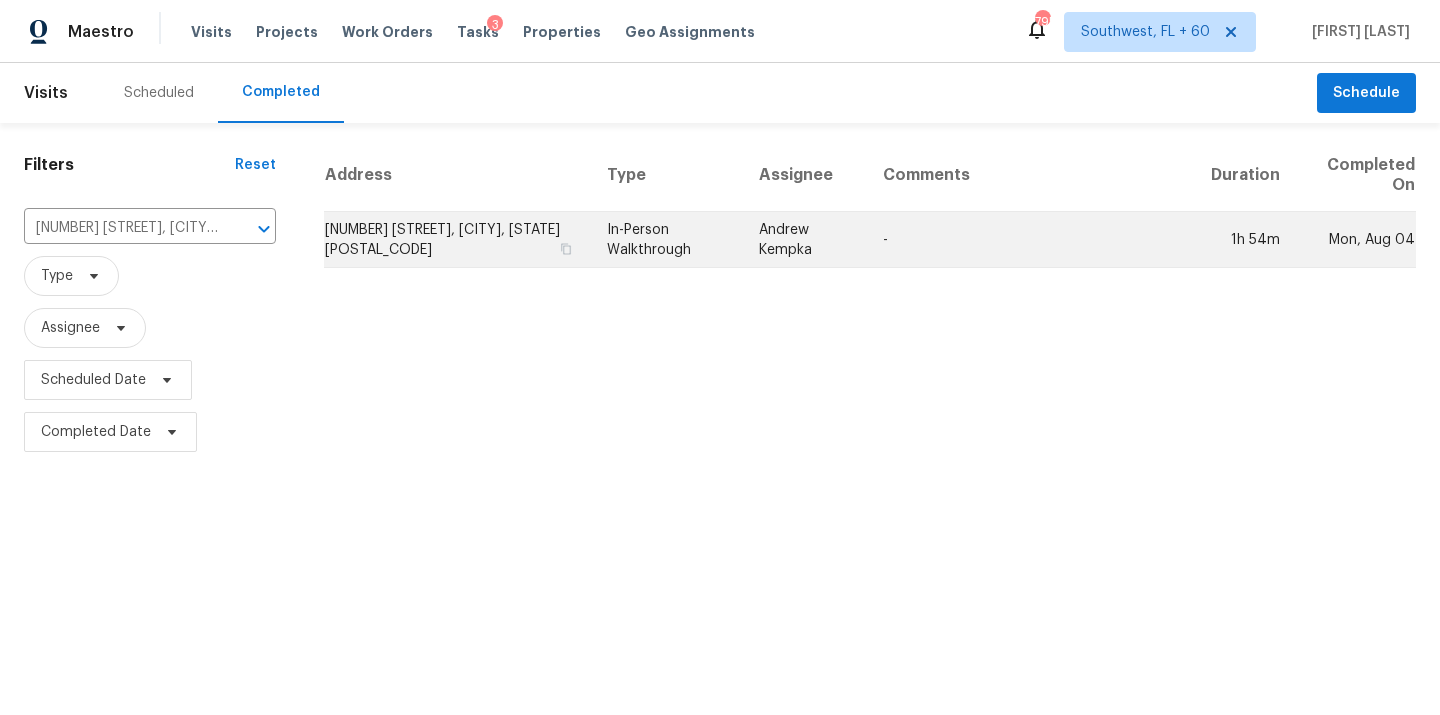 click on "Andrew Kempka" at bounding box center [805, 240] 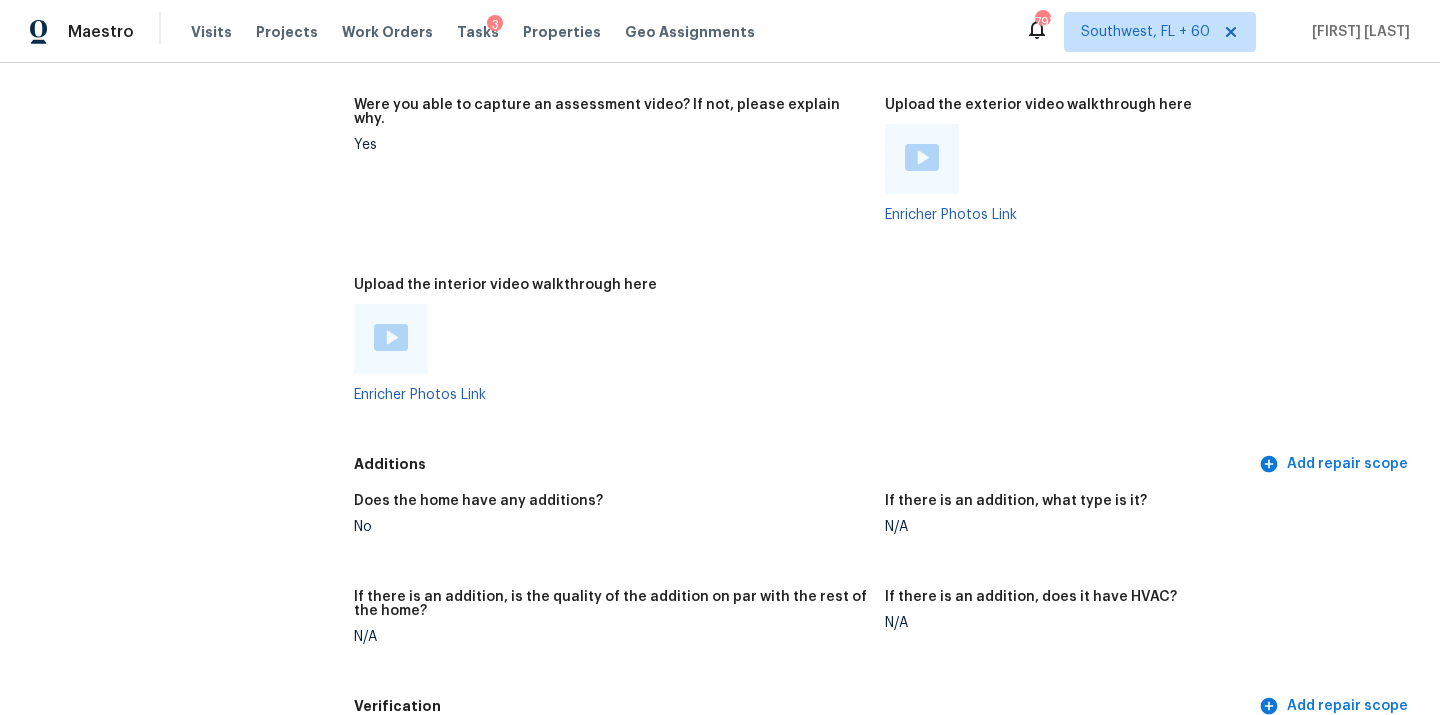 scroll, scrollTop: 3739, scrollLeft: 0, axis: vertical 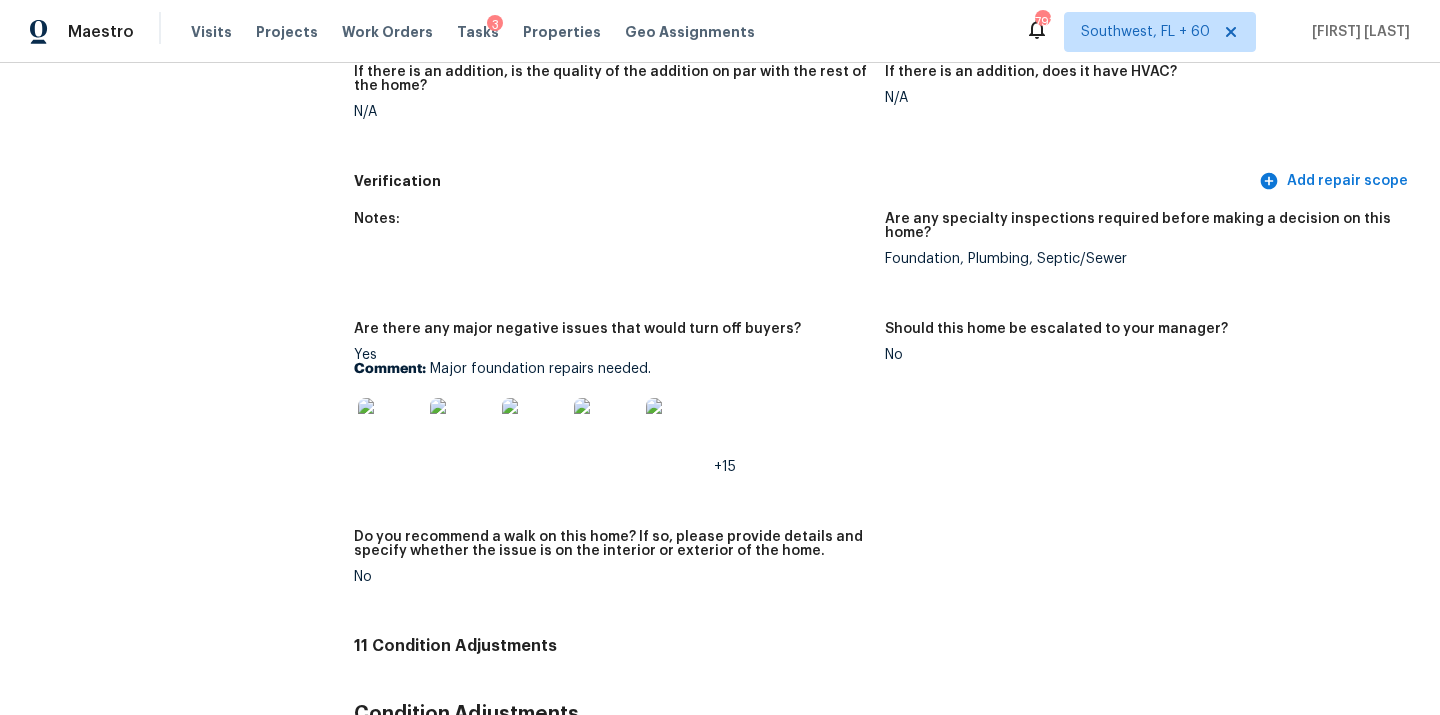 click at bounding box center (390, 430) 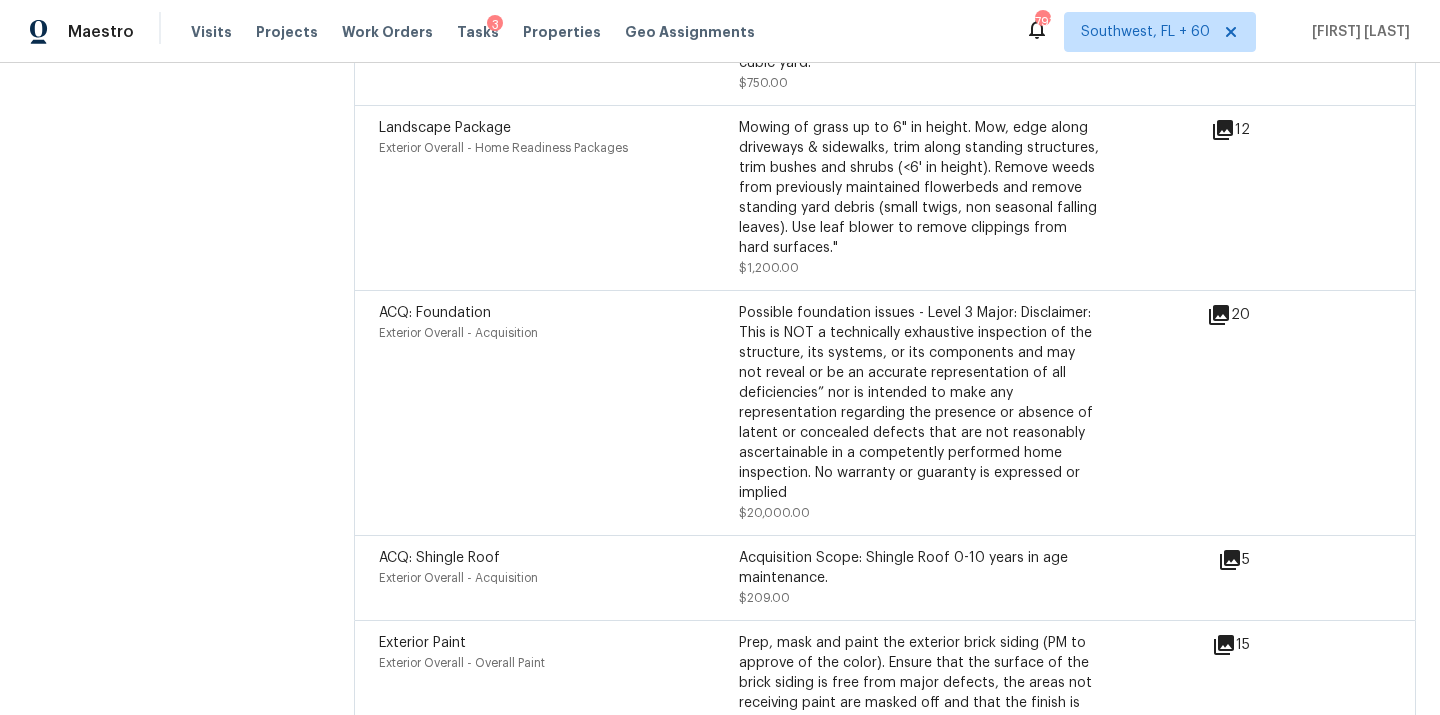 scroll, scrollTop: 5807, scrollLeft: 0, axis: vertical 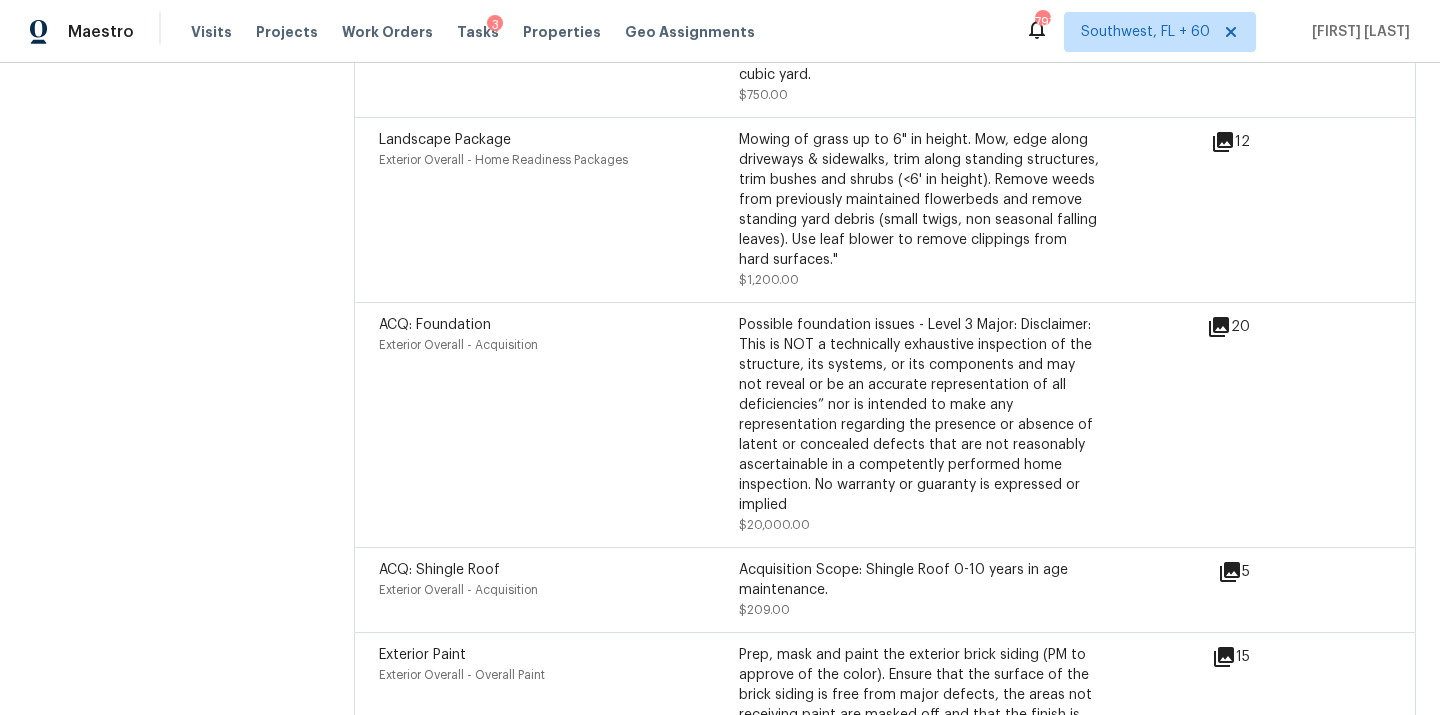 click 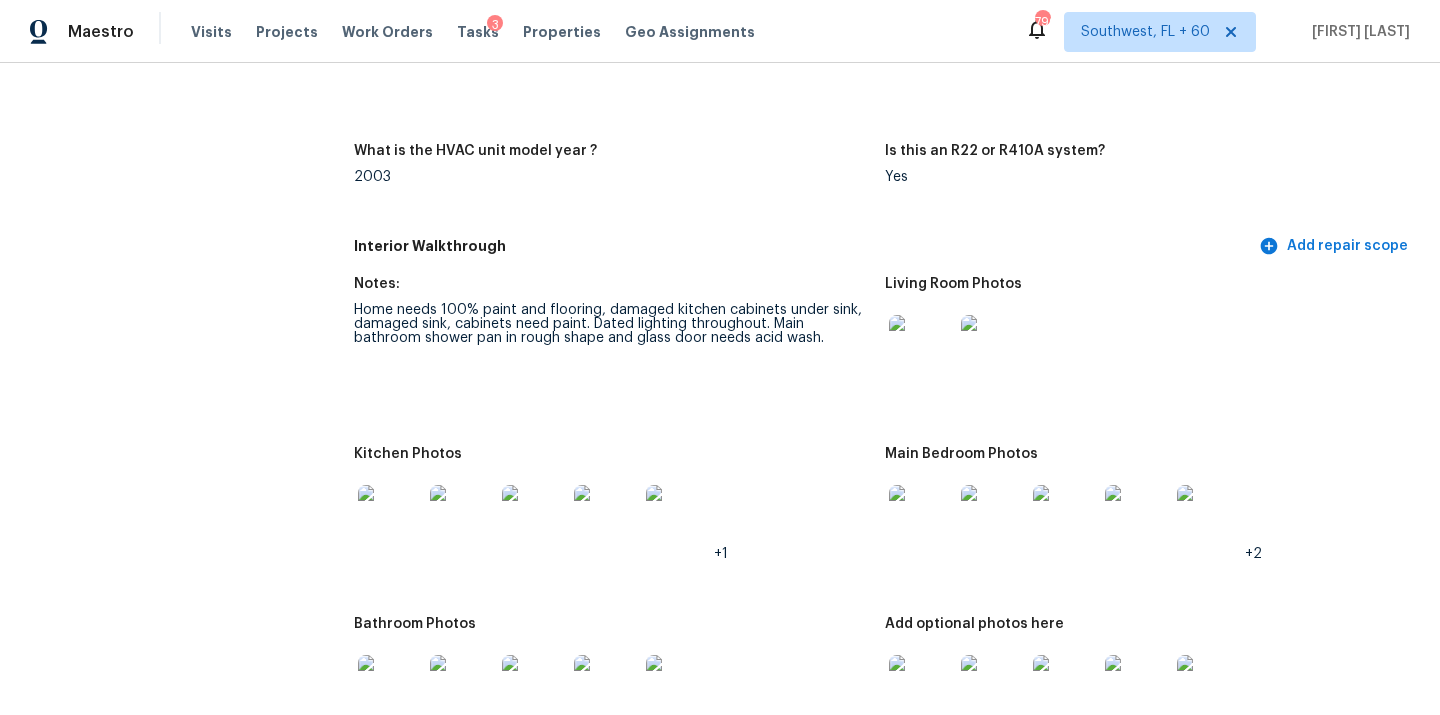 scroll, scrollTop: 1879, scrollLeft: 0, axis: vertical 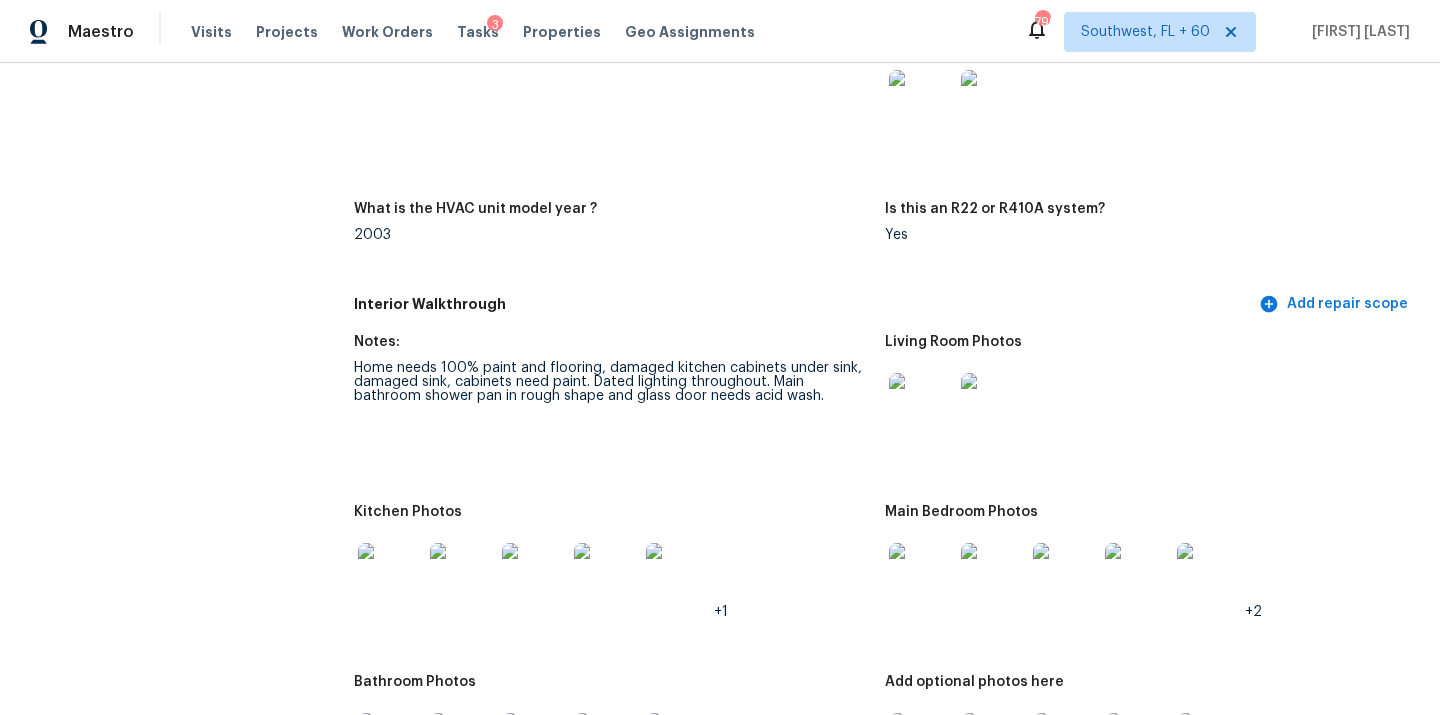 click at bounding box center (390, 575) 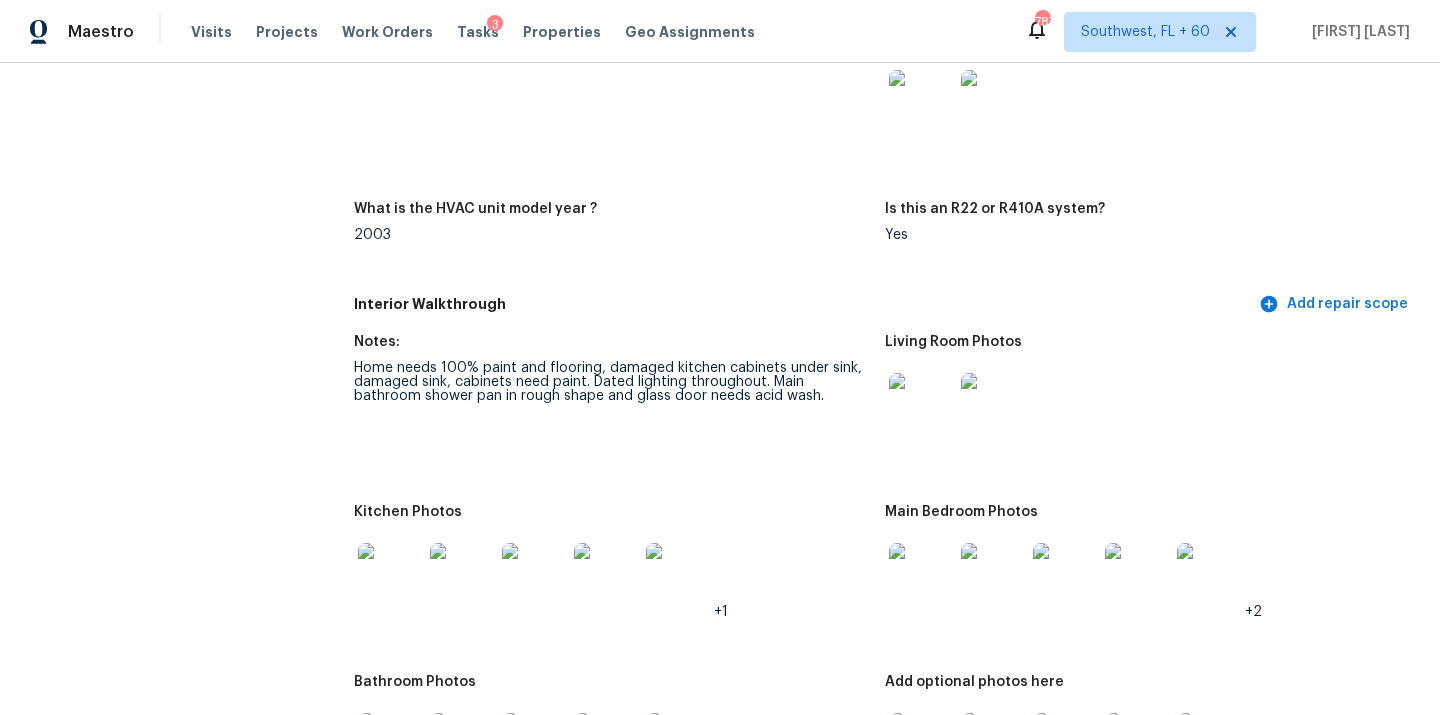 click on "Home needs 100% paint and flooring, damaged kitchen cabinets under sink, damaged sink, cabinets need paint. Dated lighting throughout. Main bathroom shower pan in rough shape and glass door needs acid wash." at bounding box center [611, 382] 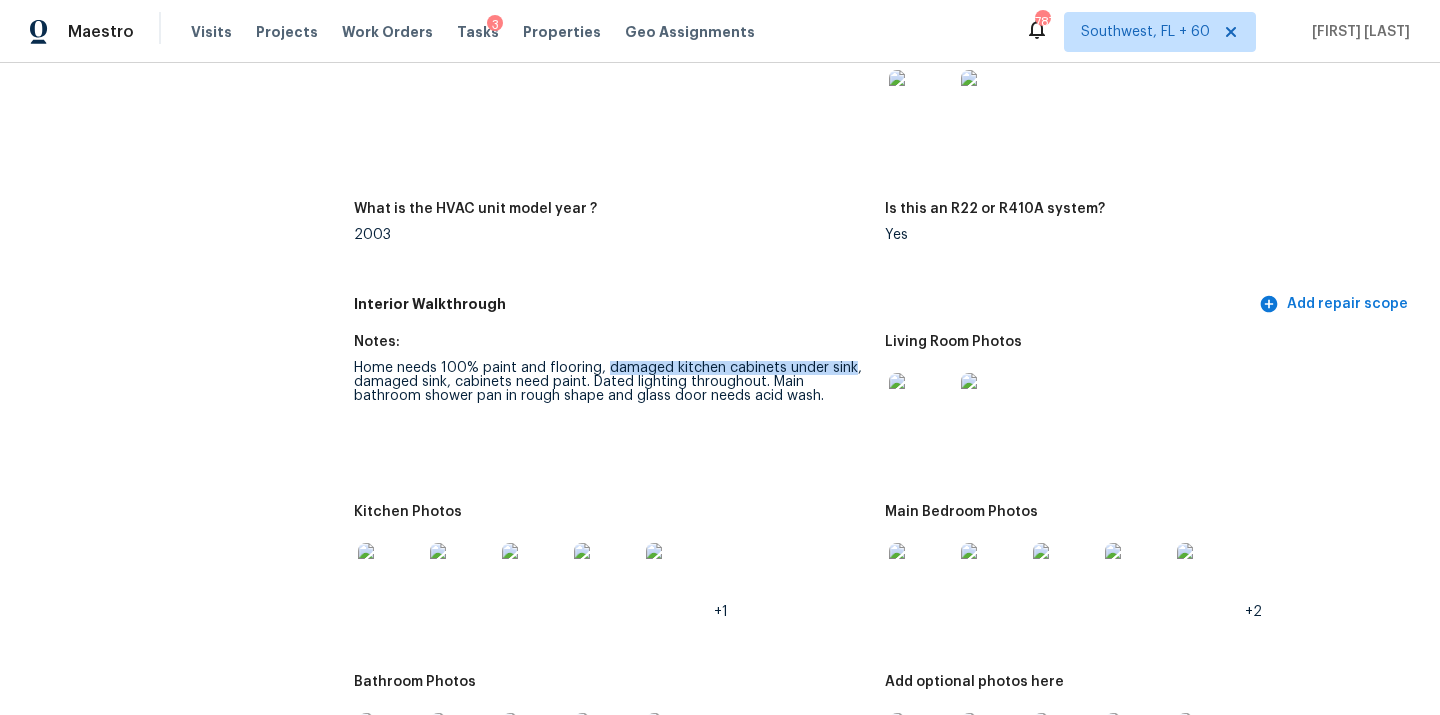 drag, startPoint x: 603, startPoint y: 356, endPoint x: 849, endPoint y: 352, distance: 246.03252 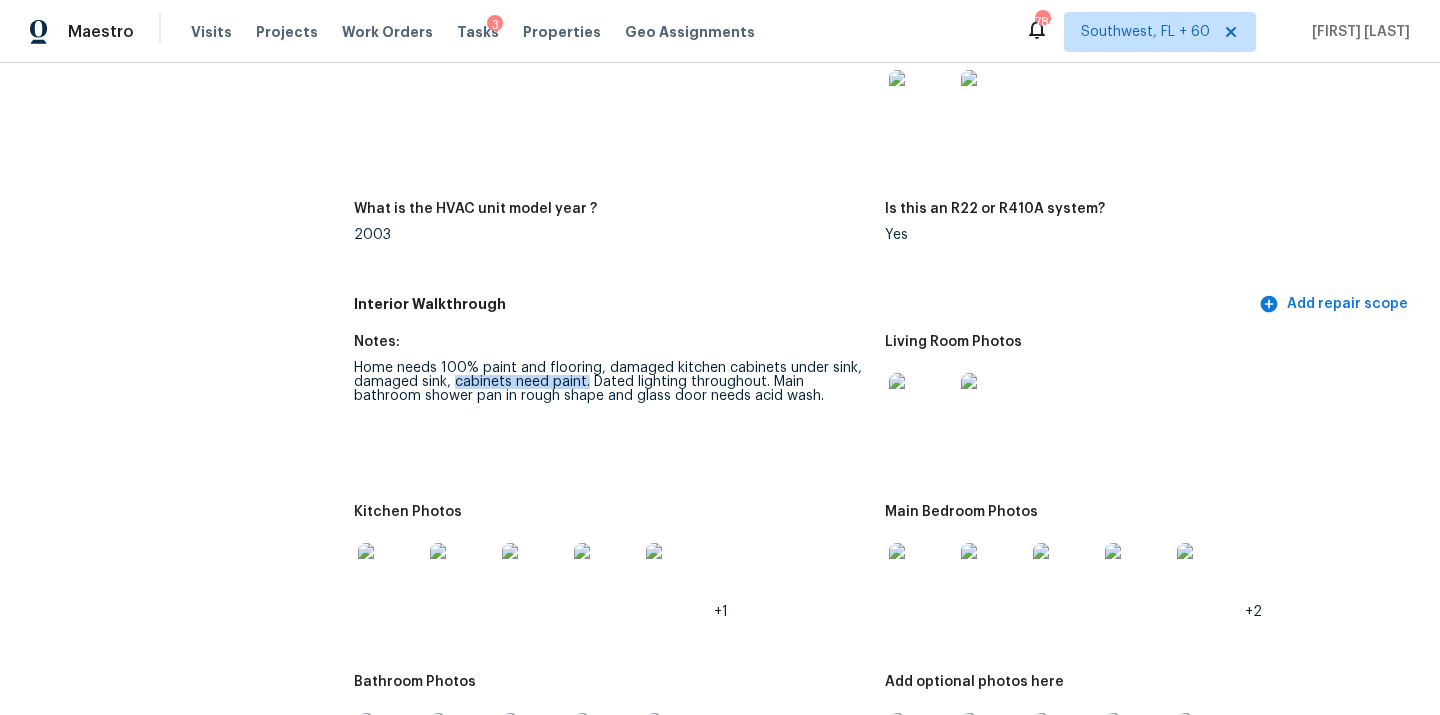 drag, startPoint x: 455, startPoint y: 370, endPoint x: 587, endPoint y: 372, distance: 132.01515 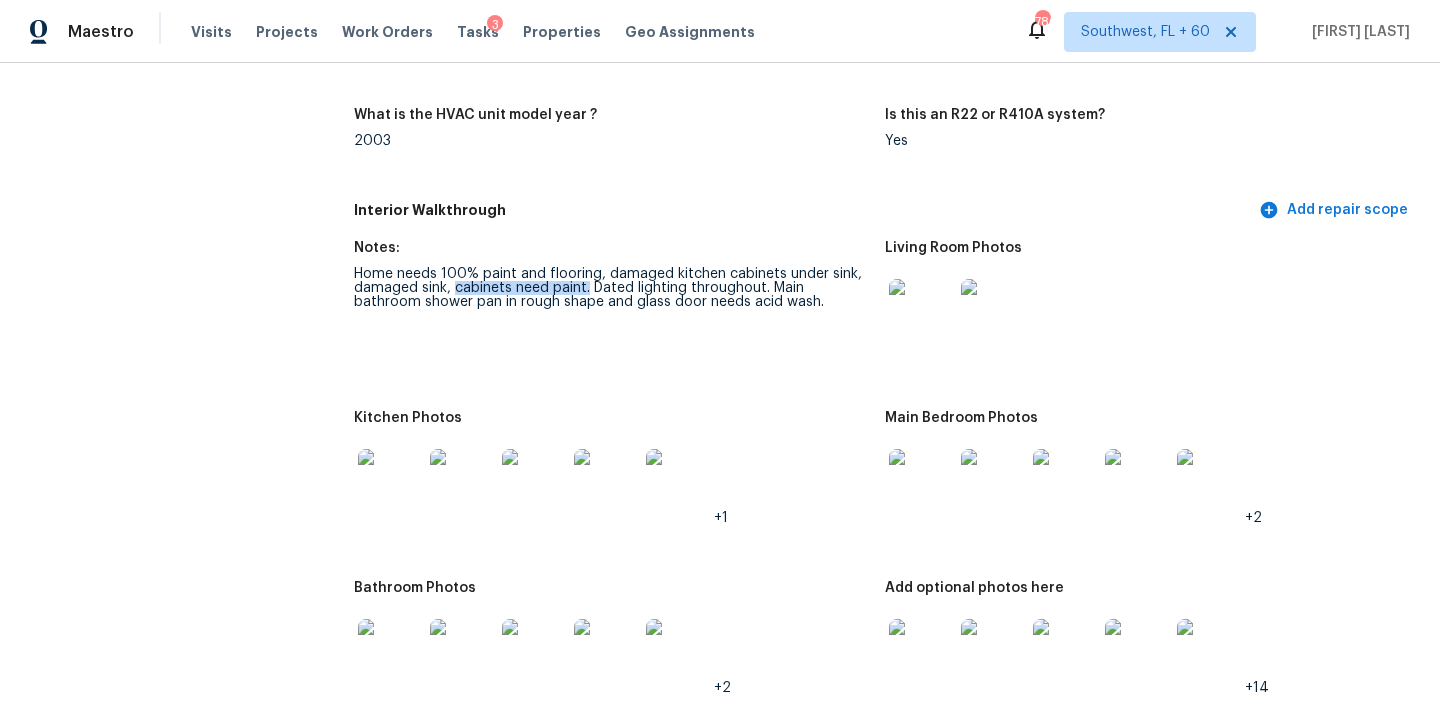 scroll, scrollTop: 2056, scrollLeft: 0, axis: vertical 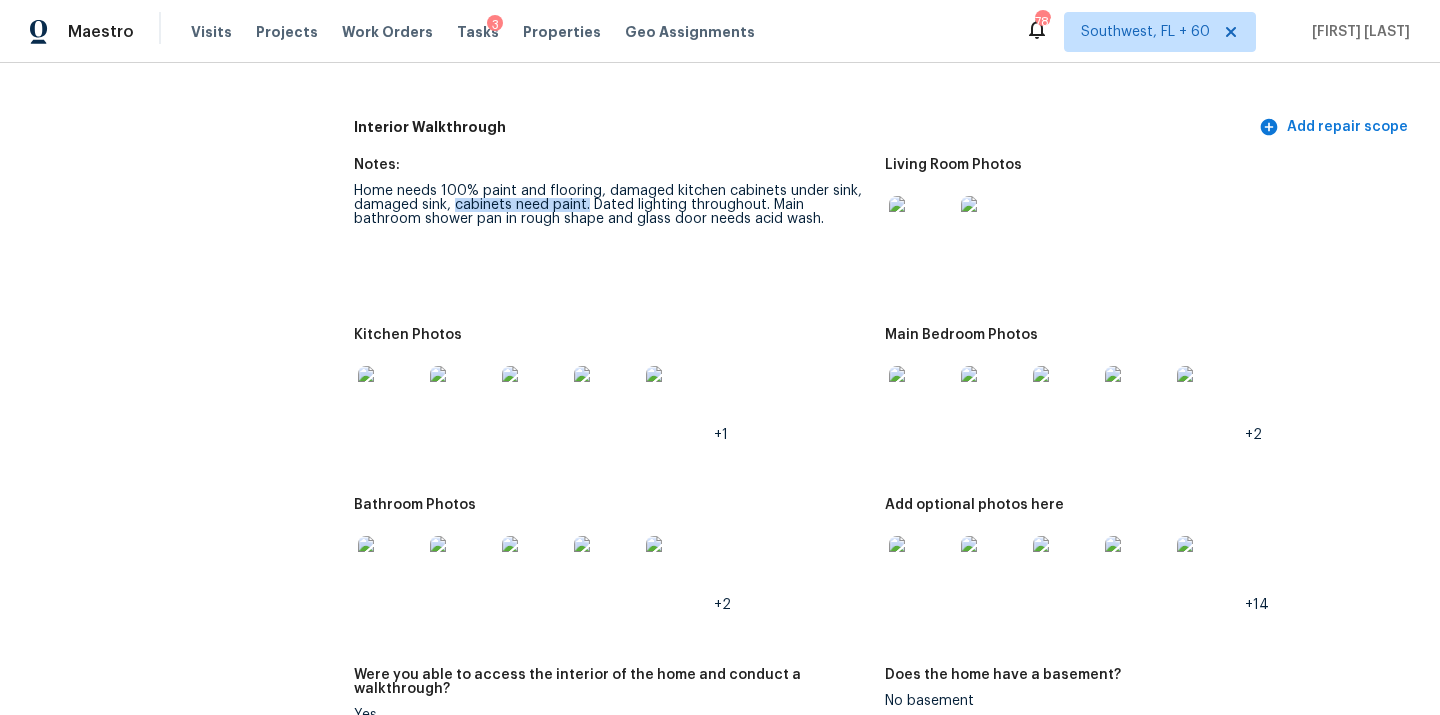 click at bounding box center [390, 568] 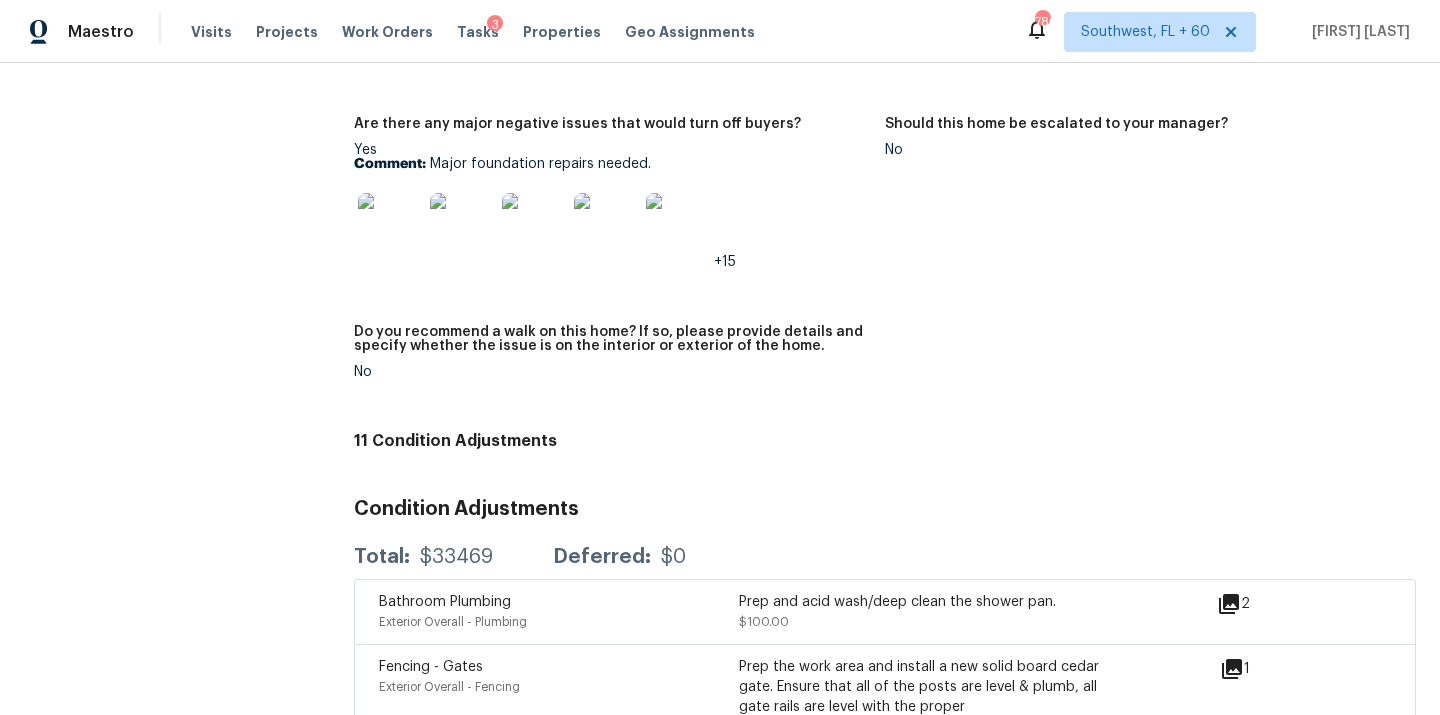scroll, scrollTop: 4289, scrollLeft: 0, axis: vertical 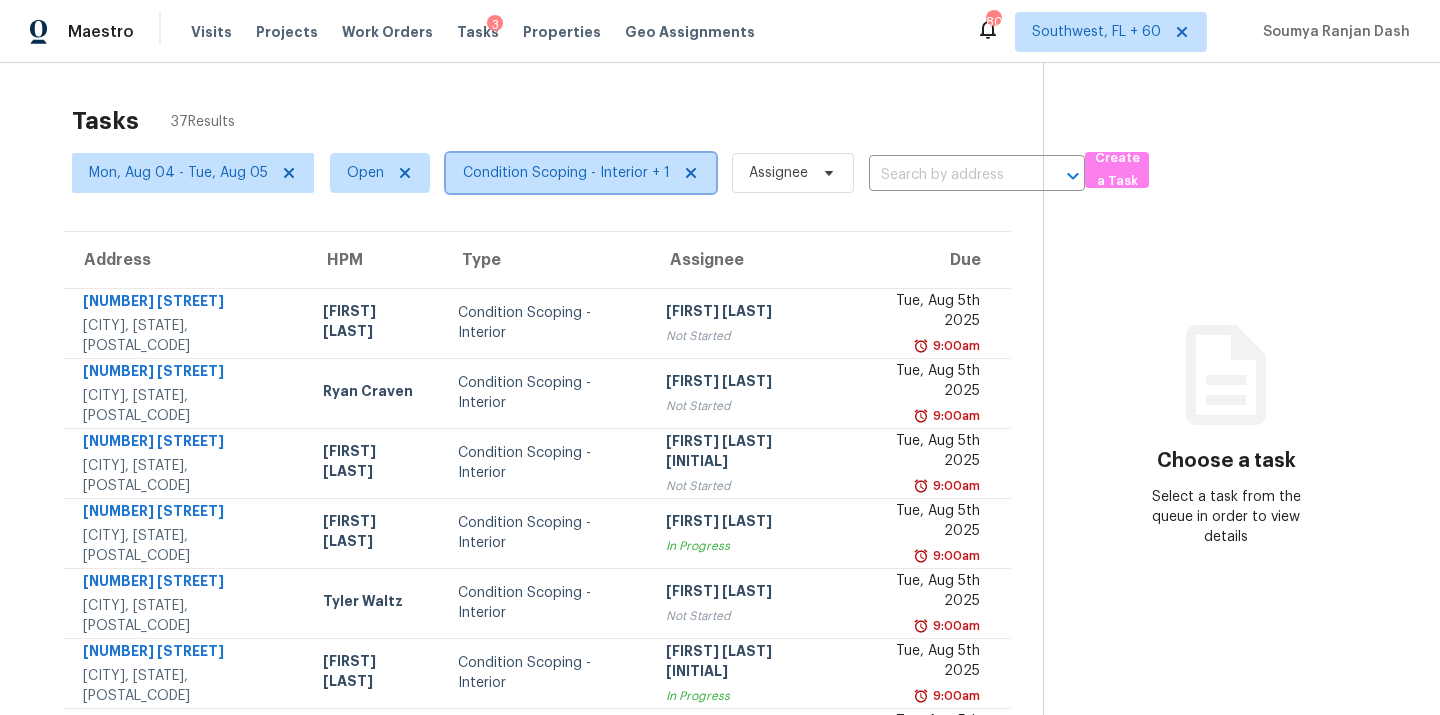 click on "Condition Scoping - Interior + 1" at bounding box center [566, 173] 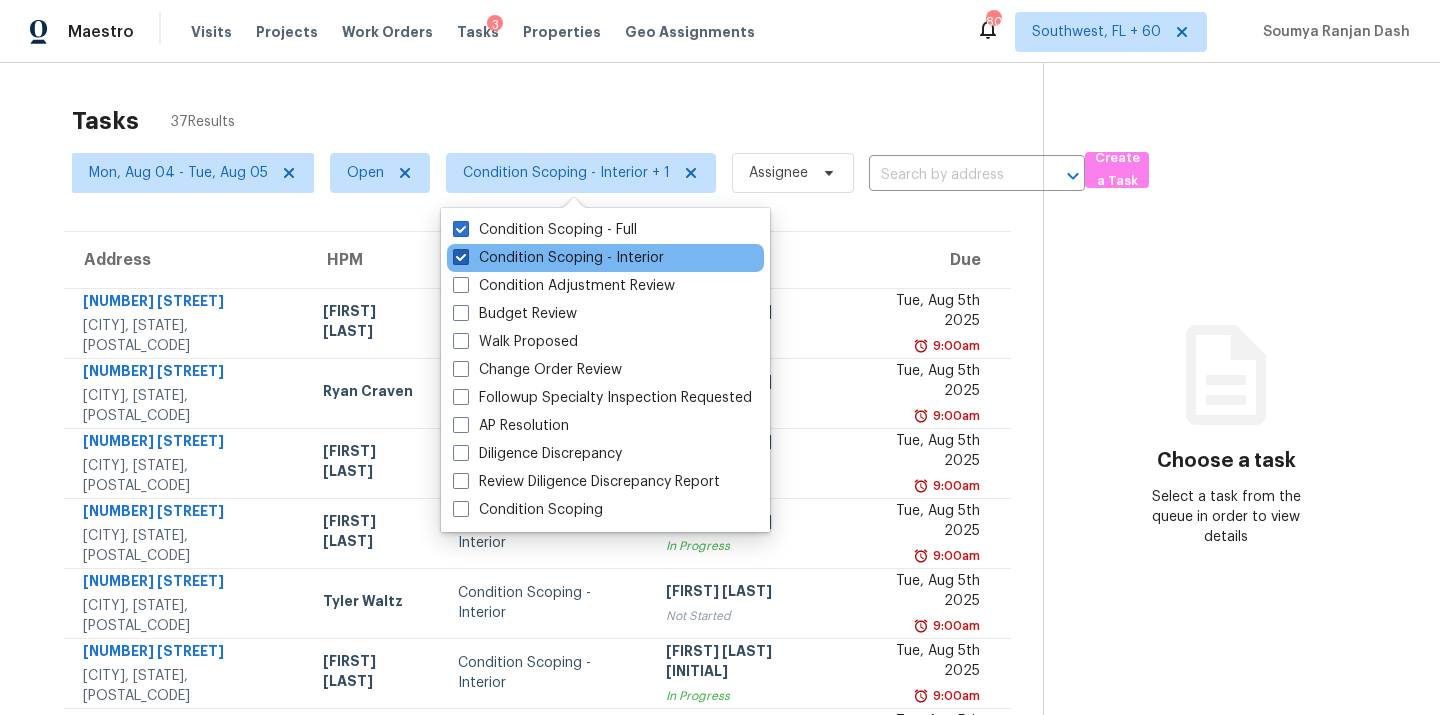 click on "Condition Scoping - Interior" at bounding box center [558, 258] 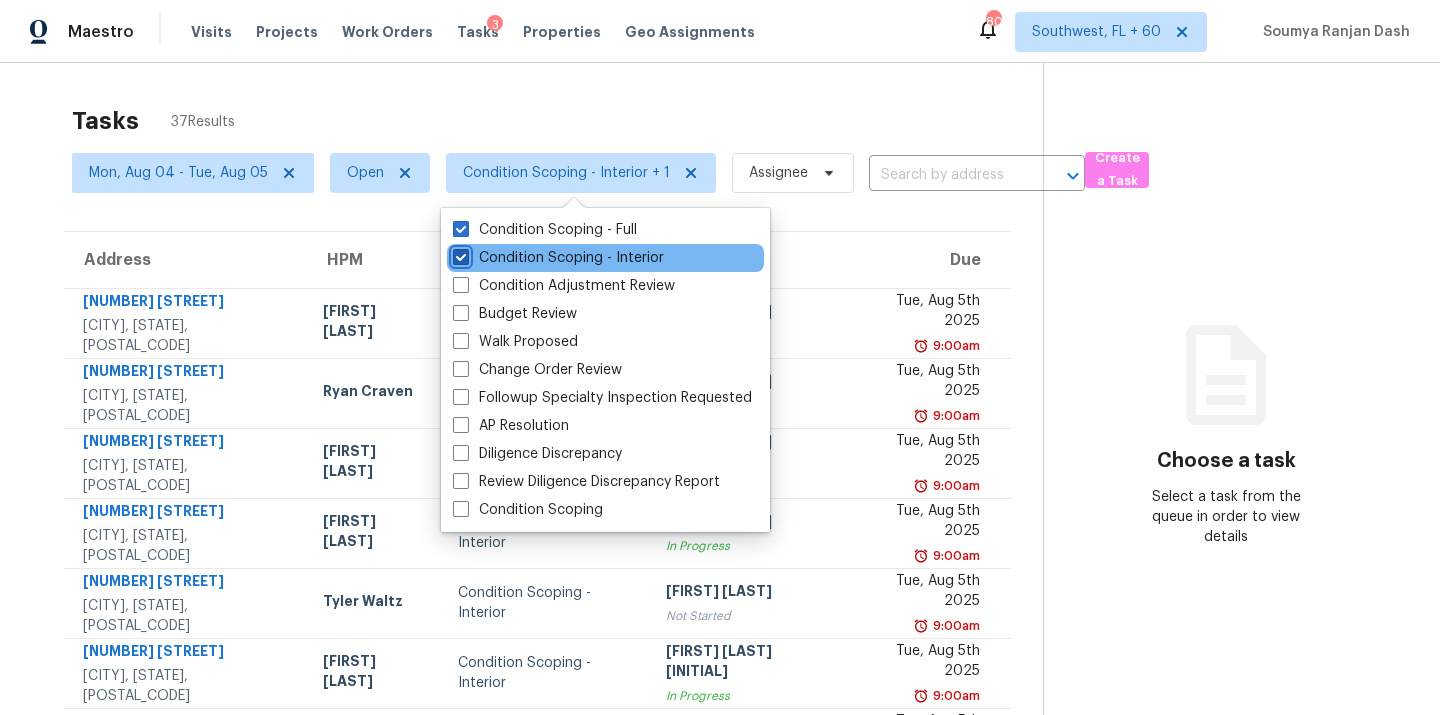 click on "Condition Scoping - Interior" at bounding box center [459, 254] 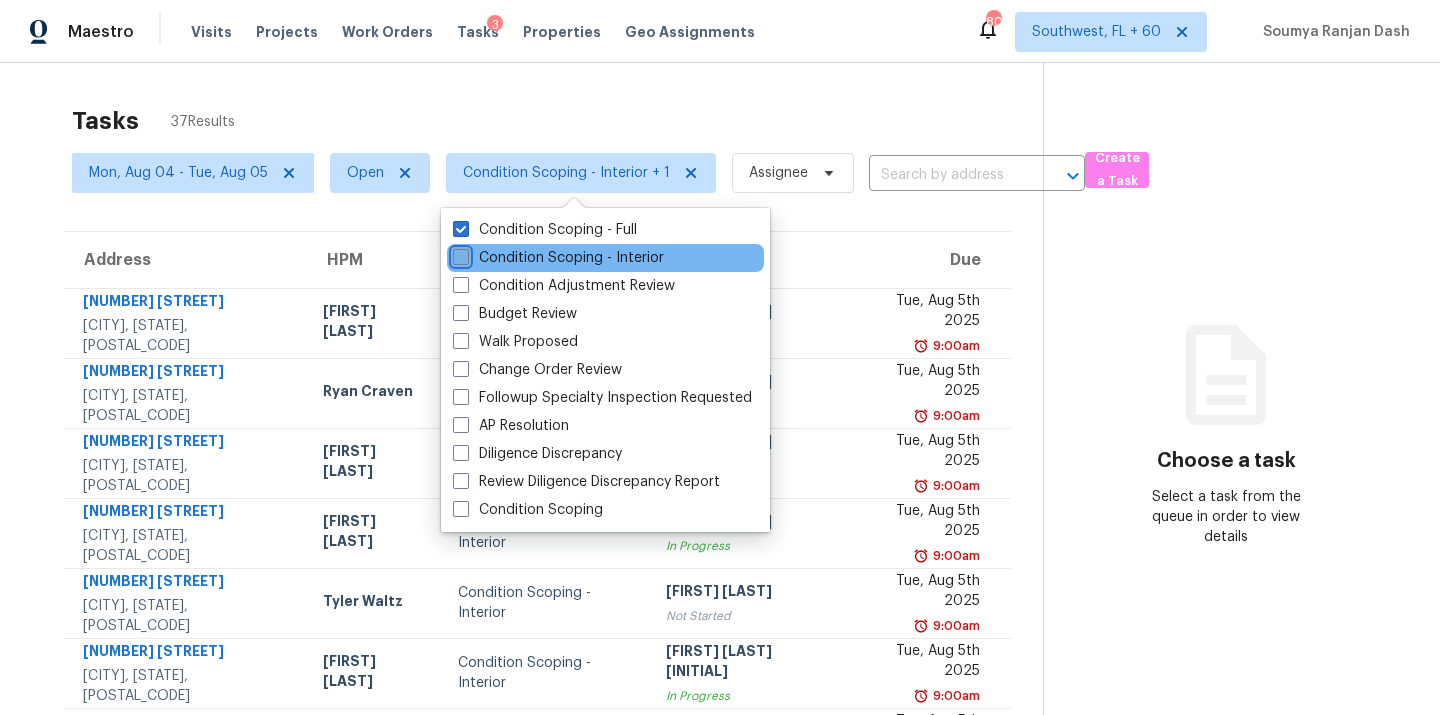 checkbox on "false" 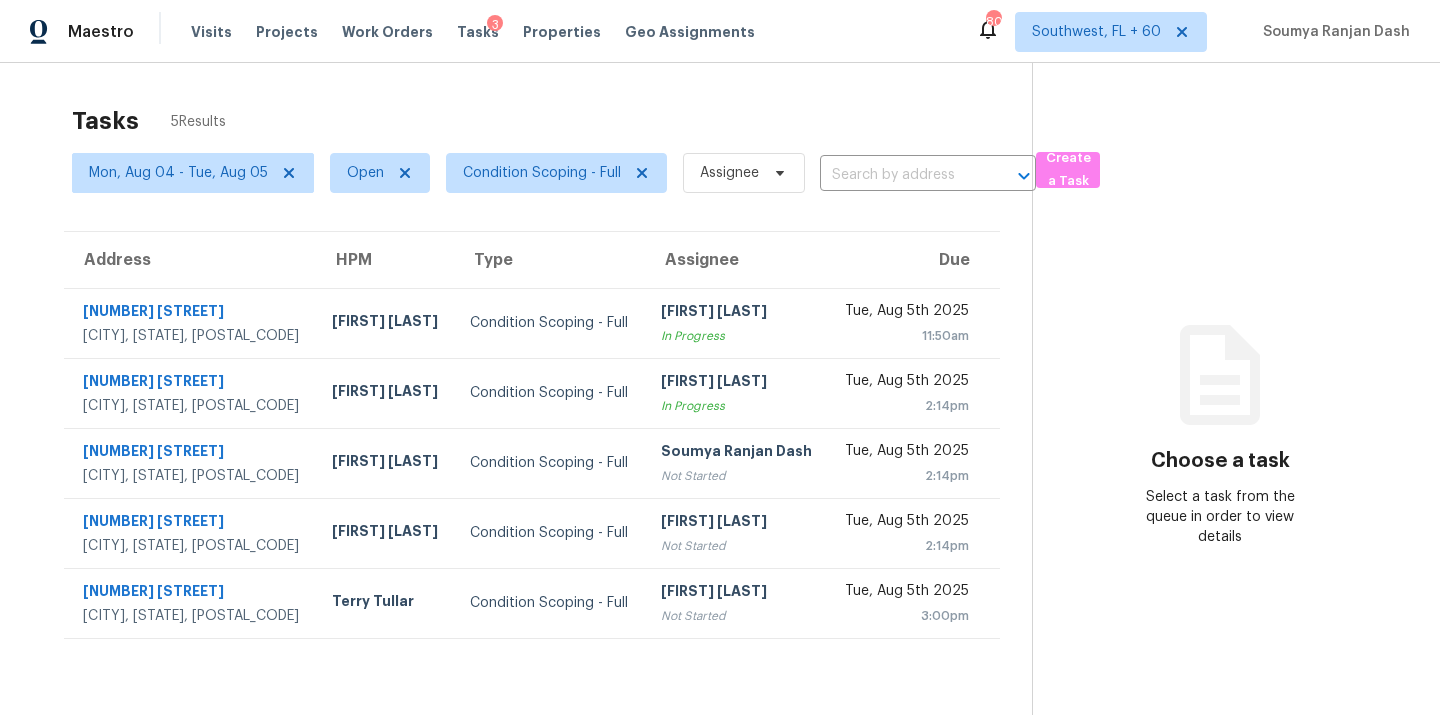 click on "Tasks 5  Results" at bounding box center (552, 121) 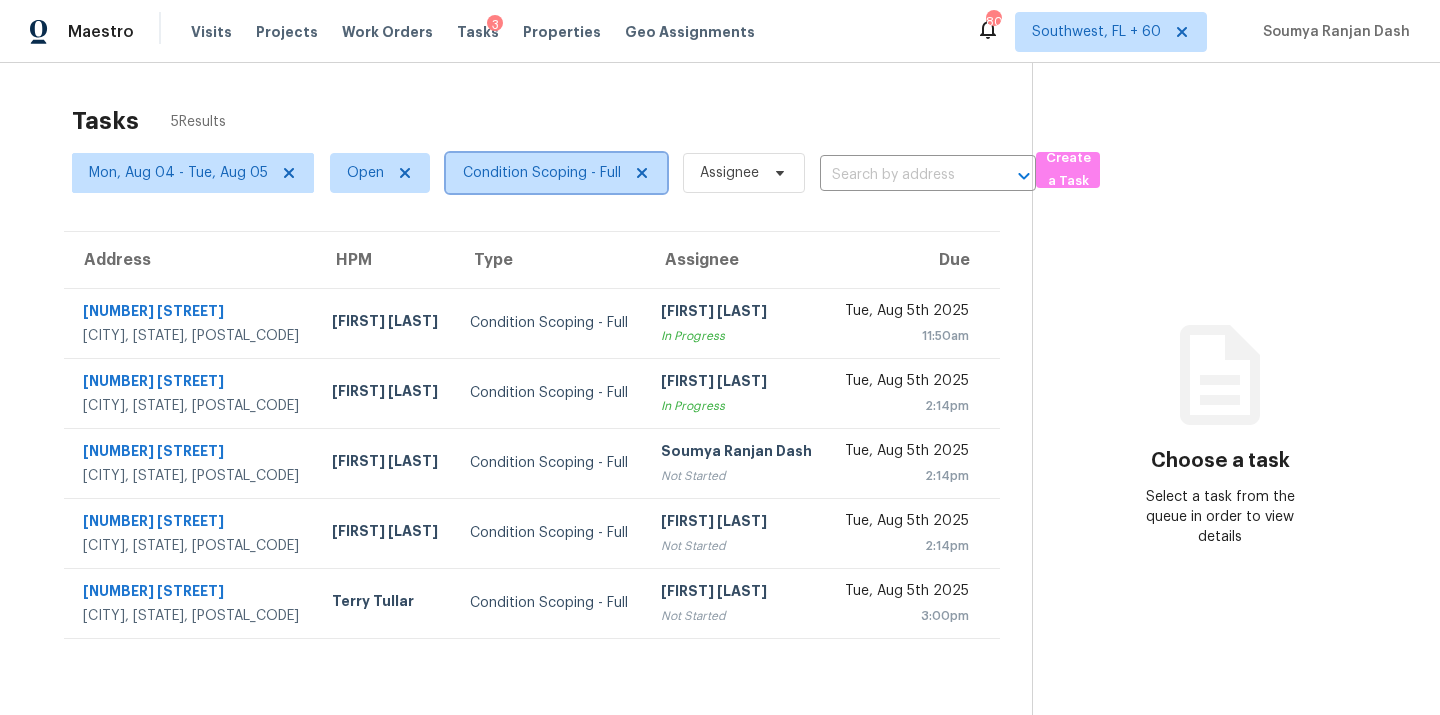 click on "Condition Scoping - Full" at bounding box center (542, 173) 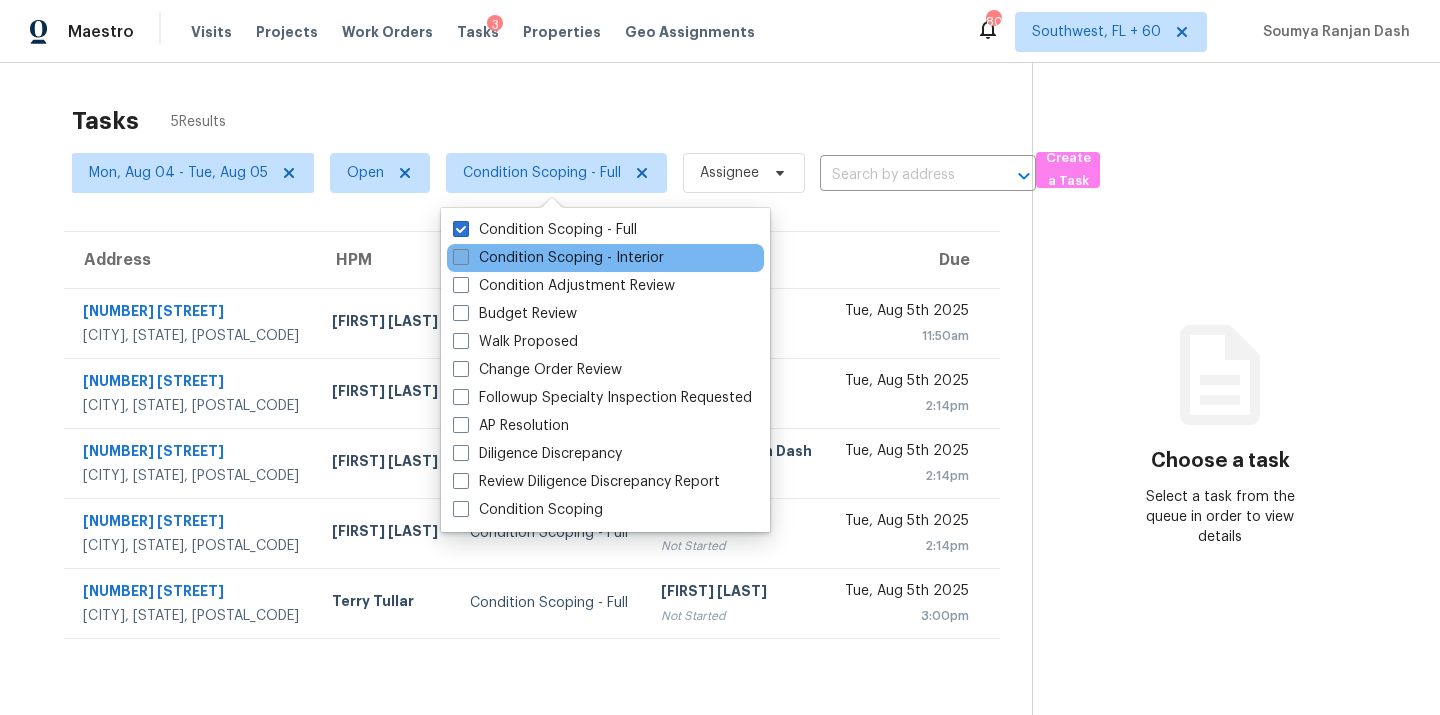click on "Condition Scoping - Interior" at bounding box center [558, 258] 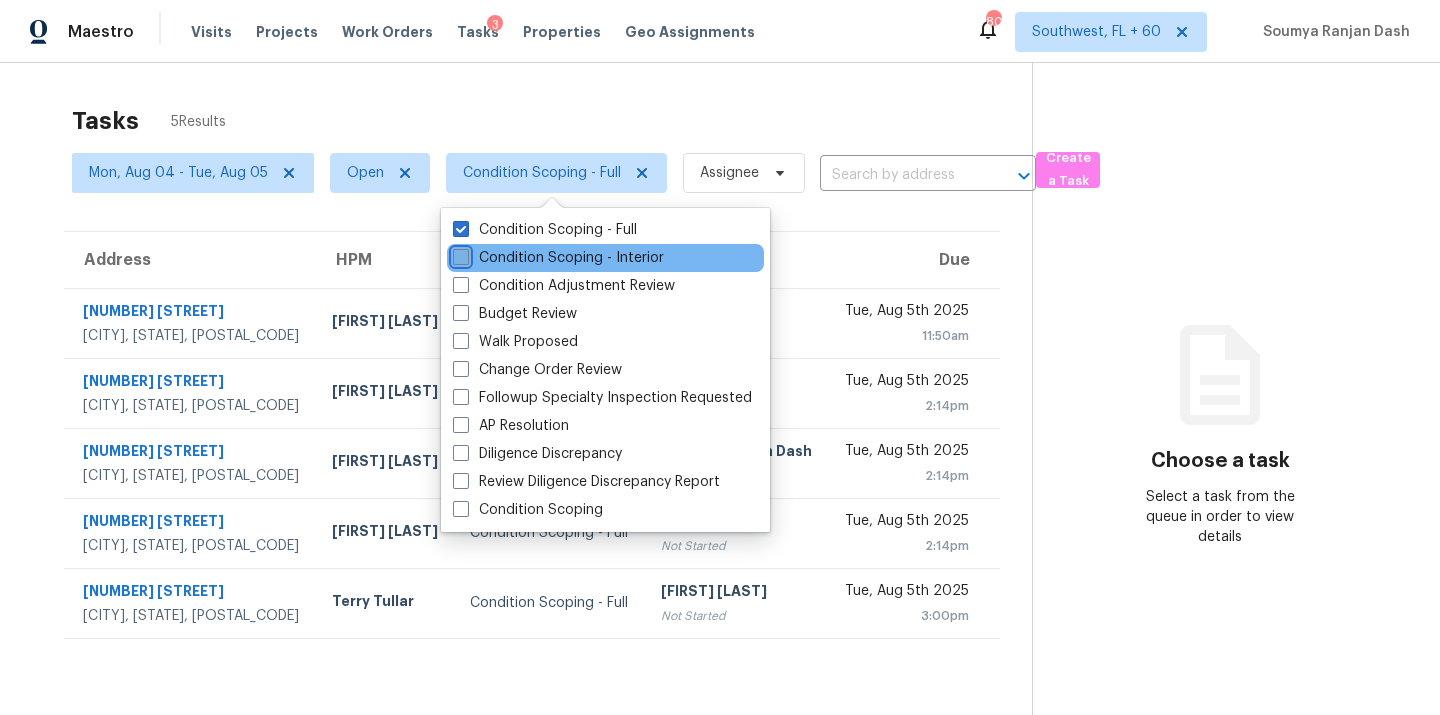 click on "Condition Scoping - Interior" at bounding box center (459, 254) 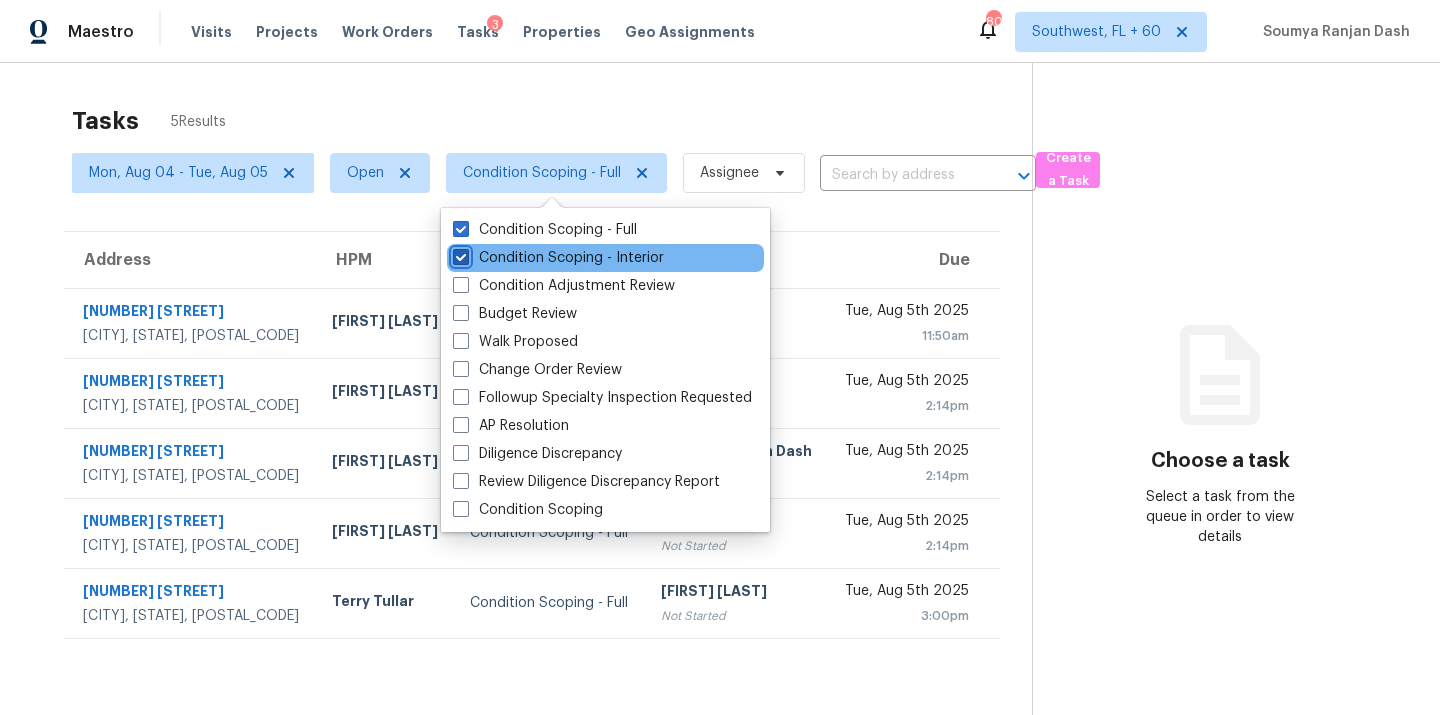 checkbox on "true" 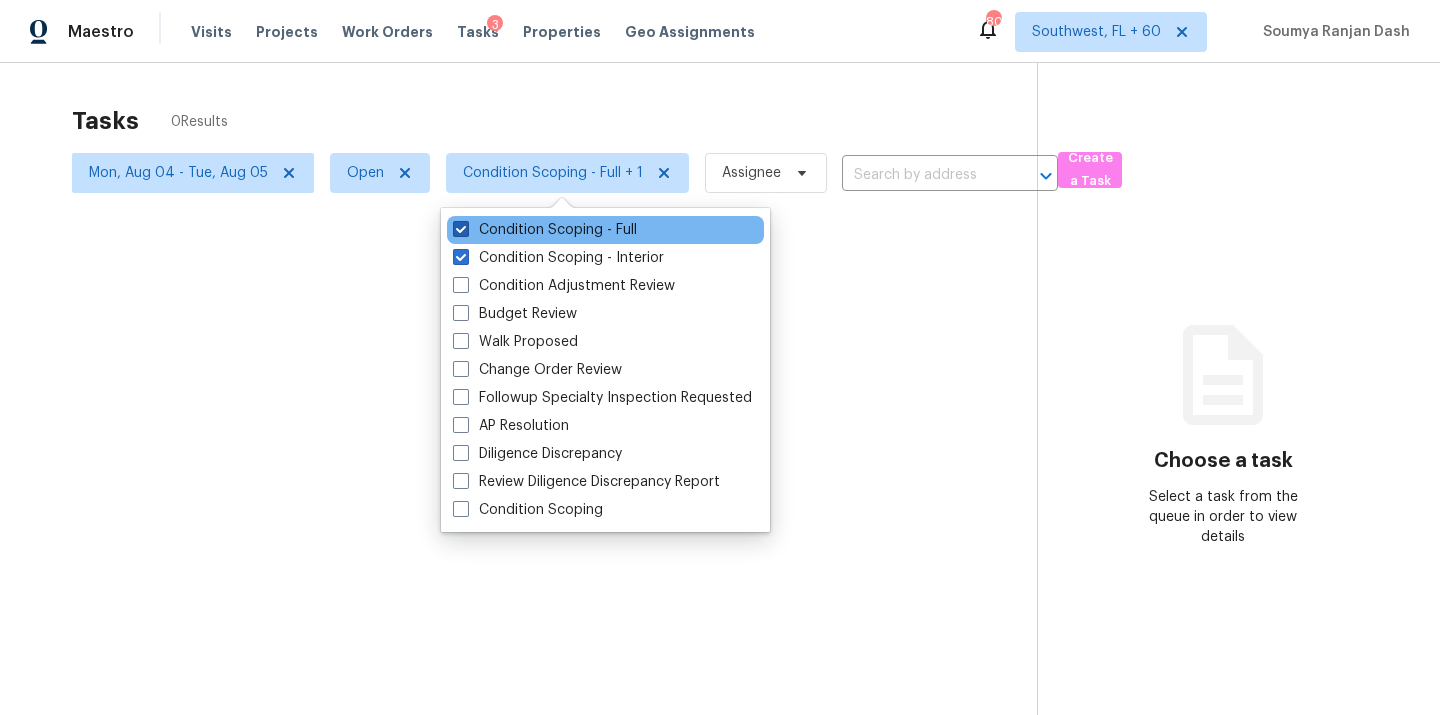 click on "Condition Scoping - Full" at bounding box center [545, 230] 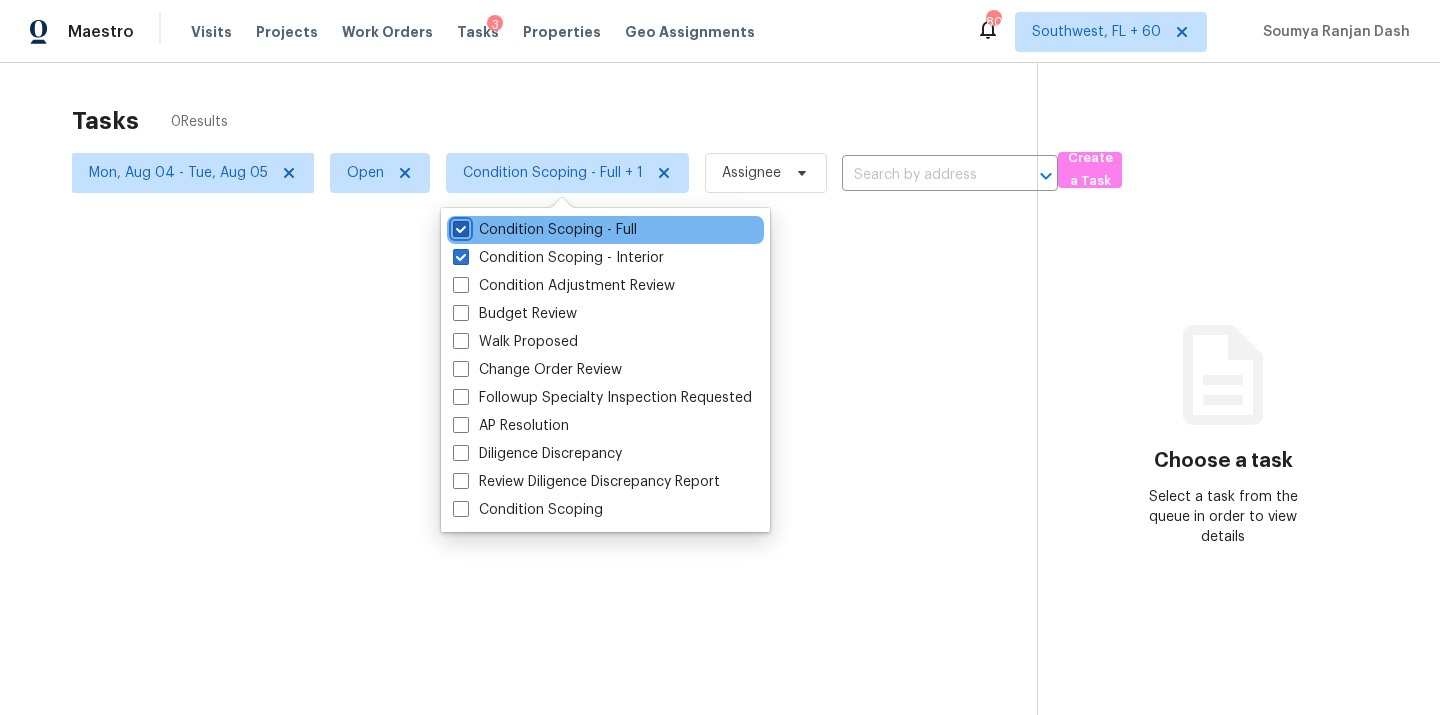click on "Condition Scoping - Full" at bounding box center (459, 226) 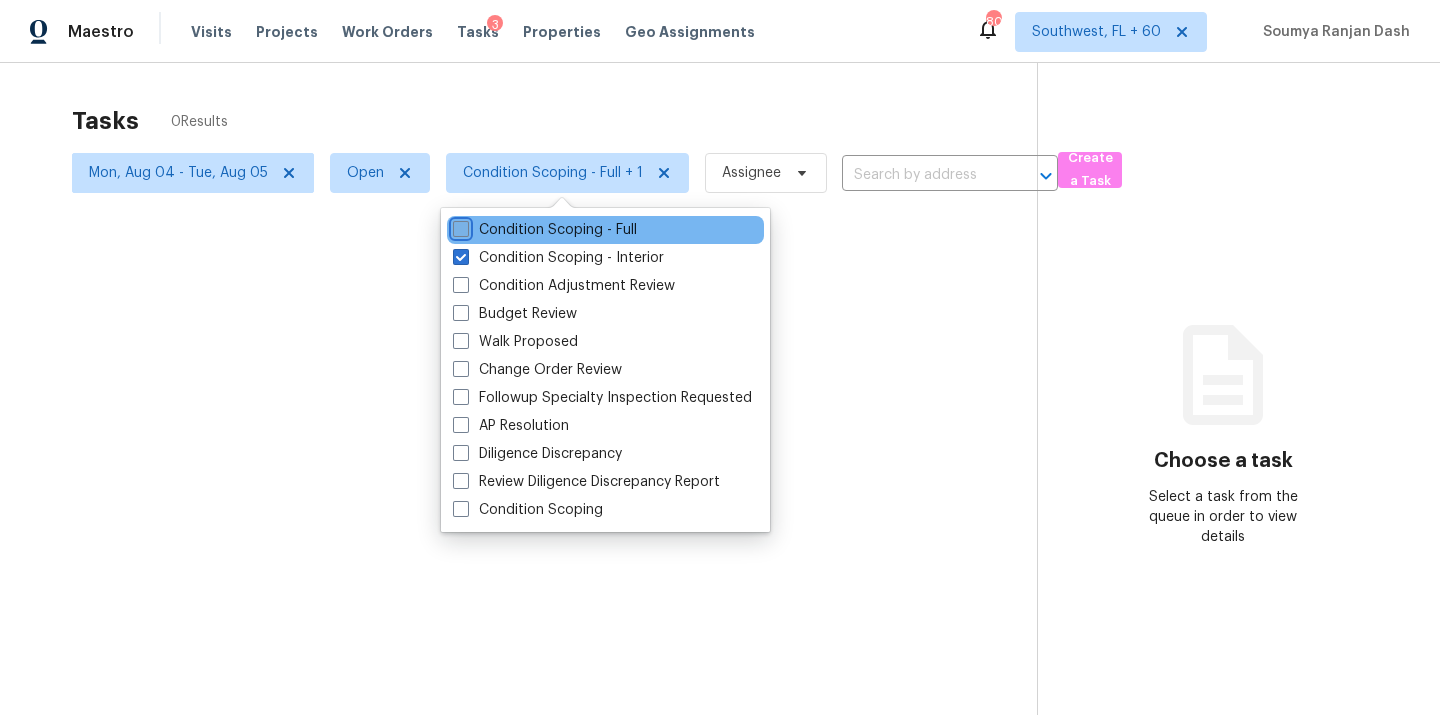 checkbox on "false" 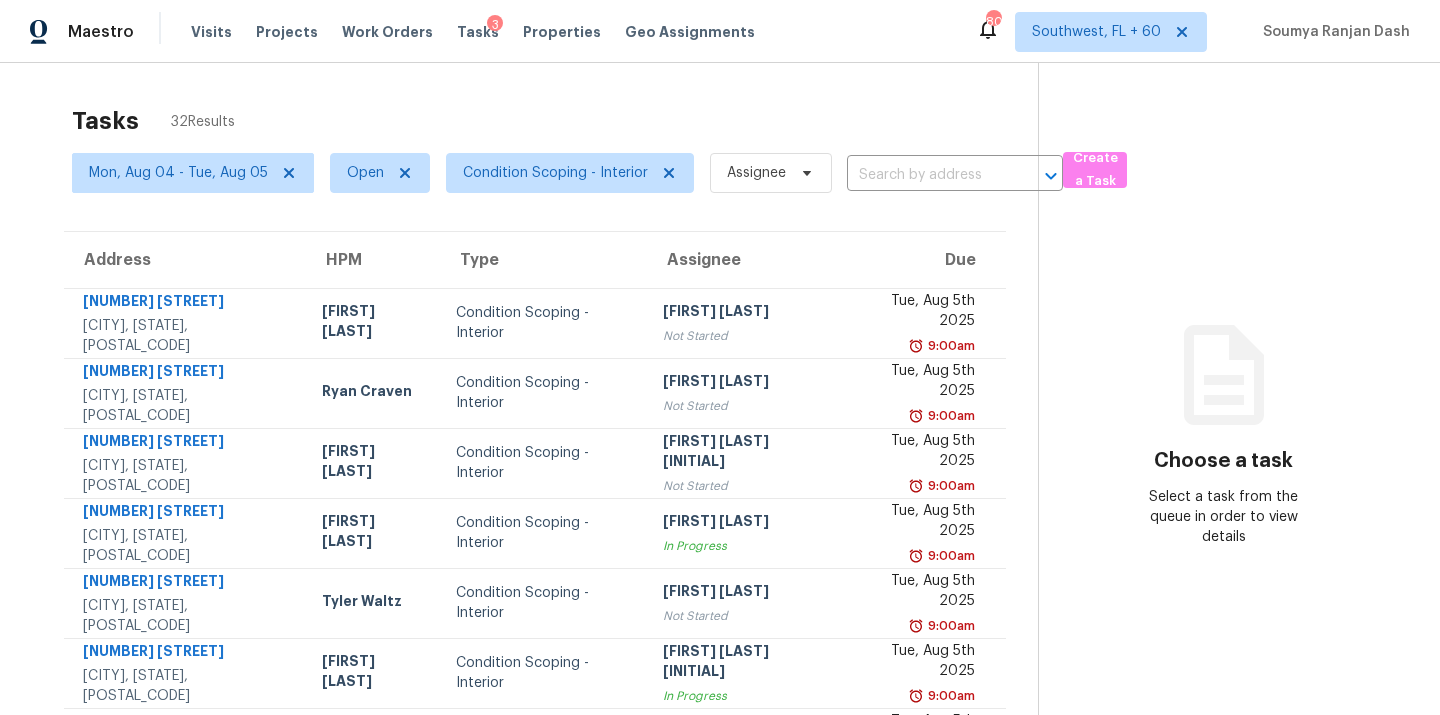 click on "Tasks 32 Results Mon, Aug 04 - Tue, Aug 05 Open Condition Scoping - Interior Assignee ​ Create a Task Address HPM Type Assignee Due [NUMBER] [STREET] [CITY], [STATE], [POSTAL_CODE] [FIRST] [LAST] Condition Scoping - Interior [FIRST] [LAST] Not Started Tue, Aug 5th 2025 9:00am [NUMBER] [STREET] [CITY], [STATE], [POSTAL_CODE] [FIRST] [LAST] Condition Scoping - Interior [FIRST] [LAST] Not Started Tue, Aug 5th 2025 9:00am [NUMBER] [STREET] [CITY], [STATE], [POSTAL_CODE] [FIRST] [LAST] Condition Scoping - Interior [FIRST] [LAST] Not Started Tue, Aug 5th 2025 9:00am [NUMBER] [STREET] [CITY], [STATE], [POSTAL_CODE] [FIRST] [LAST] Condition Scoping - Interior [FIRST] [LAST] In Progress Tue, Aug 5th 2025 9:00am [NUMBER] [STREET] [CITY], [STATE], [POSTAL_CODE] [FIRST] [LAST] Condition Scoping - Interior [FIRST] [LAST] Not Started Tue, Aug 5th 2025 9:00am [NUMBER] [STREET] [CITY], [STATE], [POSTAL_CODE] [FIRST] [LAST] Condition Scoping - Interior [FIRST] [LAST] 9:00am" at bounding box center (720, 552) 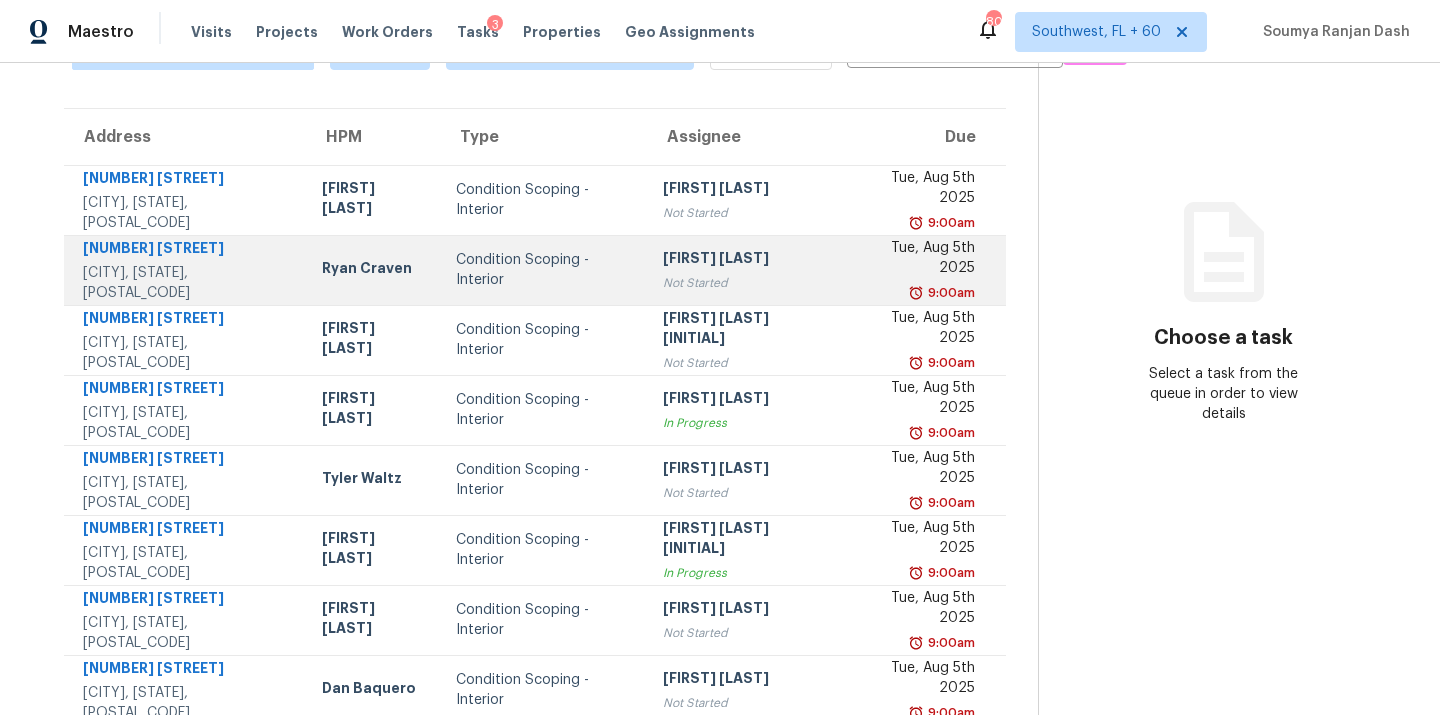 scroll, scrollTop: 326, scrollLeft: 0, axis: vertical 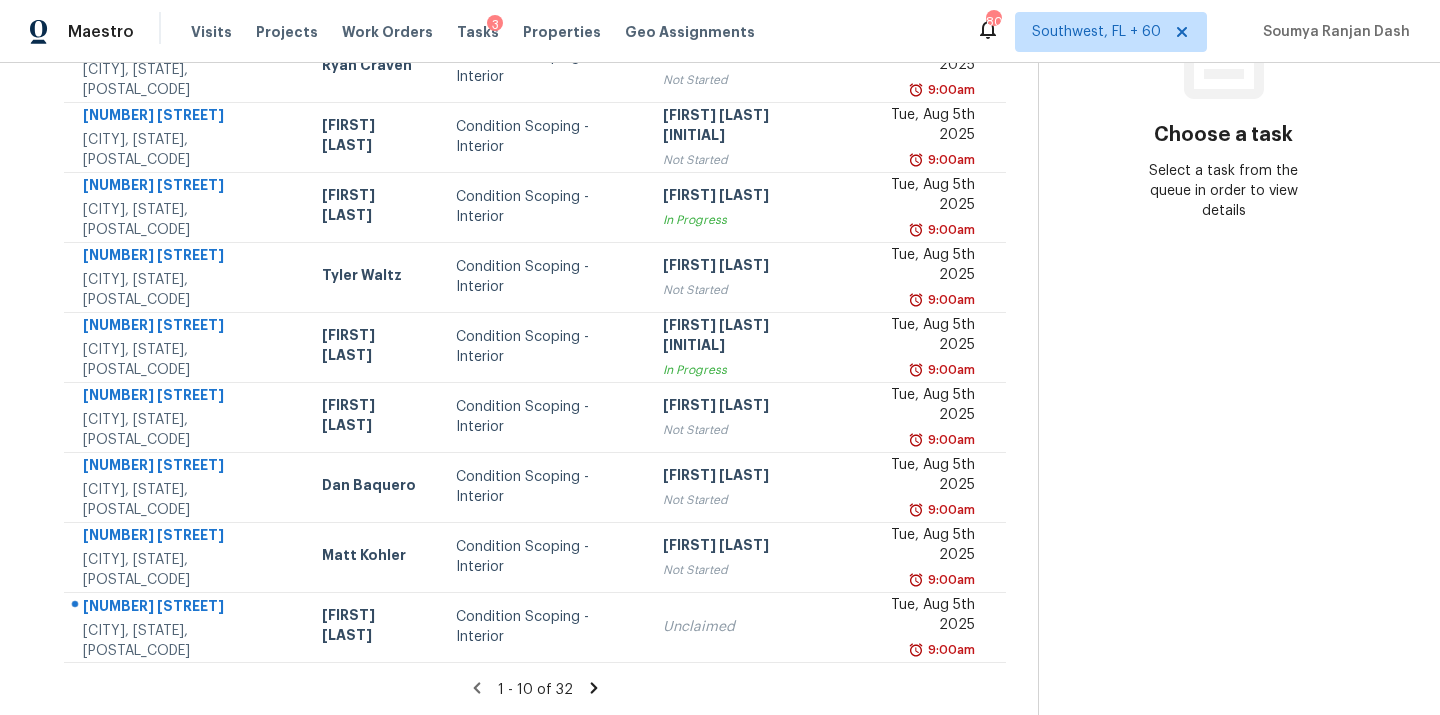 click 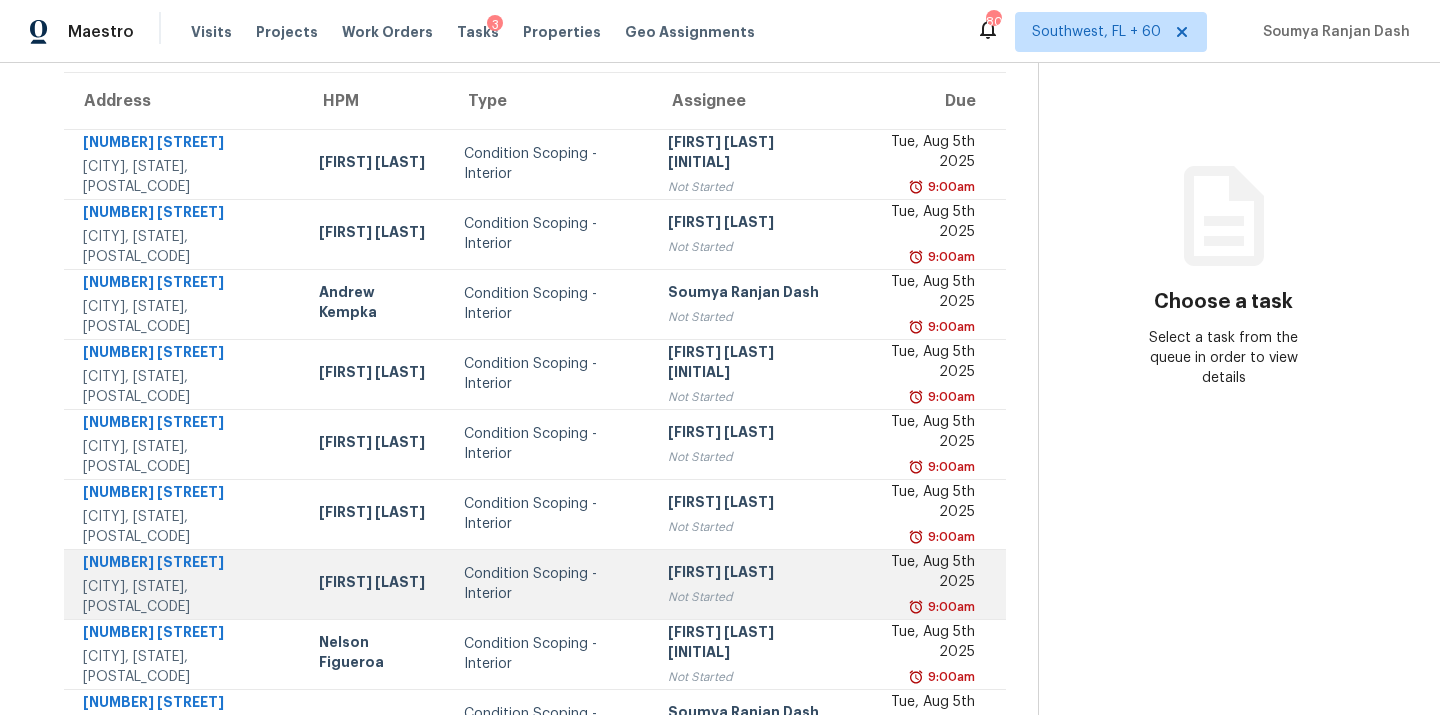 scroll, scrollTop: 326, scrollLeft: 0, axis: vertical 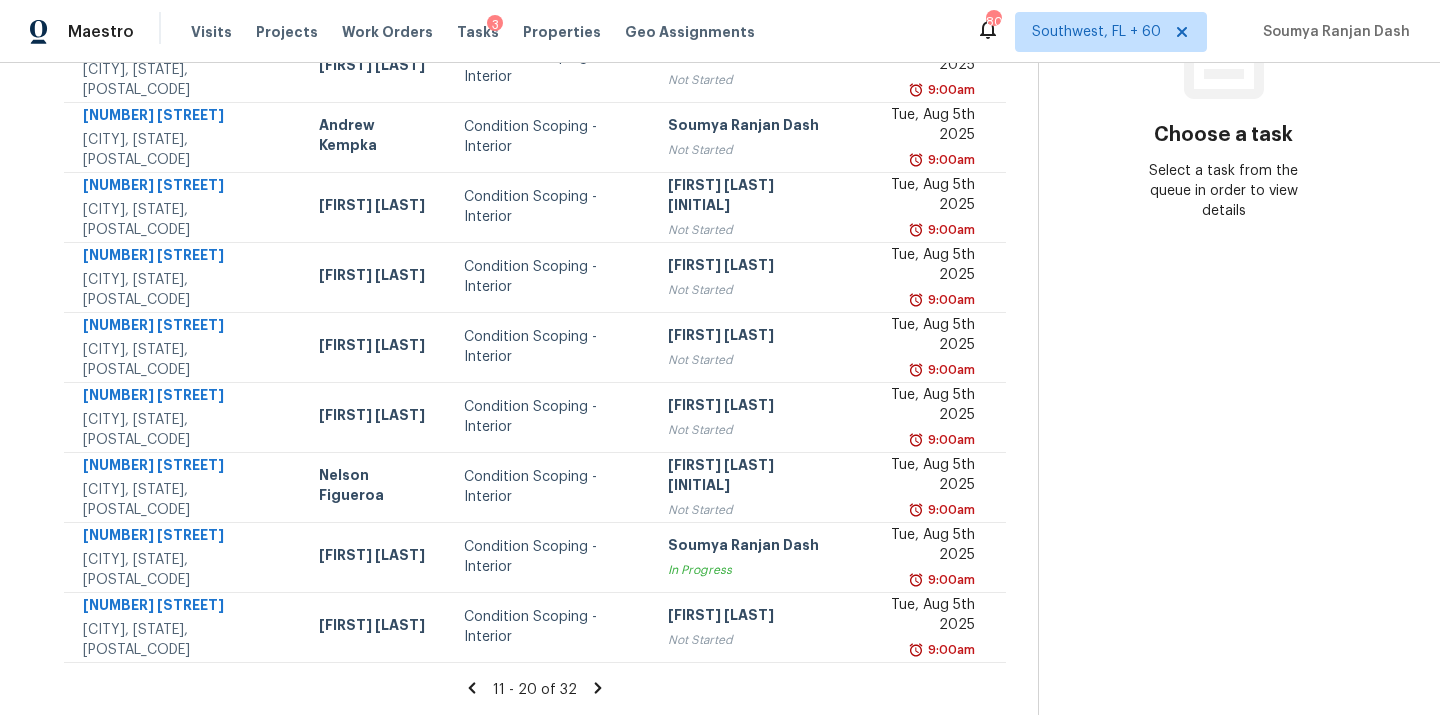 click 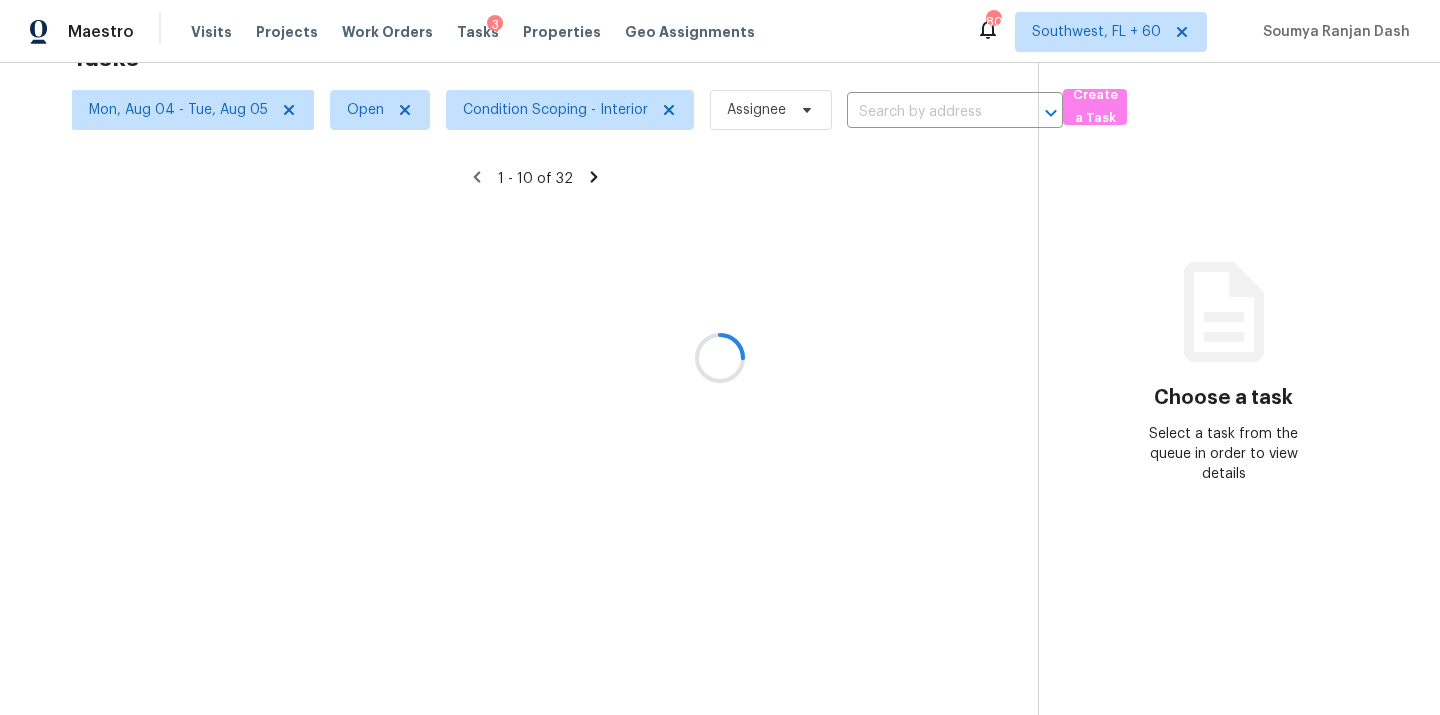 scroll, scrollTop: 326, scrollLeft: 0, axis: vertical 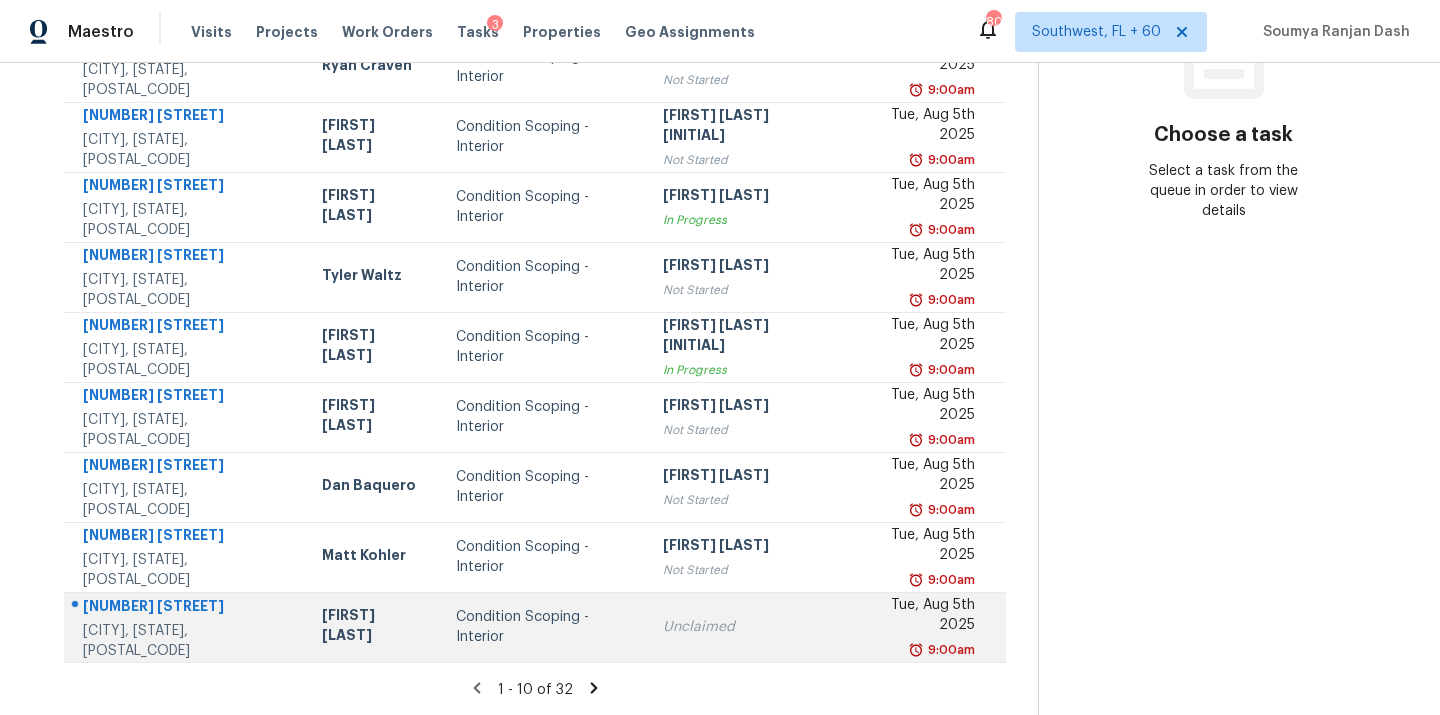 click on "Condition Scoping - Interior" at bounding box center (543, 627) 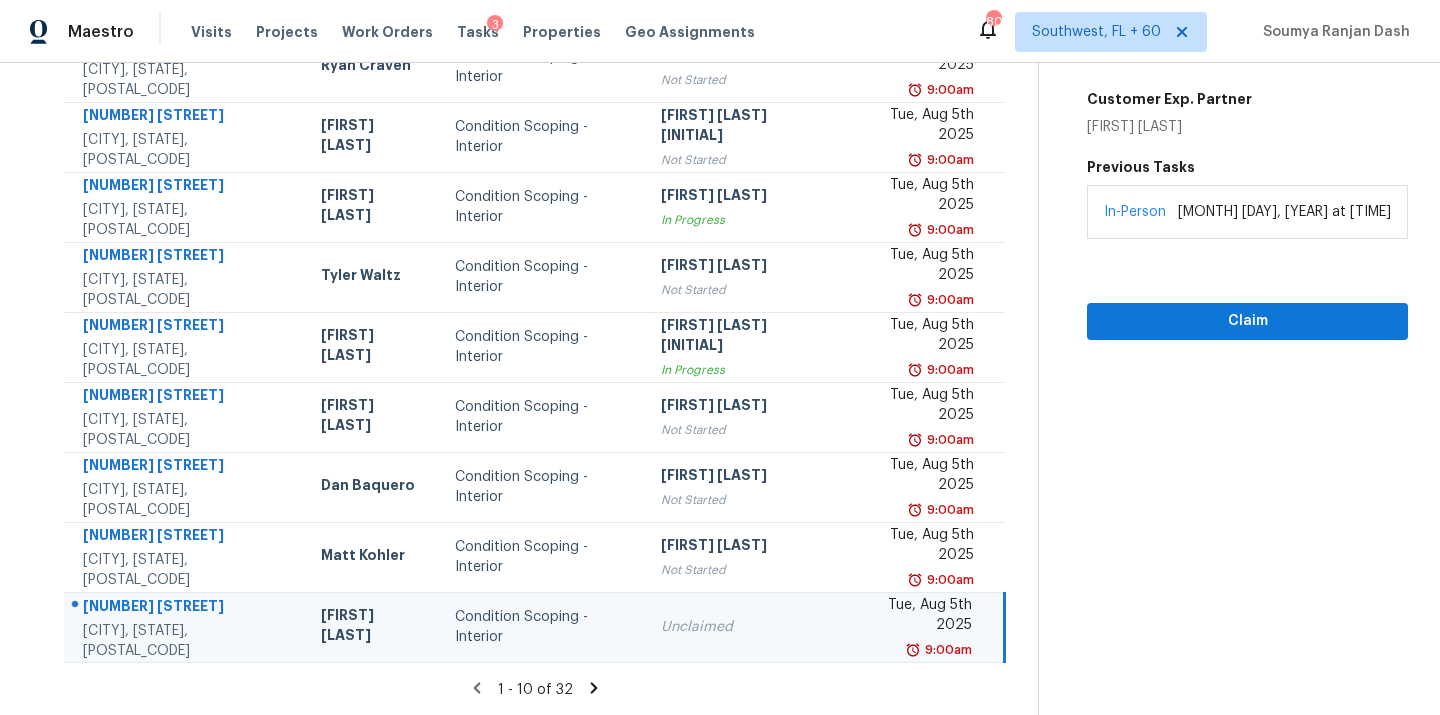 scroll, scrollTop: 106, scrollLeft: 0, axis: vertical 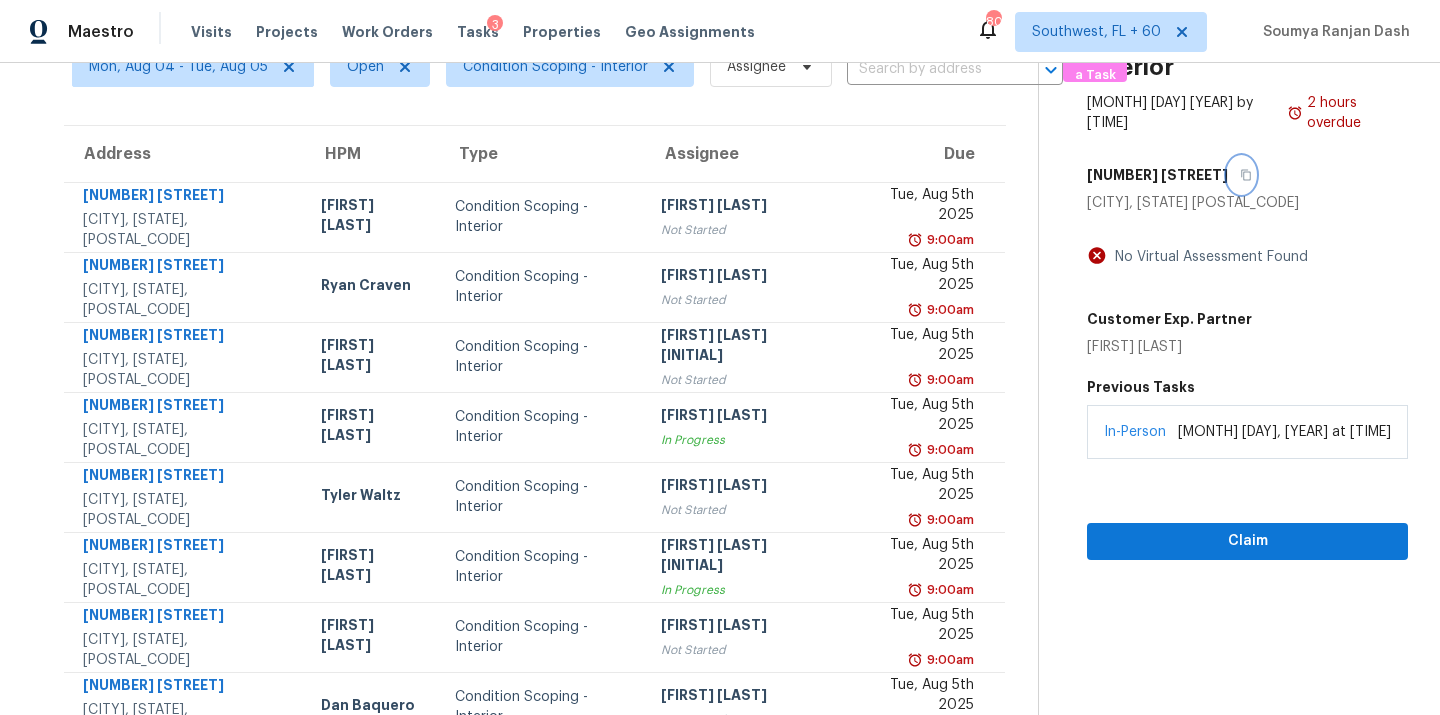 click 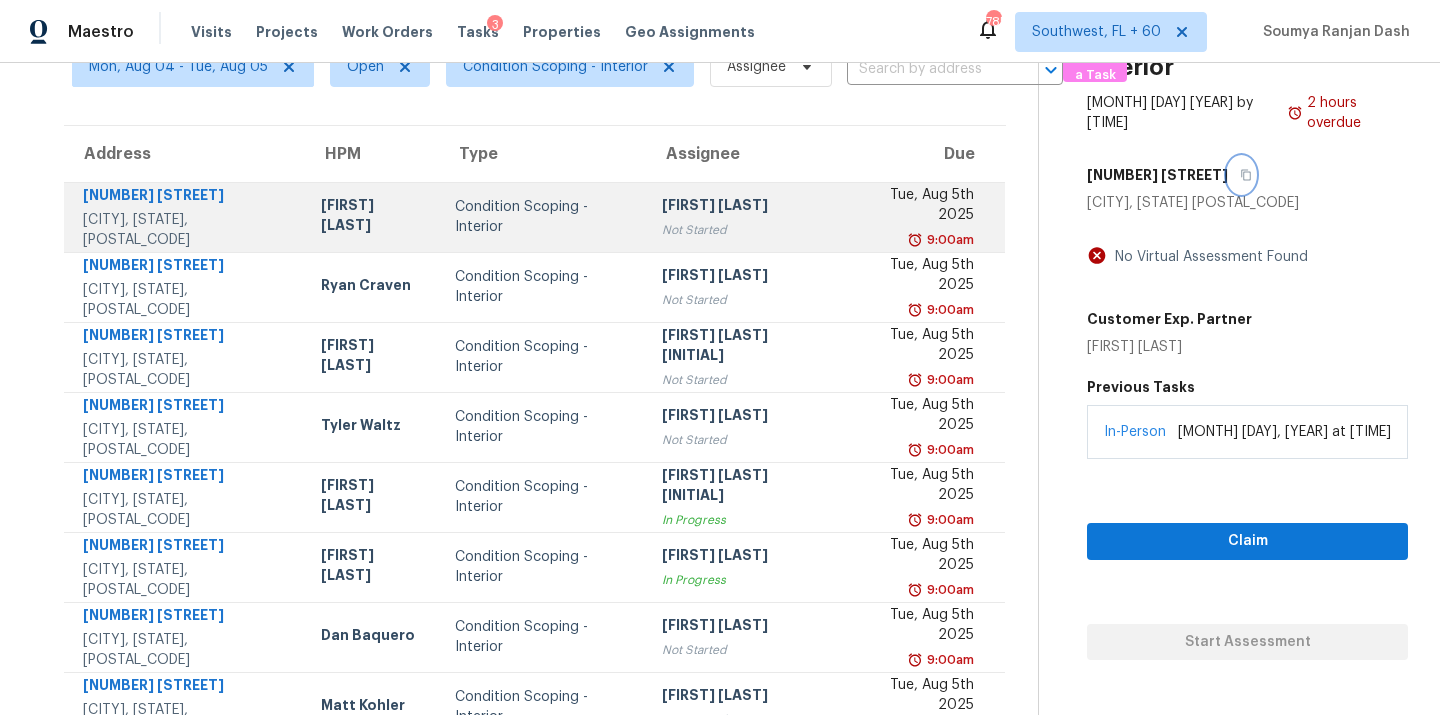 scroll, scrollTop: 0, scrollLeft: 0, axis: both 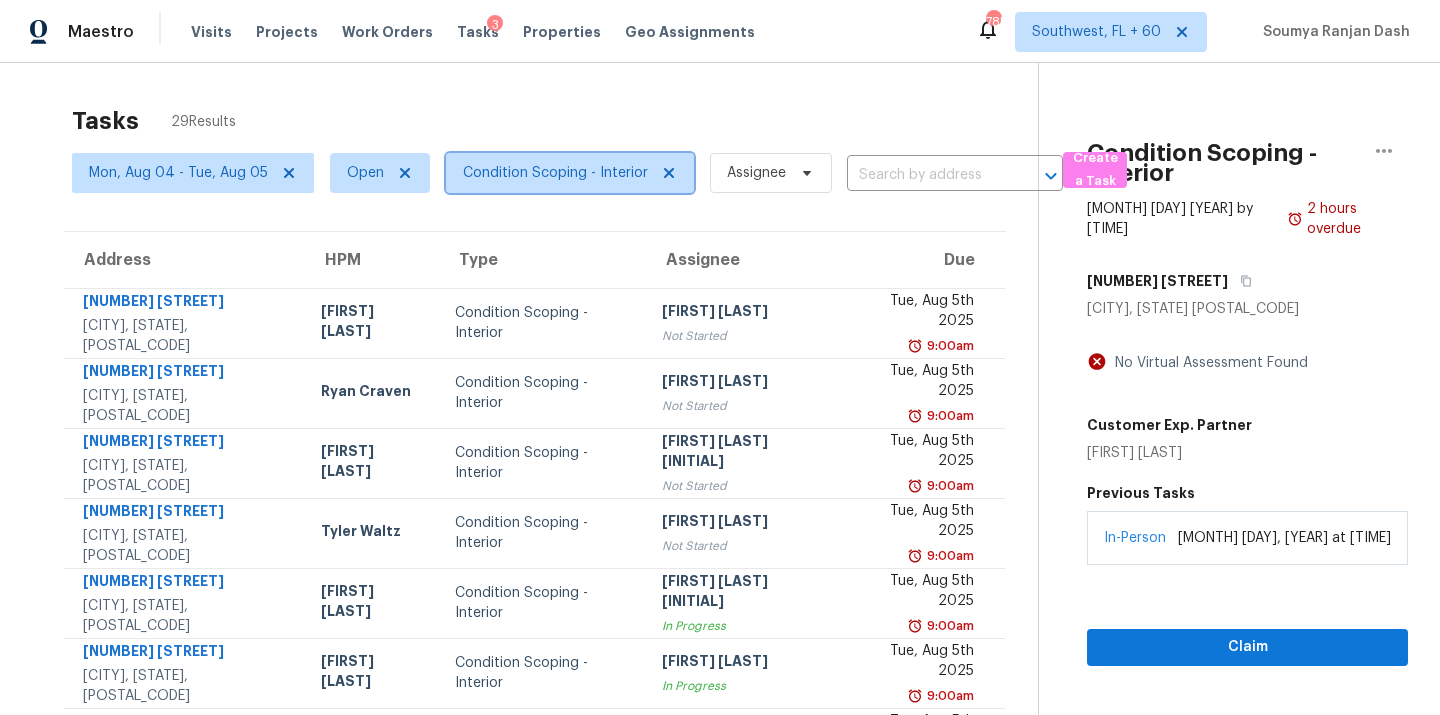 click on "Condition Scoping - Interior" at bounding box center [555, 173] 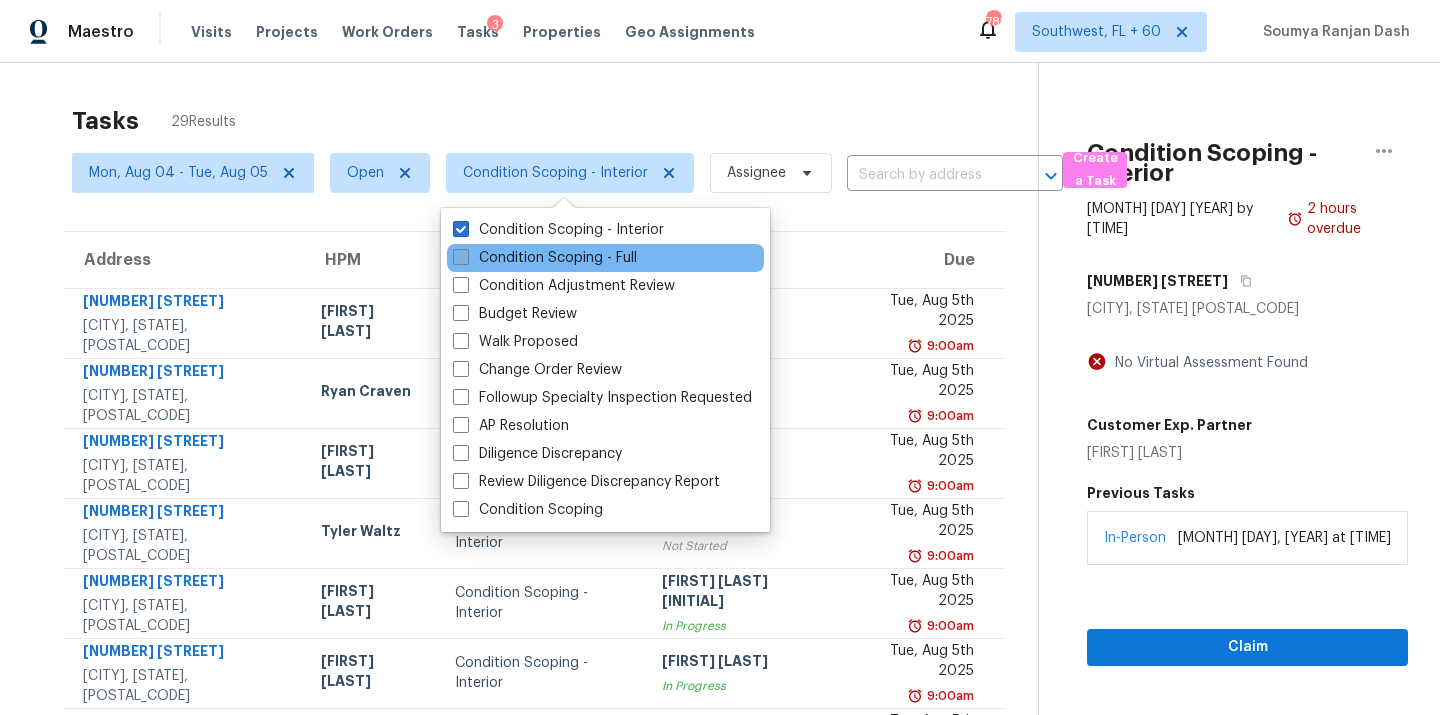 click on "Condition Scoping - Full" at bounding box center [545, 258] 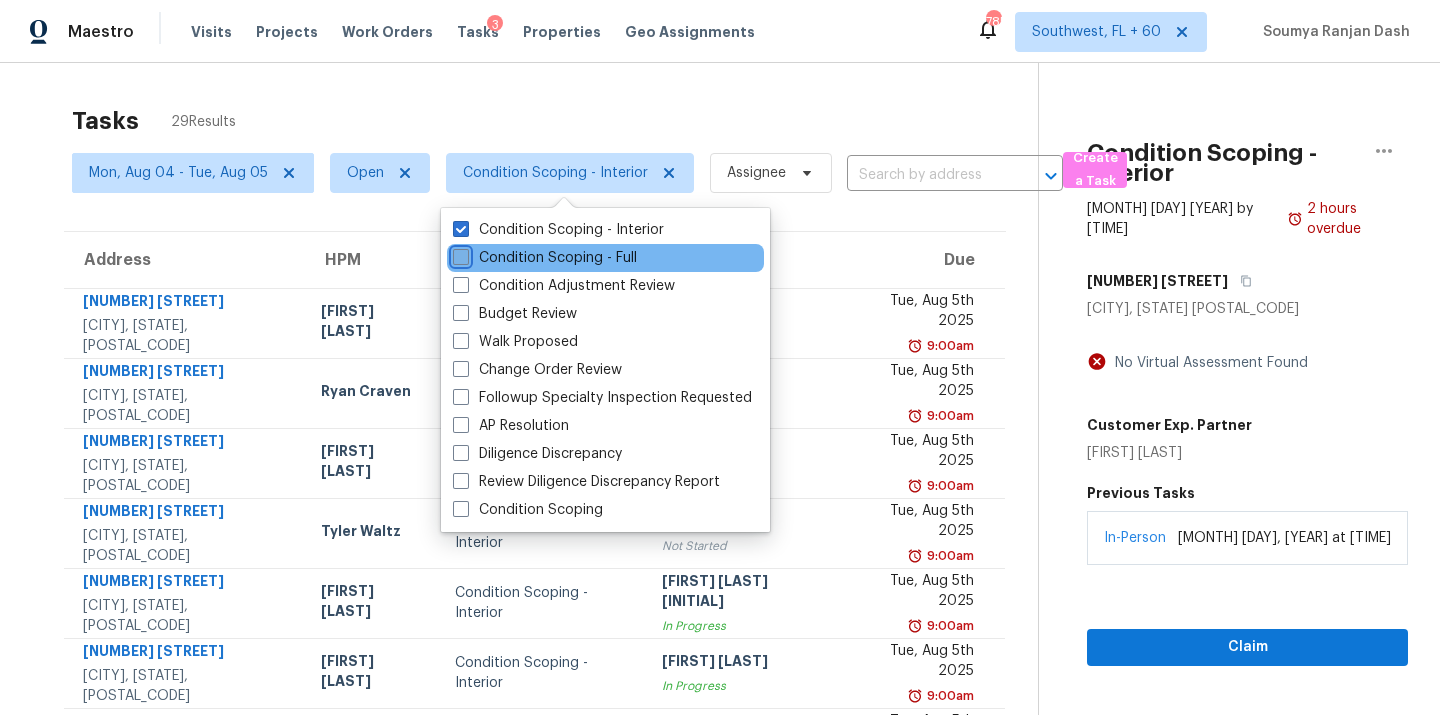 click on "Condition Scoping - Full" at bounding box center [459, 254] 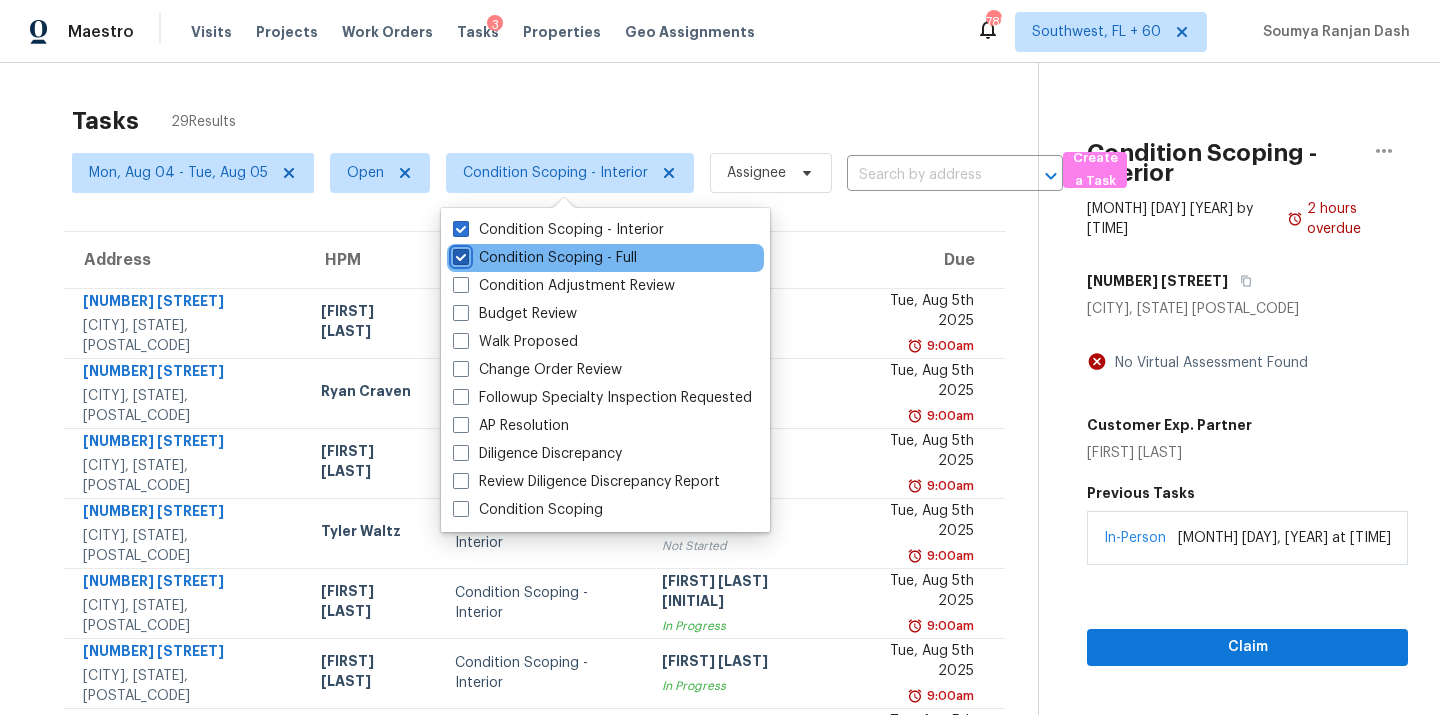 checkbox on "true" 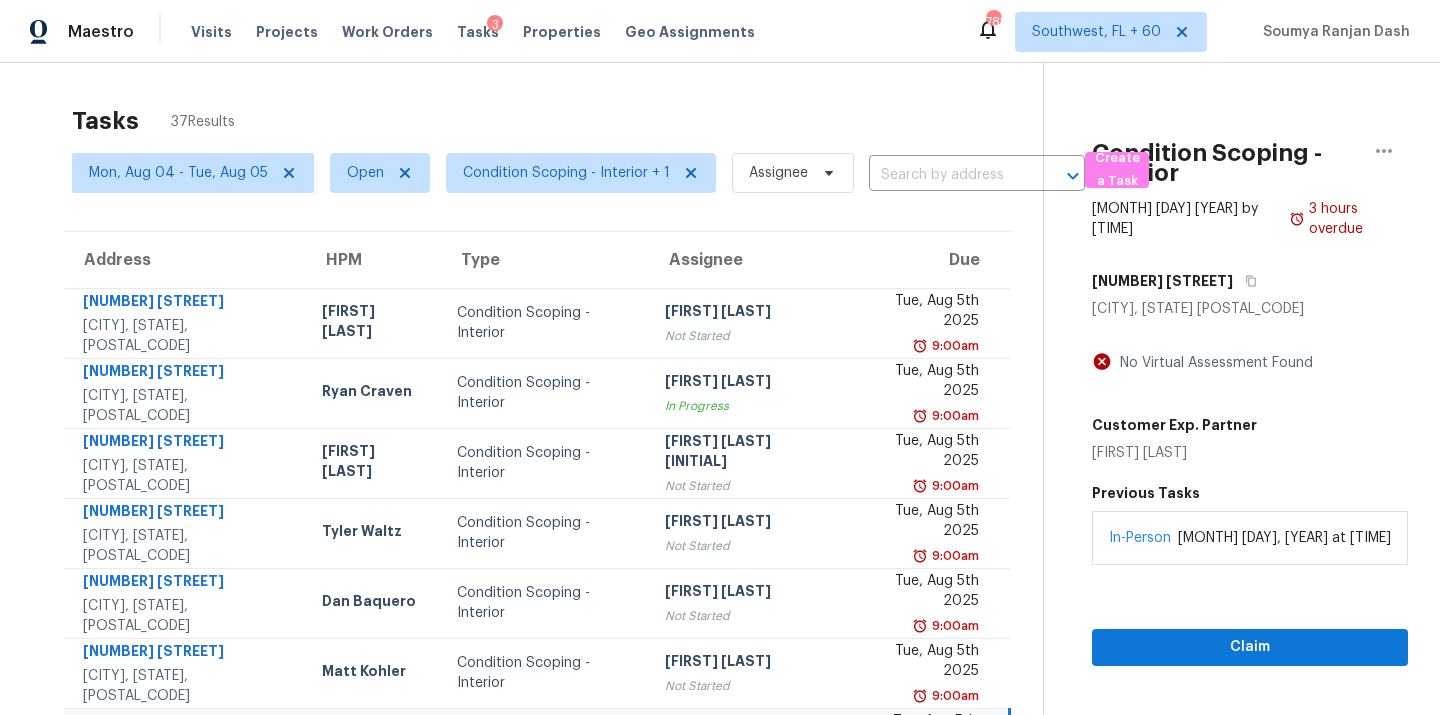 click on "Tasks 37  Results Mon, Aug 04 - Tue, Aug 05 Open Condition Scoping - Interior + 1 Assignee ​ Create a Task Address HPM Type Assignee Due 202 Hickory Nut Ln   Canton, GA, 30115 Tyler Payne Condition Scoping - Interior Prabhu Raja Not Started Tue, Aug 5th 2025 9:00am 7426 Sparkleberry Dr   Indian Trail, NC, 28079 Ryan Craven Condition Scoping - Interior Salma Ansari In Progress Tue, Aug 5th 2025 9:00am 4141 Wisconsin Dr   Atlanta, GA, 30338 Tyler Payne Condition Scoping - Interior Ranjith Kumar P Not Started Tue, Aug 5th 2025 9:00am 10018 Berrypatch Ln   Tomball, TX, 77375 Tyler Waltz Condition Scoping - Interior Salma Ansari Not Started Tue, Aug 5th 2025 9:00am 7214 Glenroe Dr   Huntersville, NC, 28078 Dan Baquero Condition Scoping - Interior Jishnu Manoj Not Started Tue, Aug 5th 2025 9:00am 11053 N Eagle Lake Blvd   Maple Grove, MN, 55369 Matt Kohler Condition Scoping - Interior Jishnu Manoj Not Started Tue, Aug 5th 2025 9:00am 5860 Bluff Heights Dr   Cumming, GA, 30040 Tyler Payne Salma Ansari Not Started" at bounding box center (720, 552) 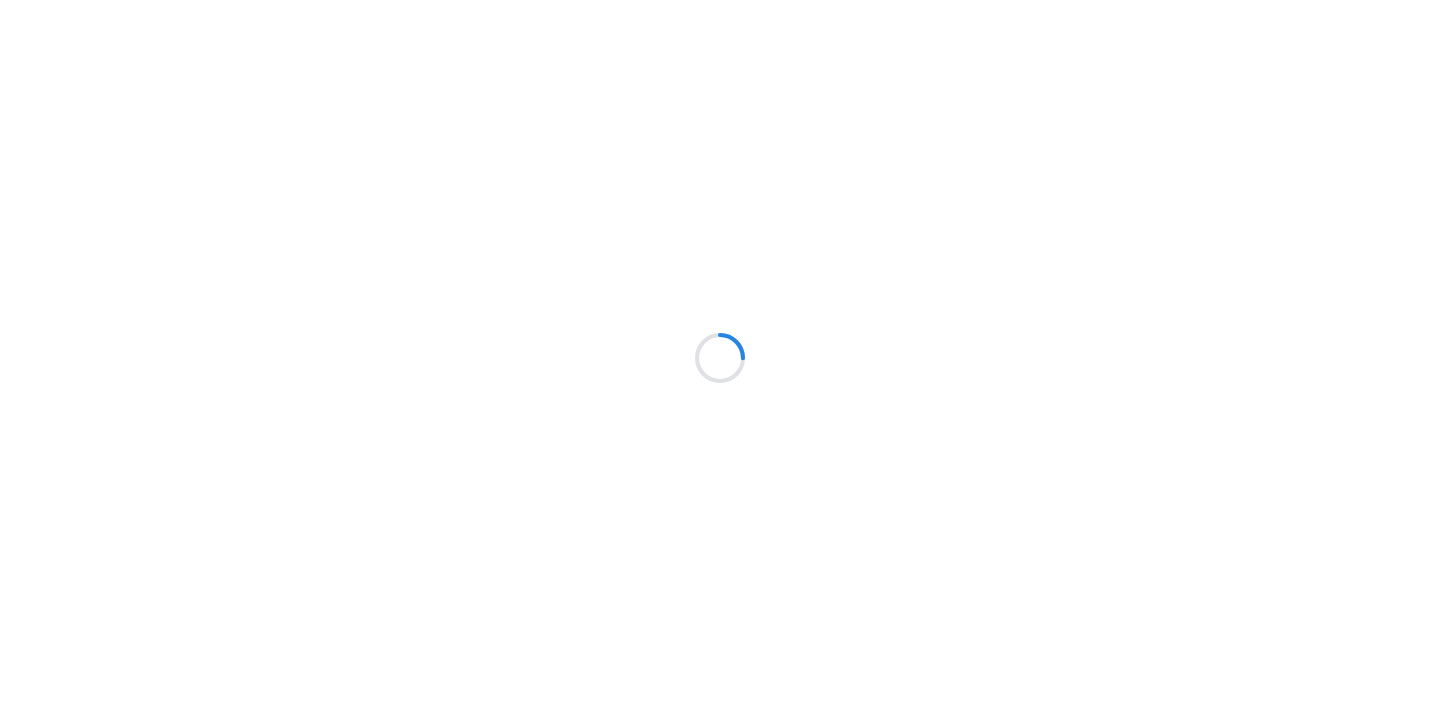scroll, scrollTop: 0, scrollLeft: 0, axis: both 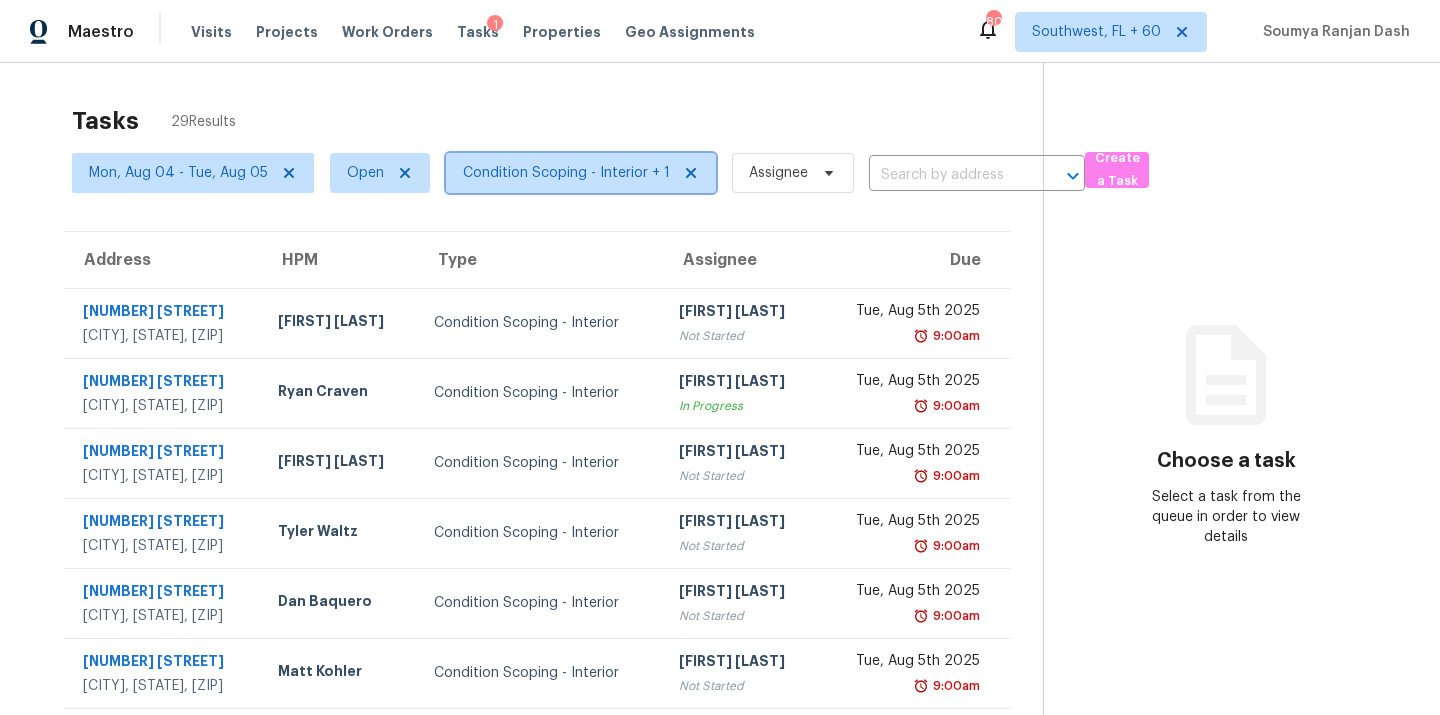 click on "Condition Scoping - Interior + 1" at bounding box center [566, 173] 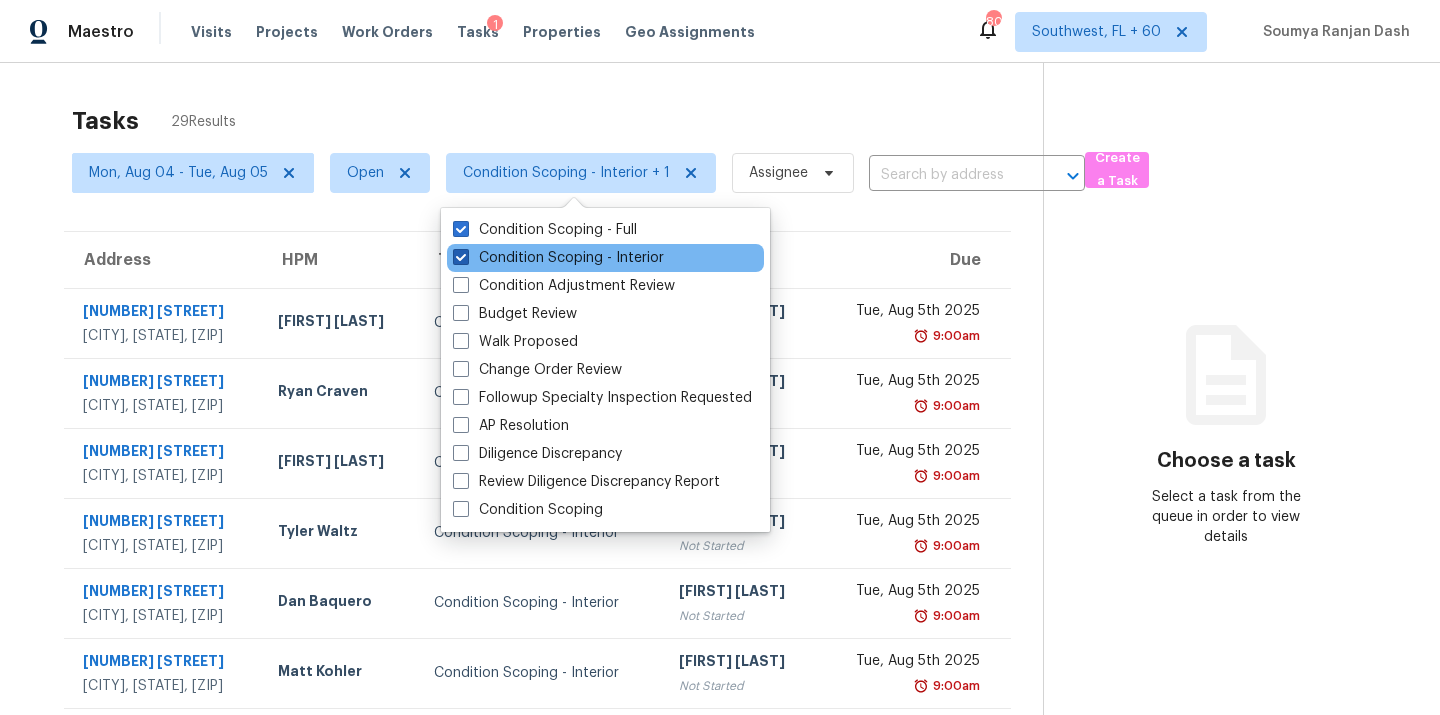 click on "Condition Scoping - Interior" at bounding box center [558, 258] 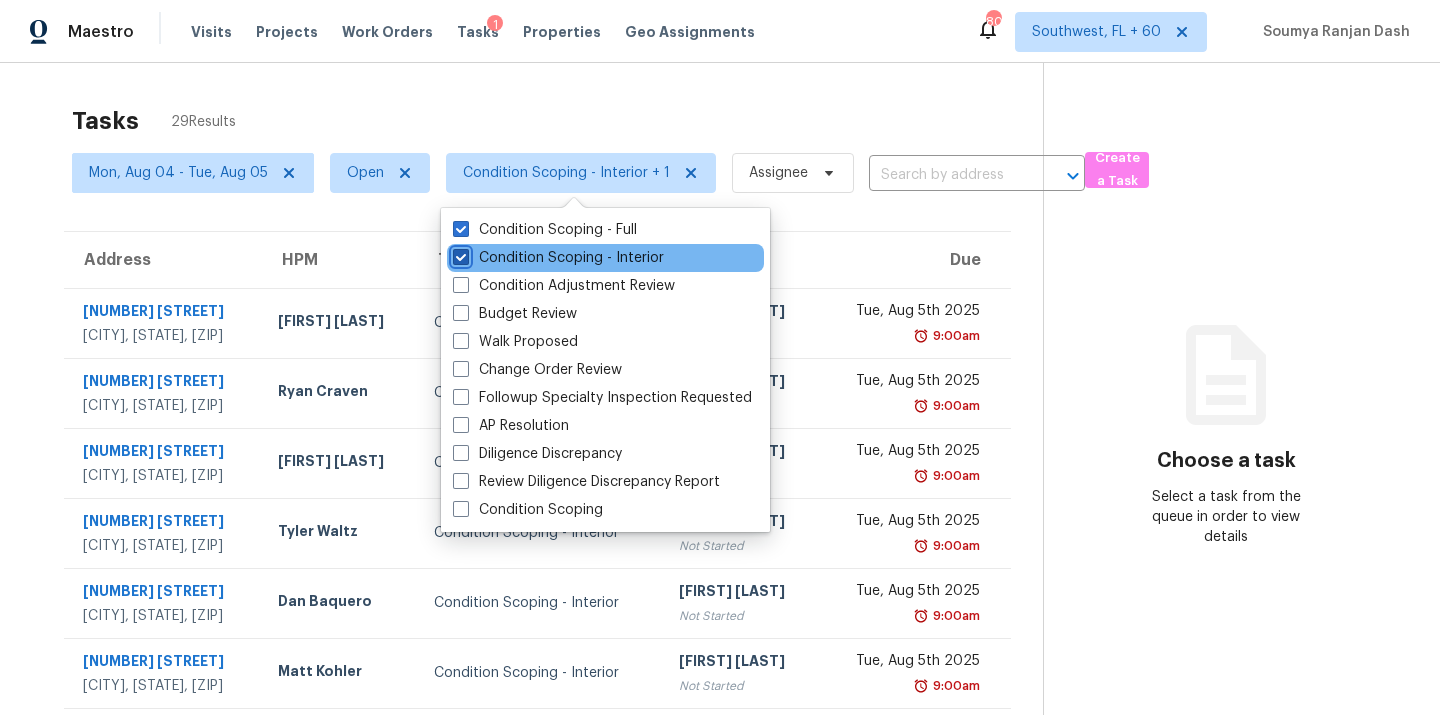 click on "Condition Scoping - Interior" at bounding box center (459, 254) 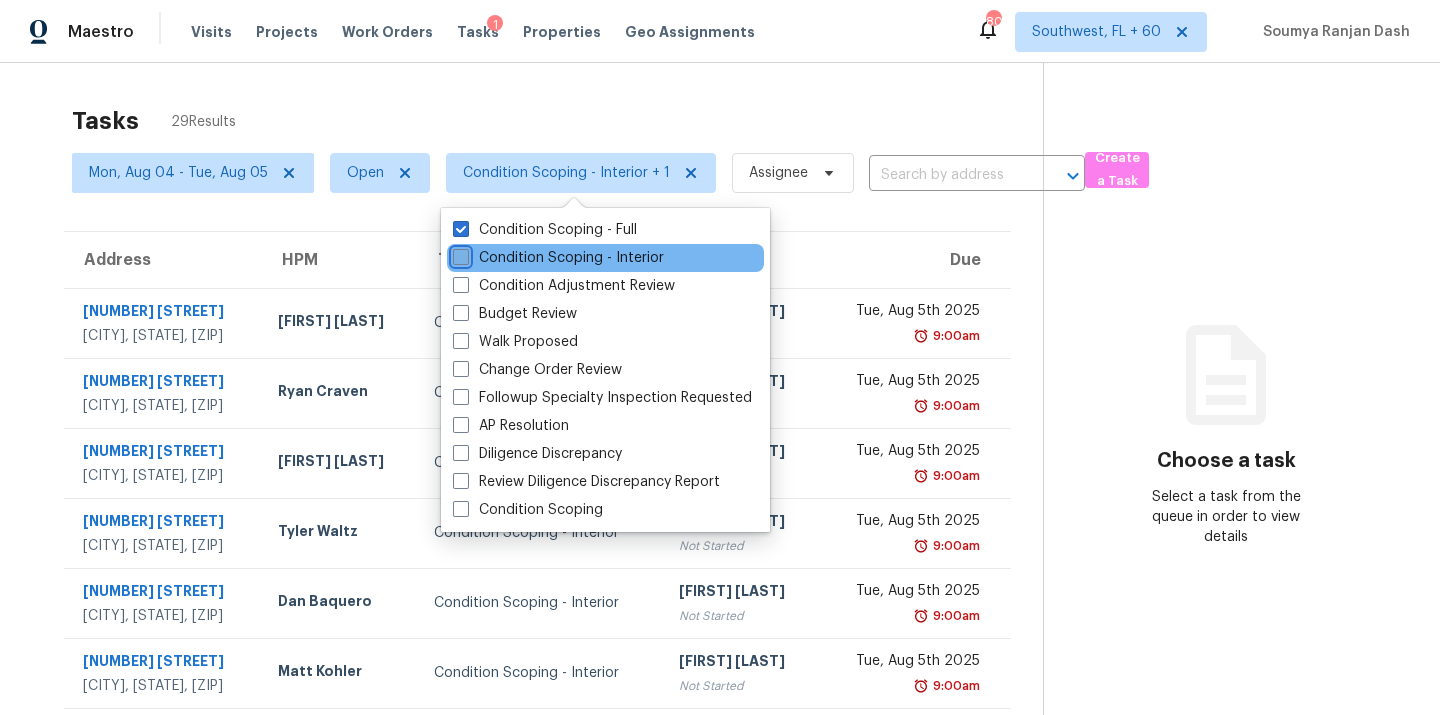 checkbox on "false" 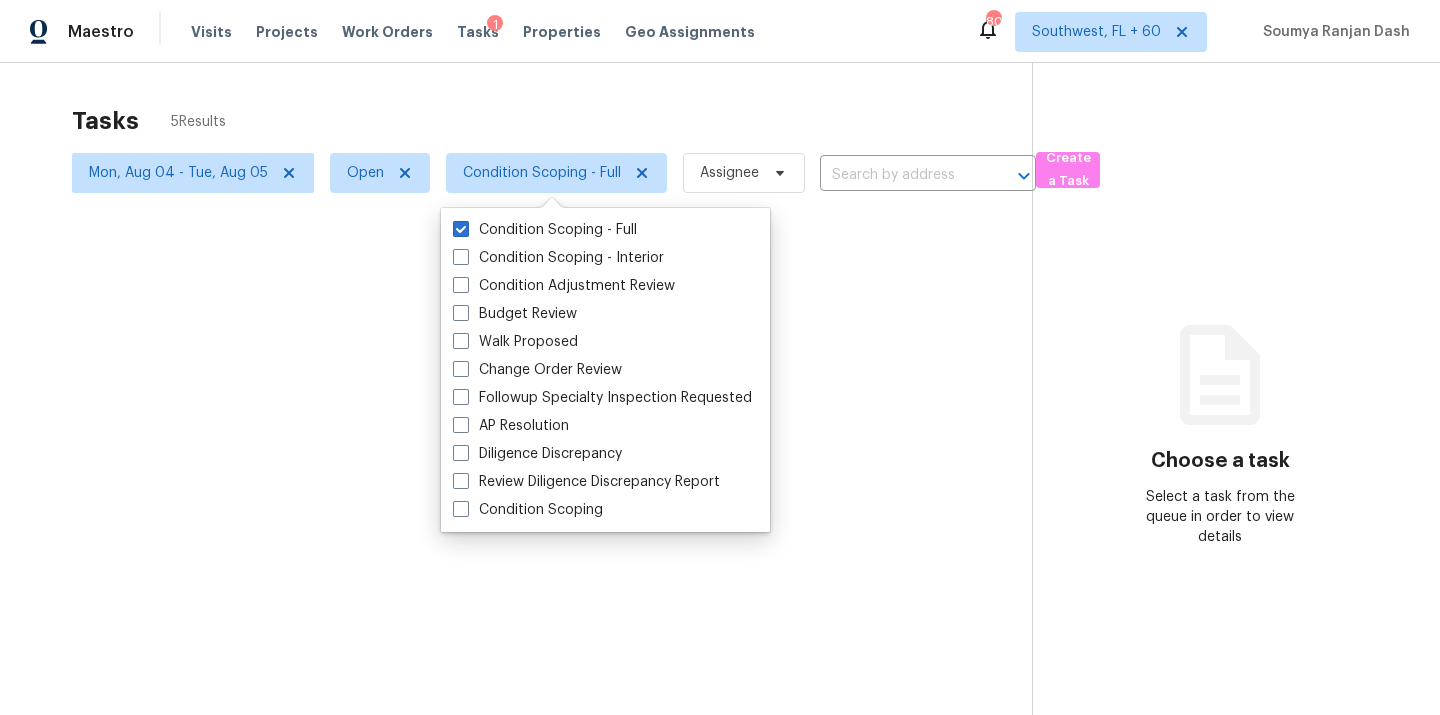 click at bounding box center (720, 357) 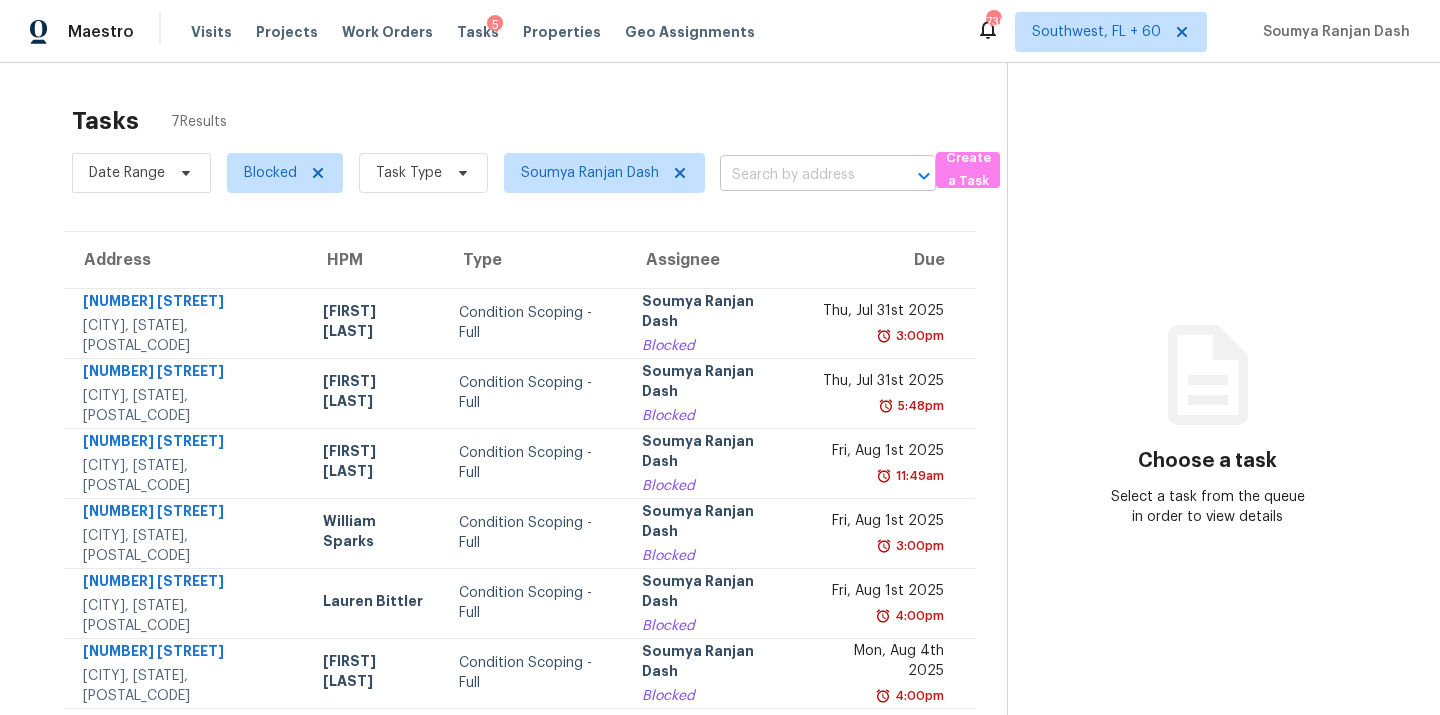 scroll, scrollTop: 0, scrollLeft: 0, axis: both 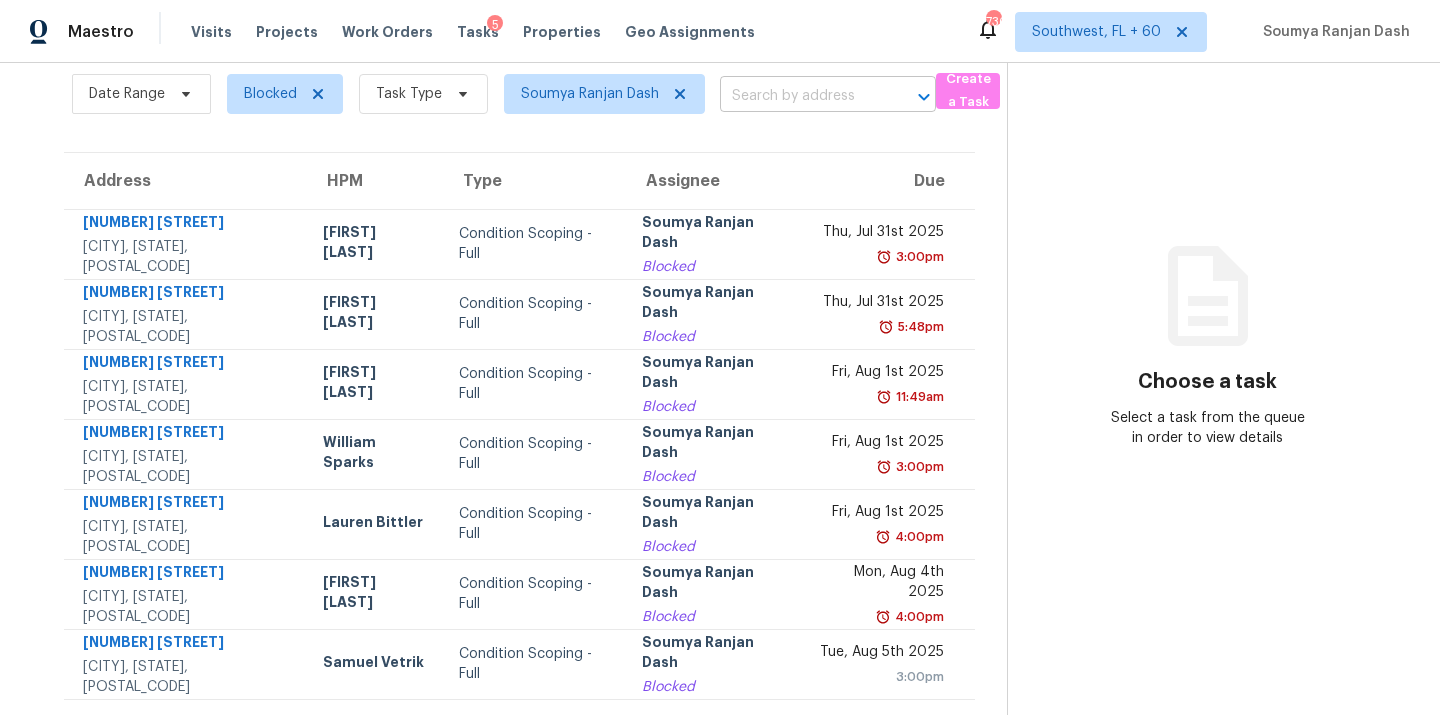 click at bounding box center (800, 96) 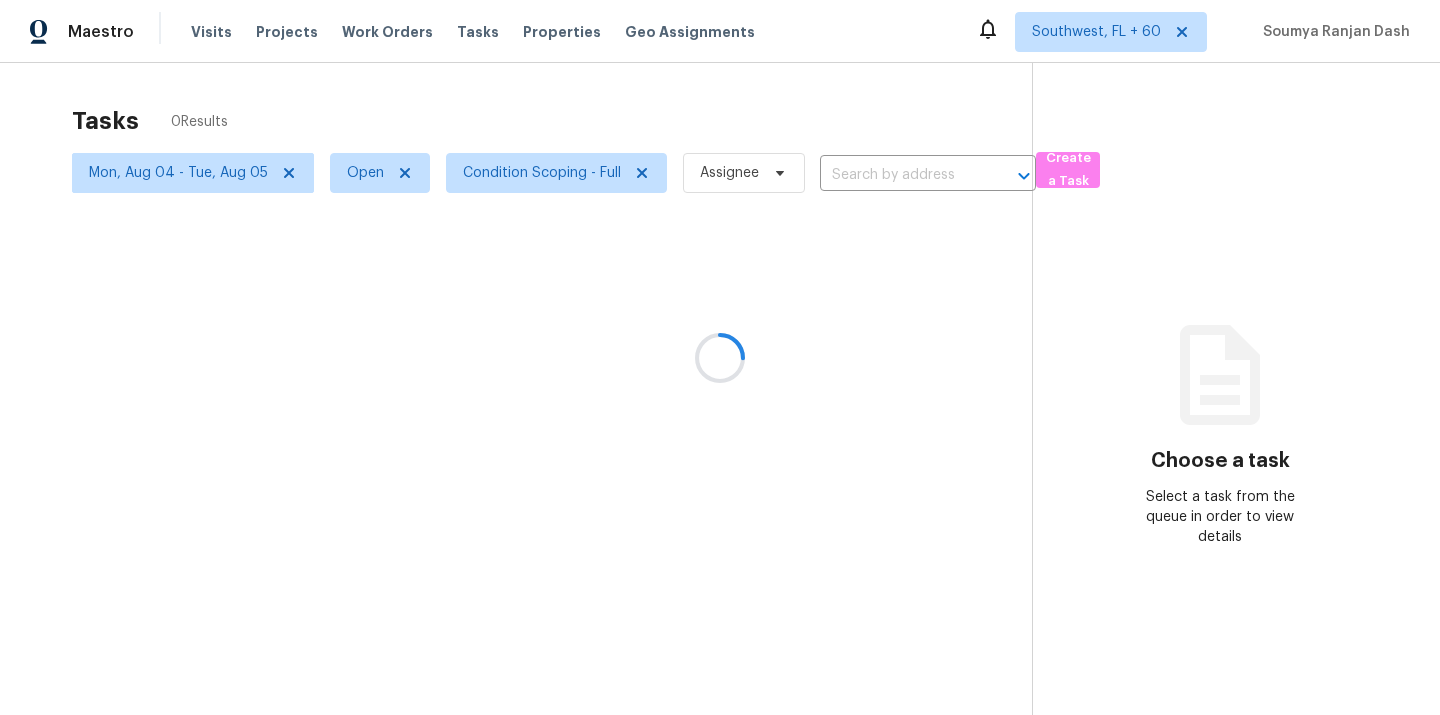 scroll, scrollTop: 0, scrollLeft: 0, axis: both 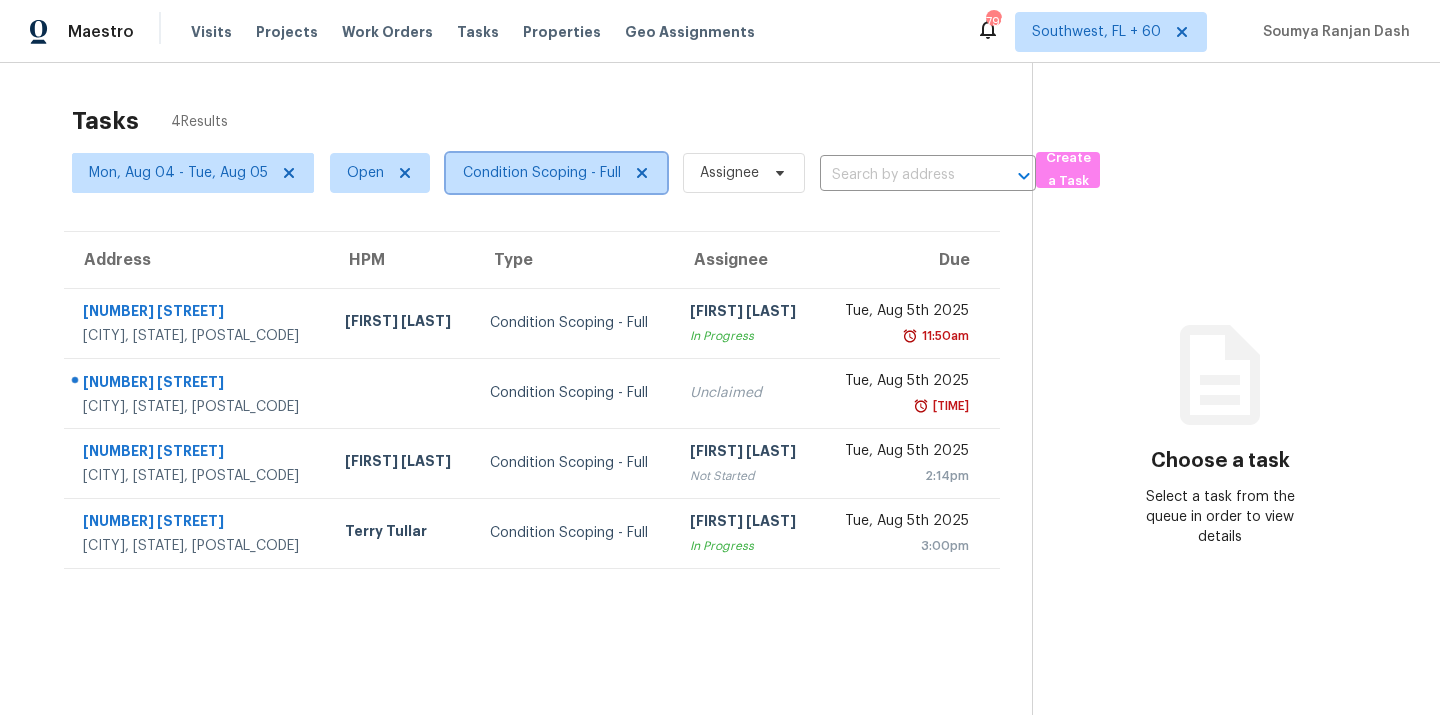 click on "Condition Scoping - Full" at bounding box center (542, 173) 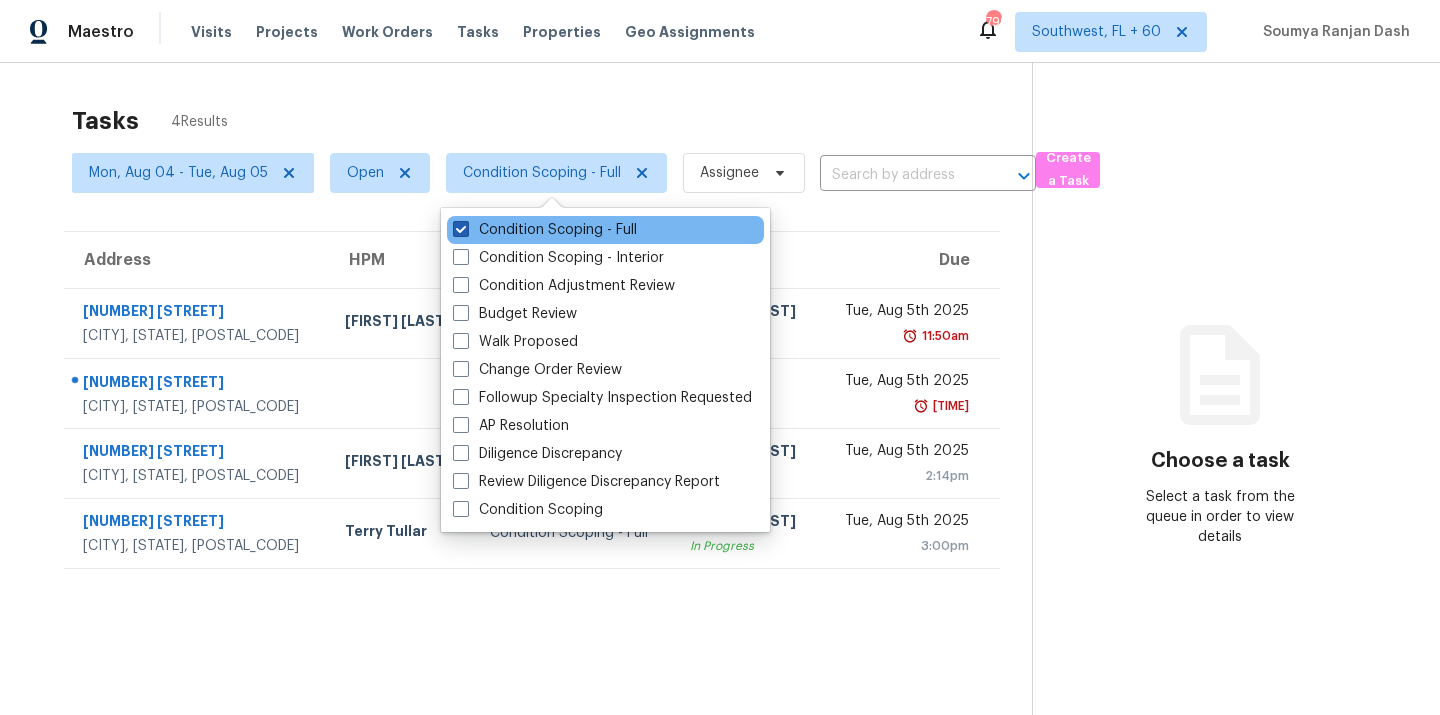 click on "Condition Scoping - Full" at bounding box center (545, 230) 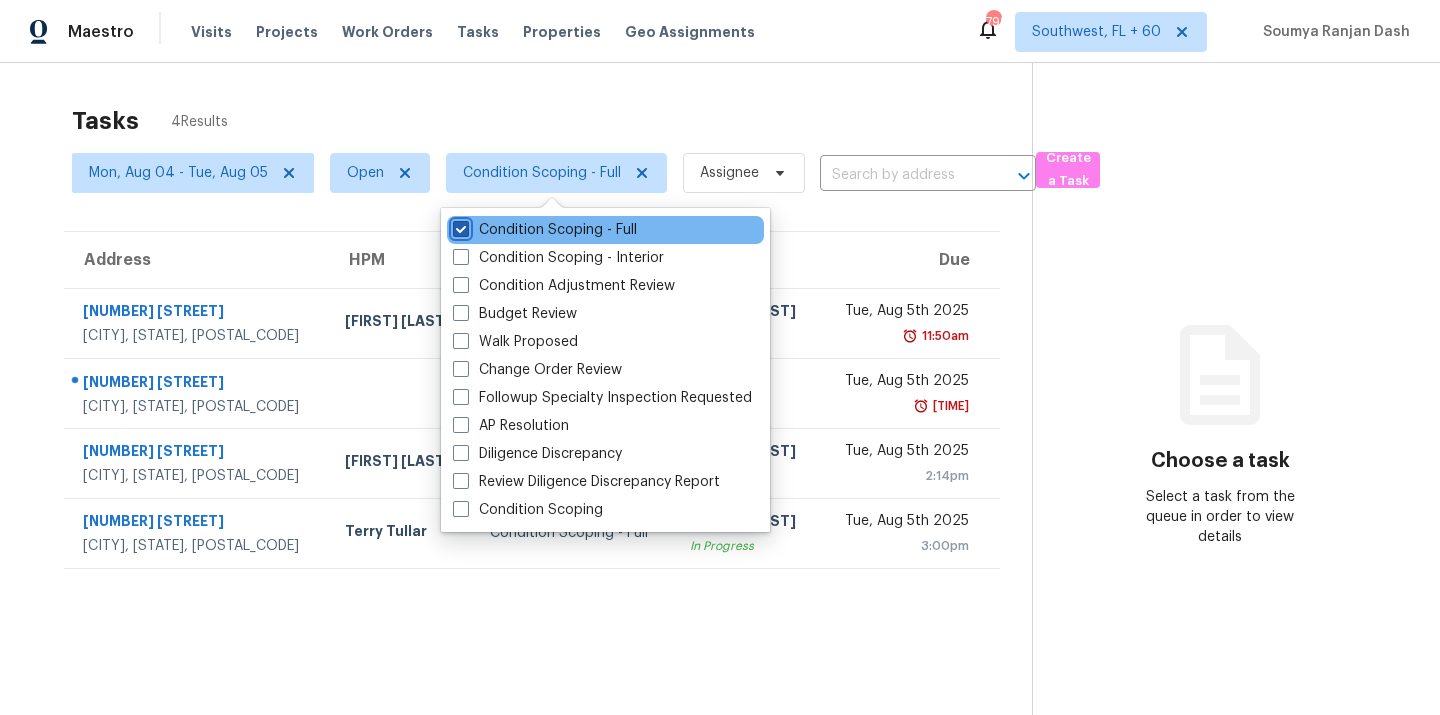 click on "Condition Scoping - Full" at bounding box center [459, 226] 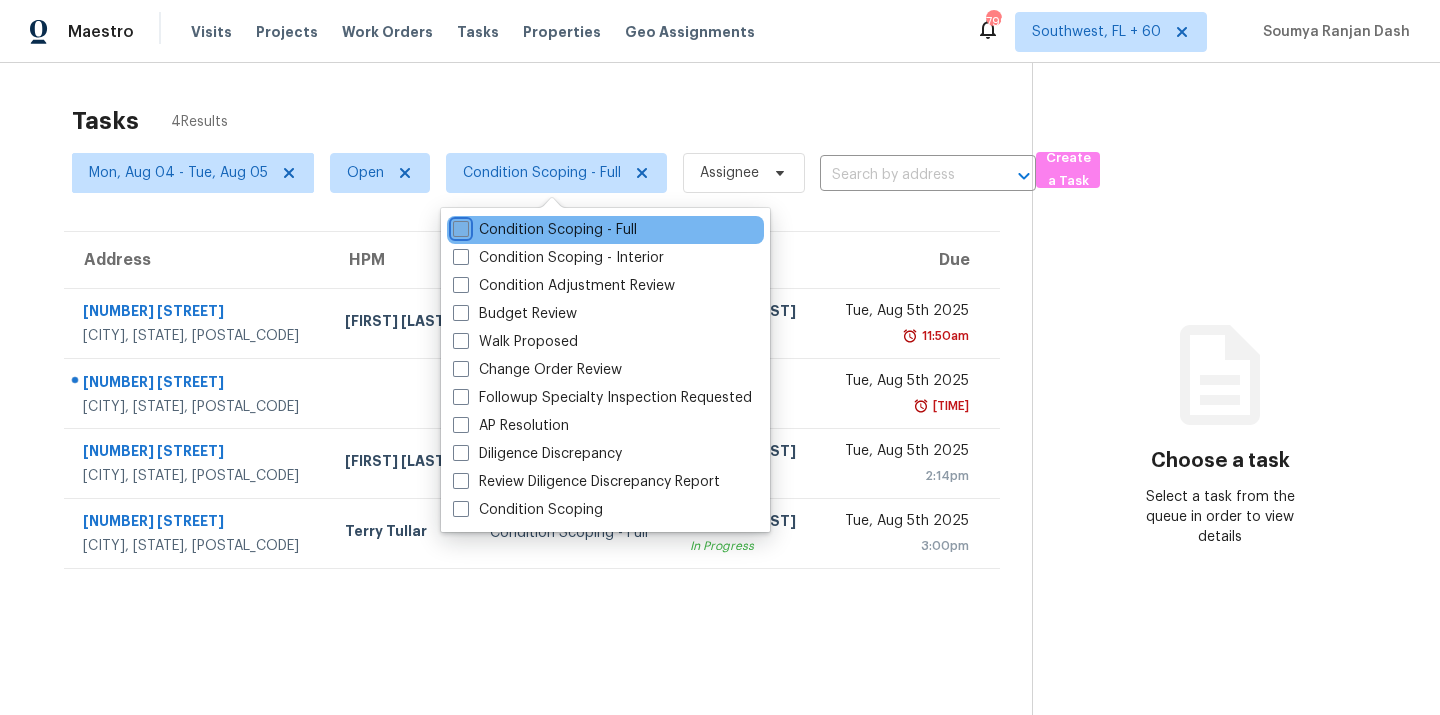 checkbox on "false" 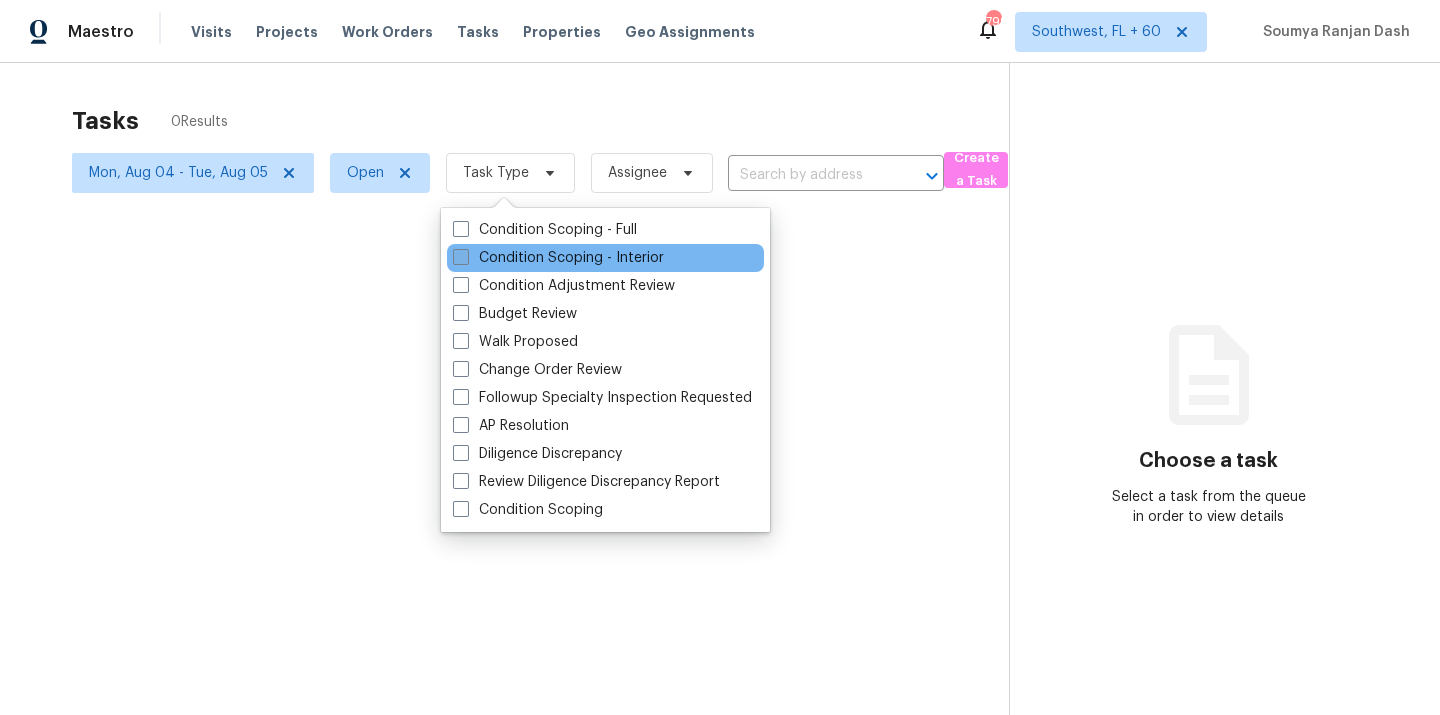 click on "Condition Scoping - Interior" at bounding box center [558, 258] 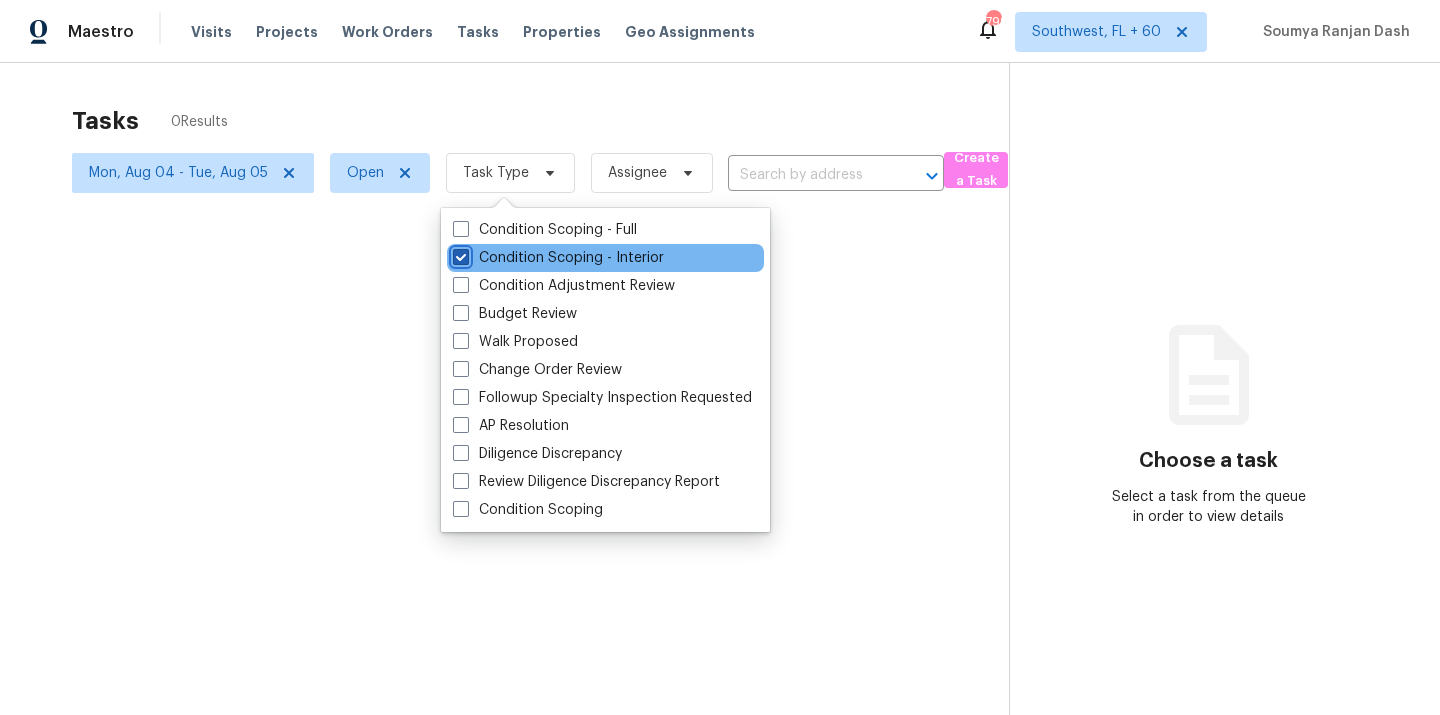 checkbox on "true" 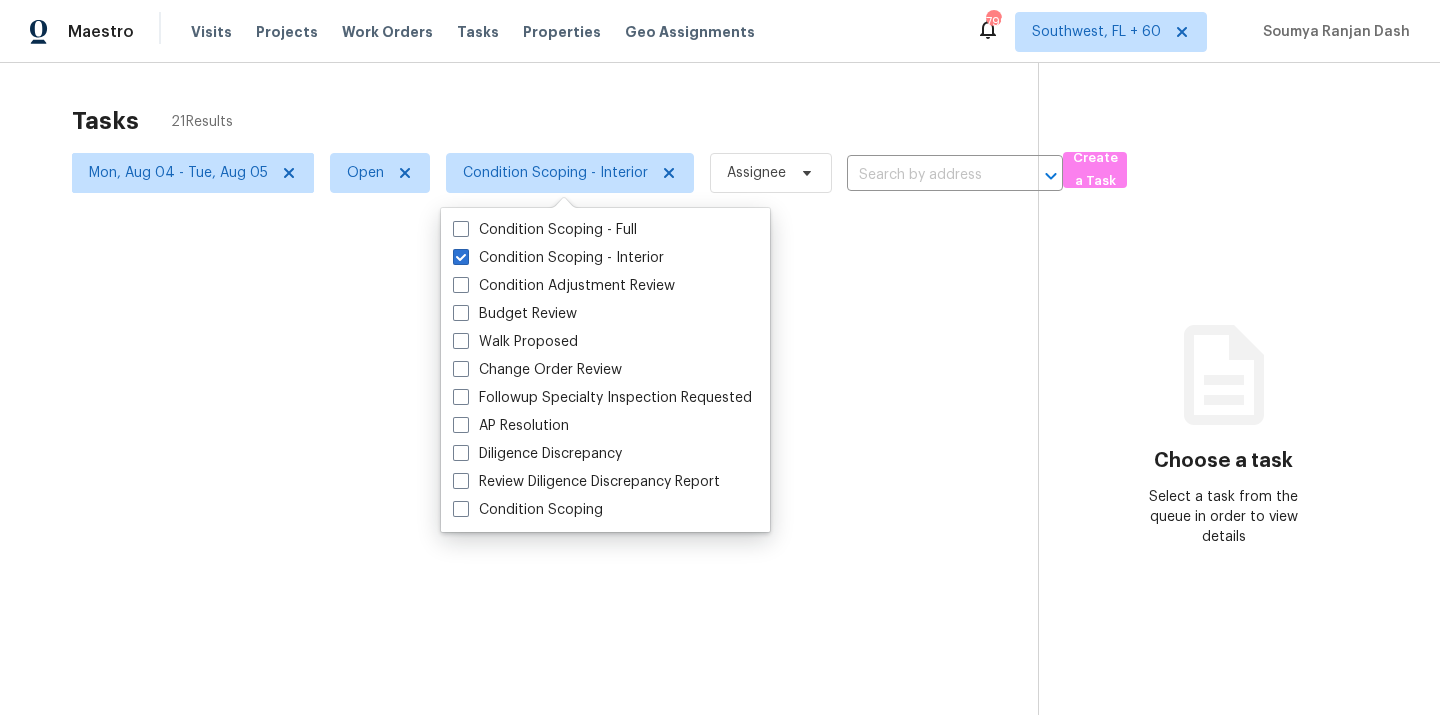 click at bounding box center (720, 357) 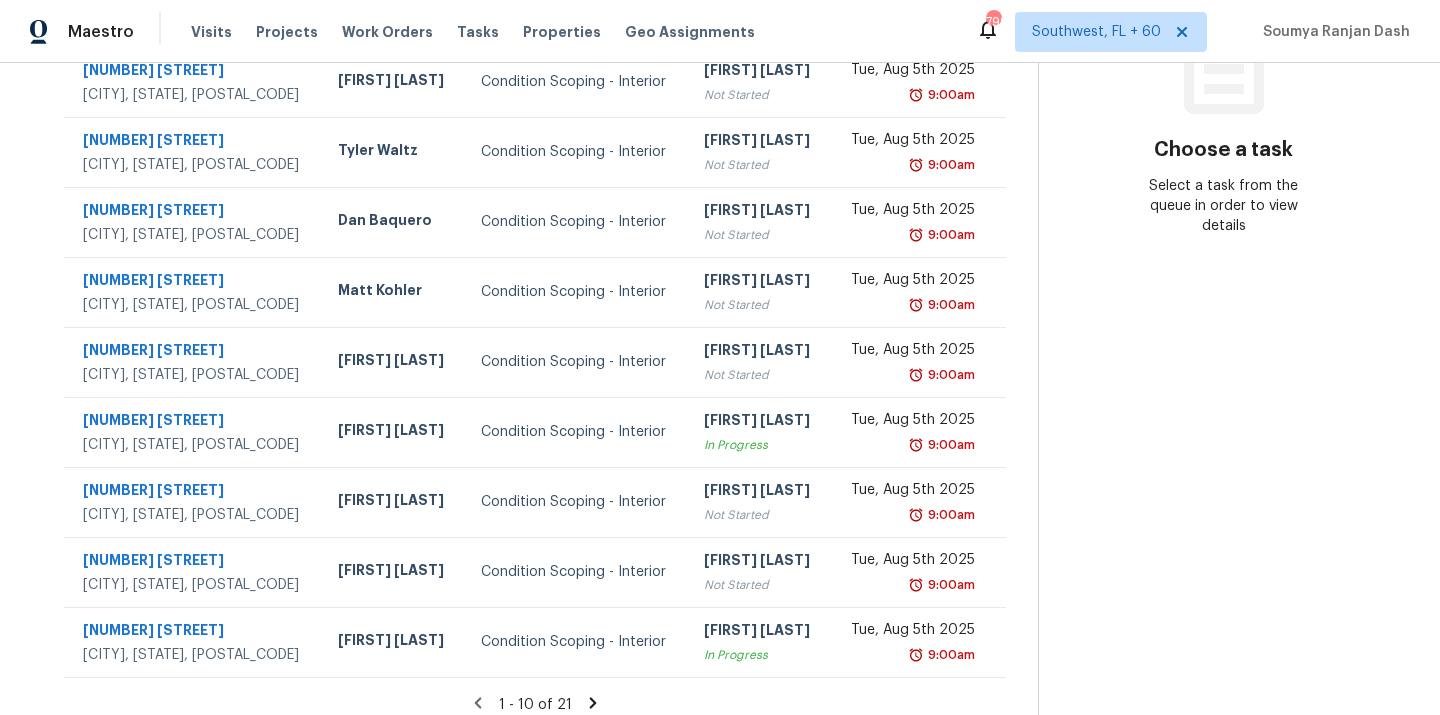 scroll, scrollTop: 326, scrollLeft: 0, axis: vertical 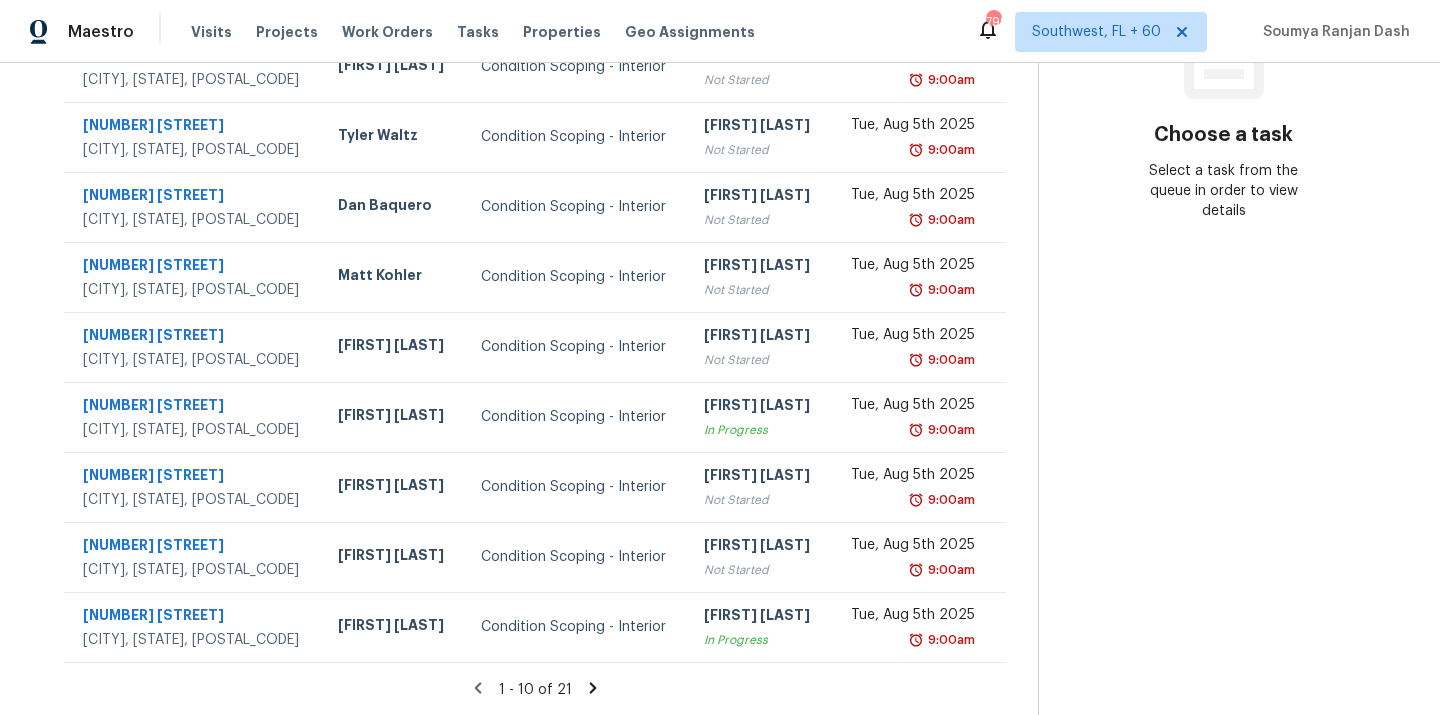 click 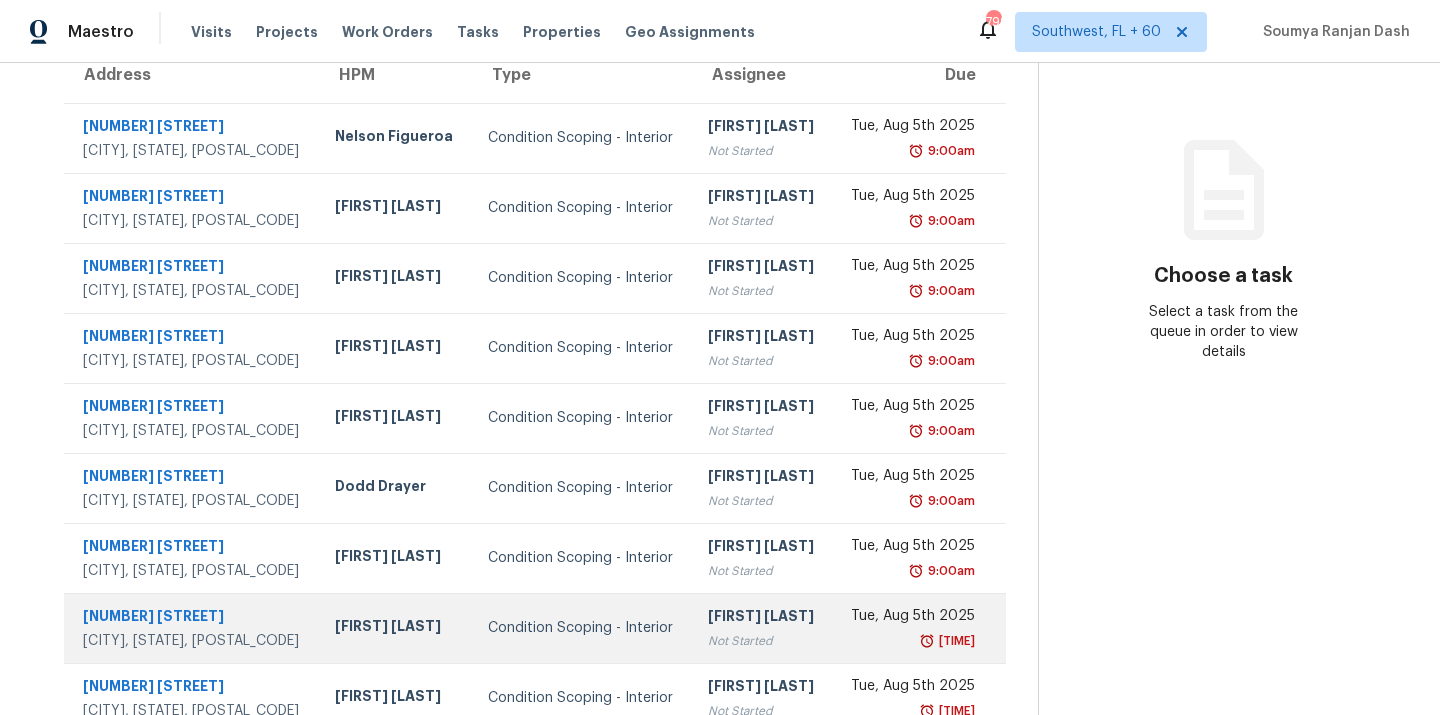 scroll, scrollTop: 326, scrollLeft: 0, axis: vertical 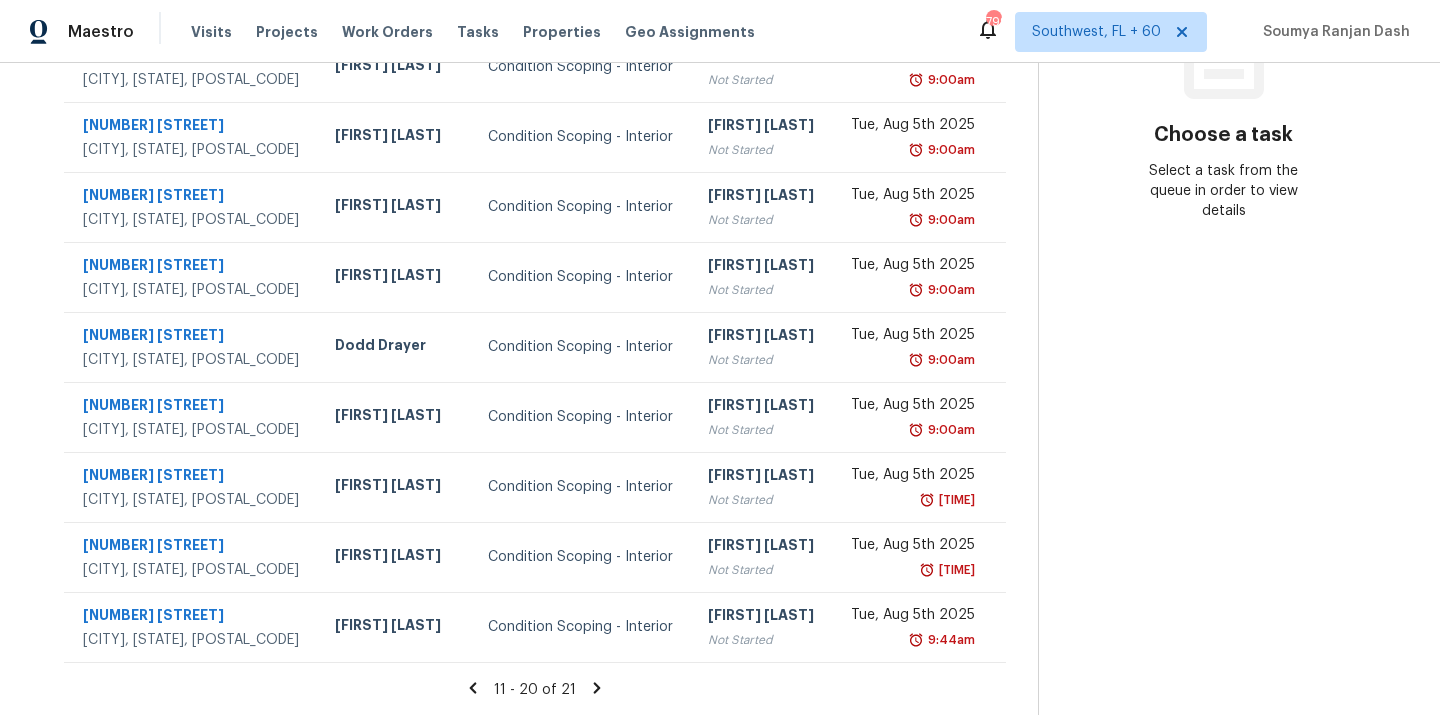 click 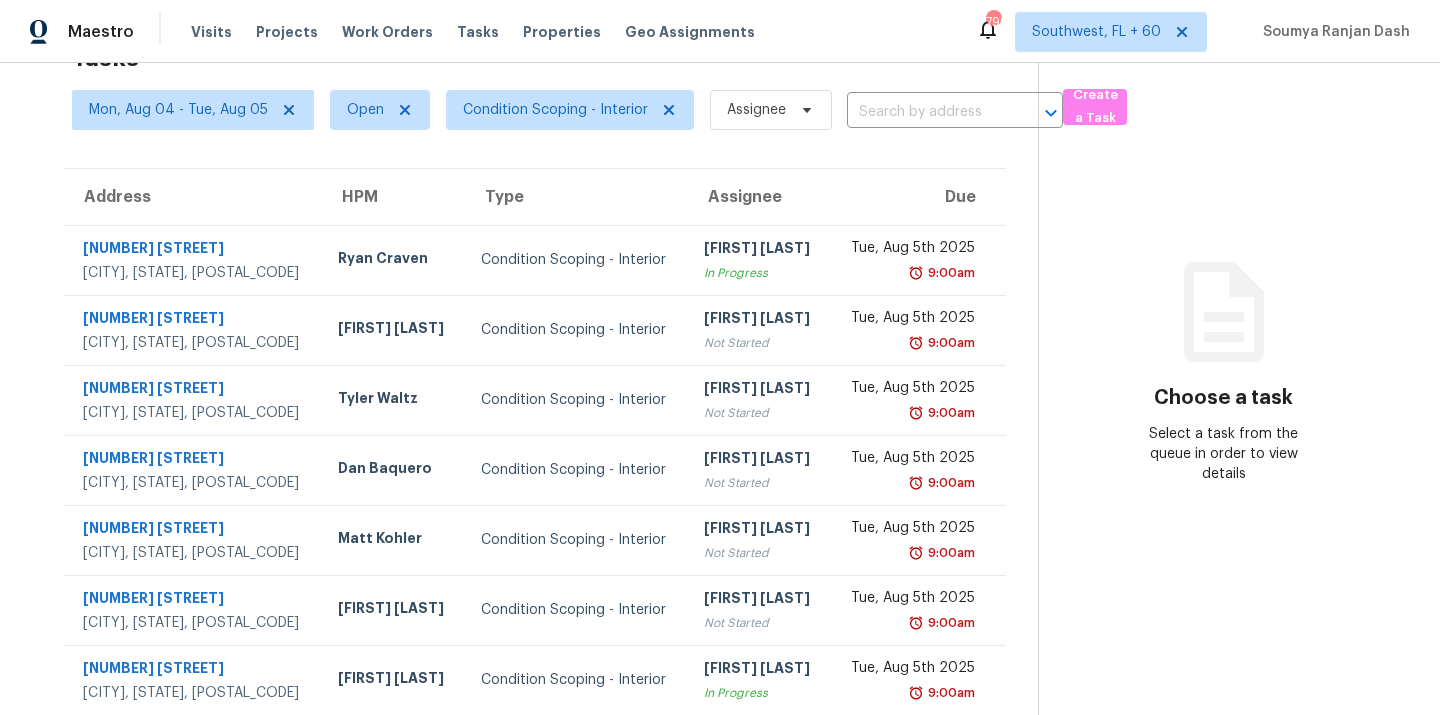 scroll, scrollTop: 0, scrollLeft: 0, axis: both 